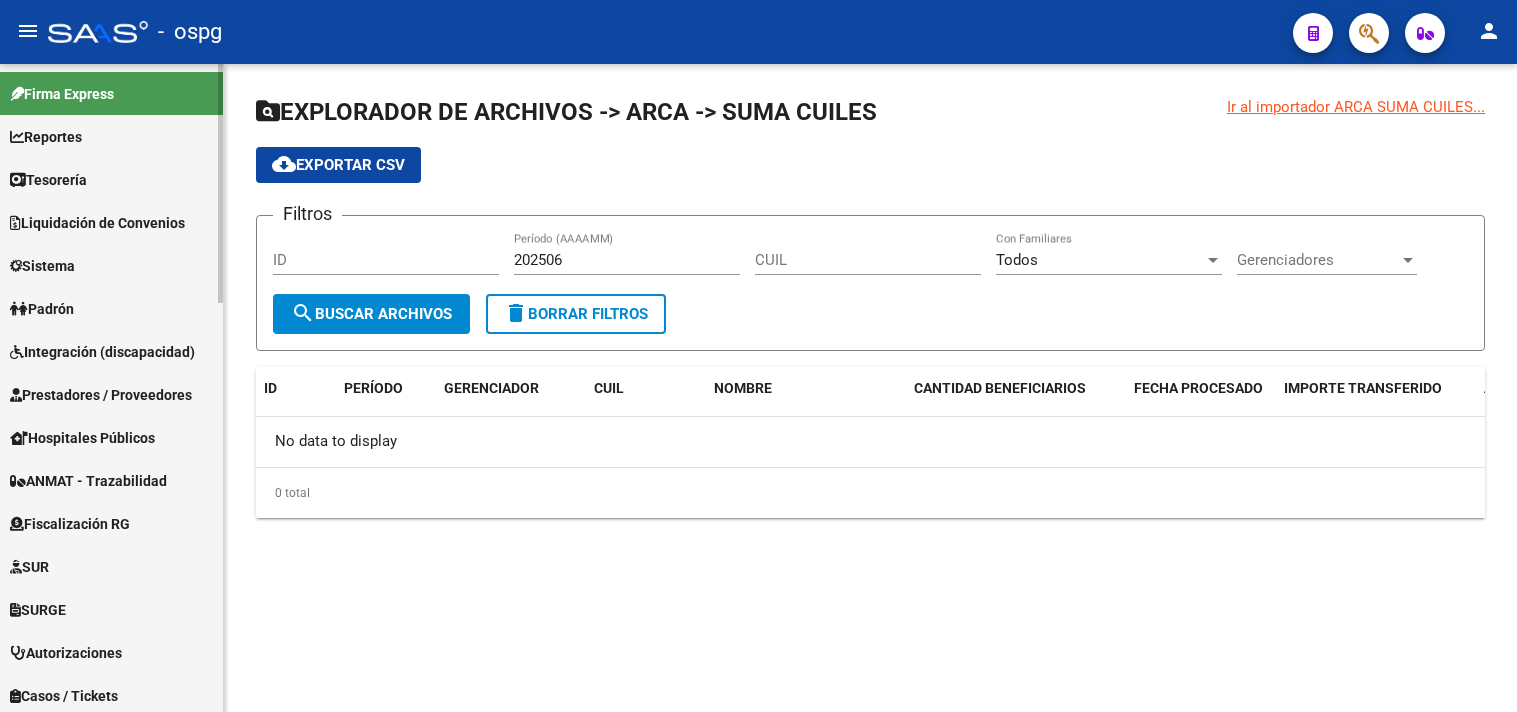 scroll, scrollTop: 0, scrollLeft: 0, axis: both 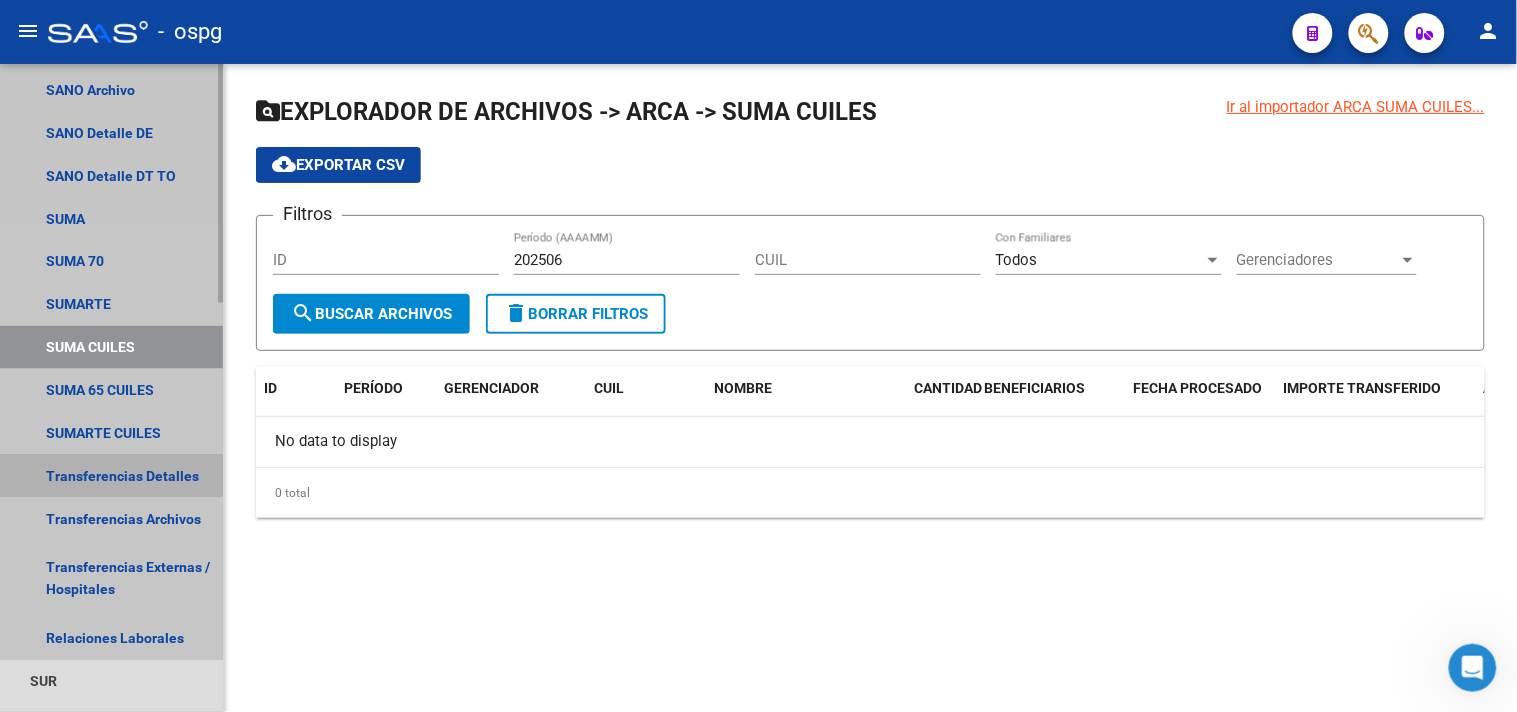 click on "Transferencias Detalles" at bounding box center (111, 476) 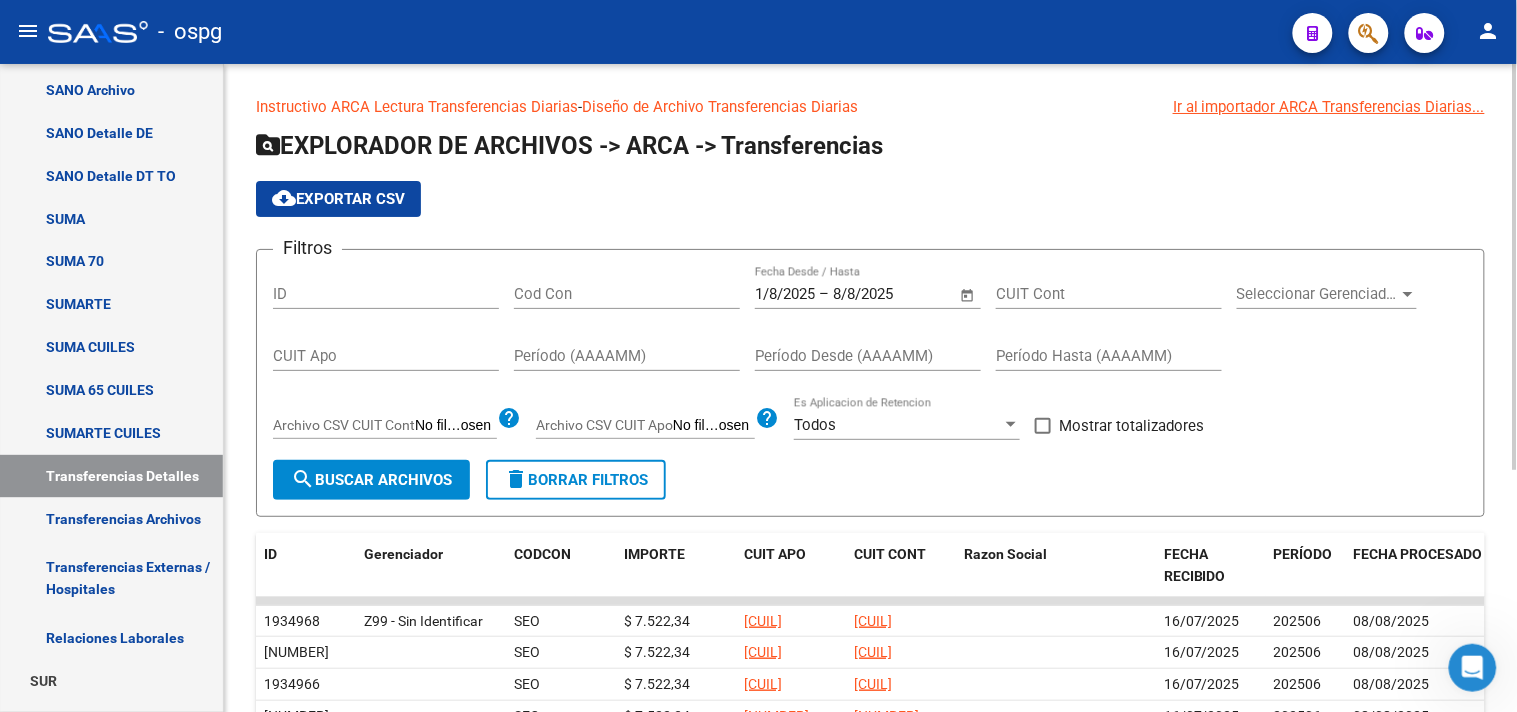 click 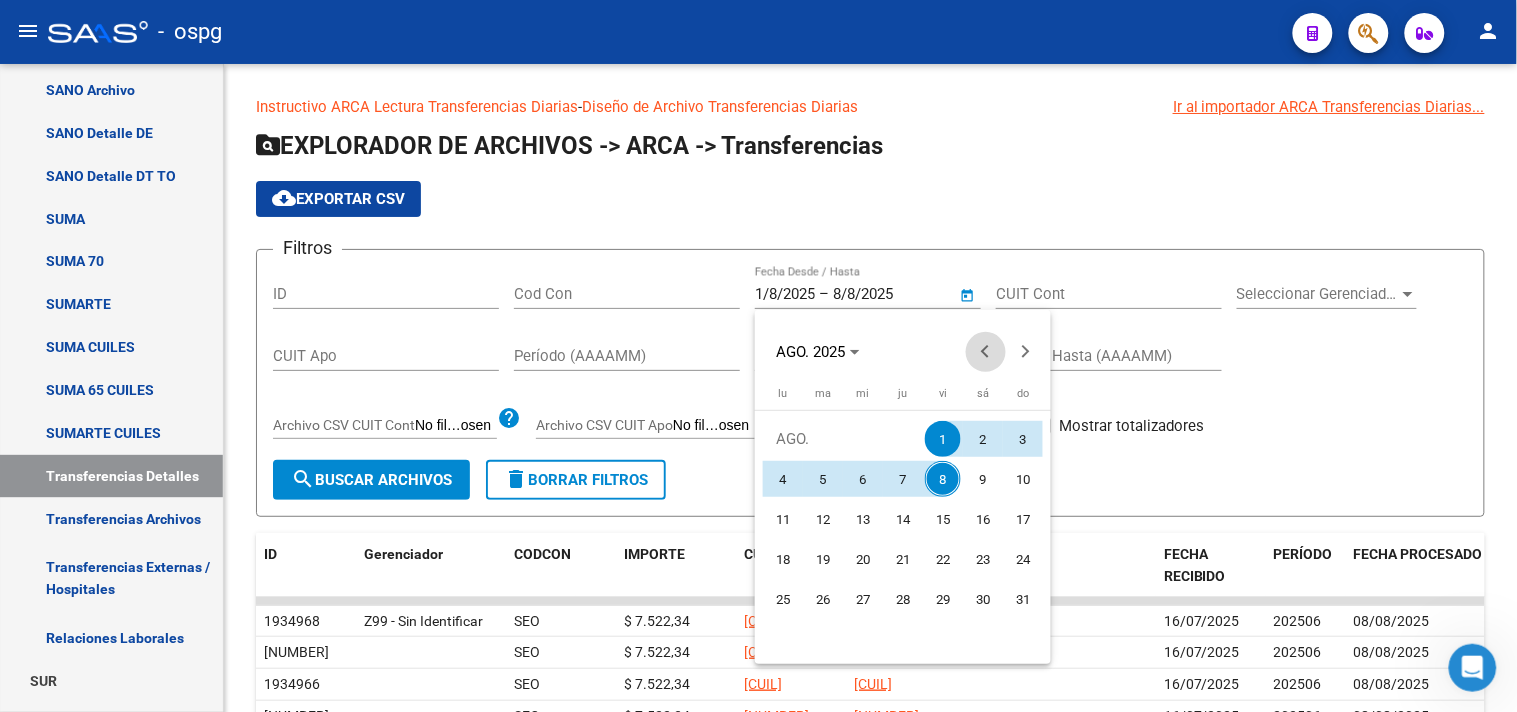 click at bounding box center [986, 352] 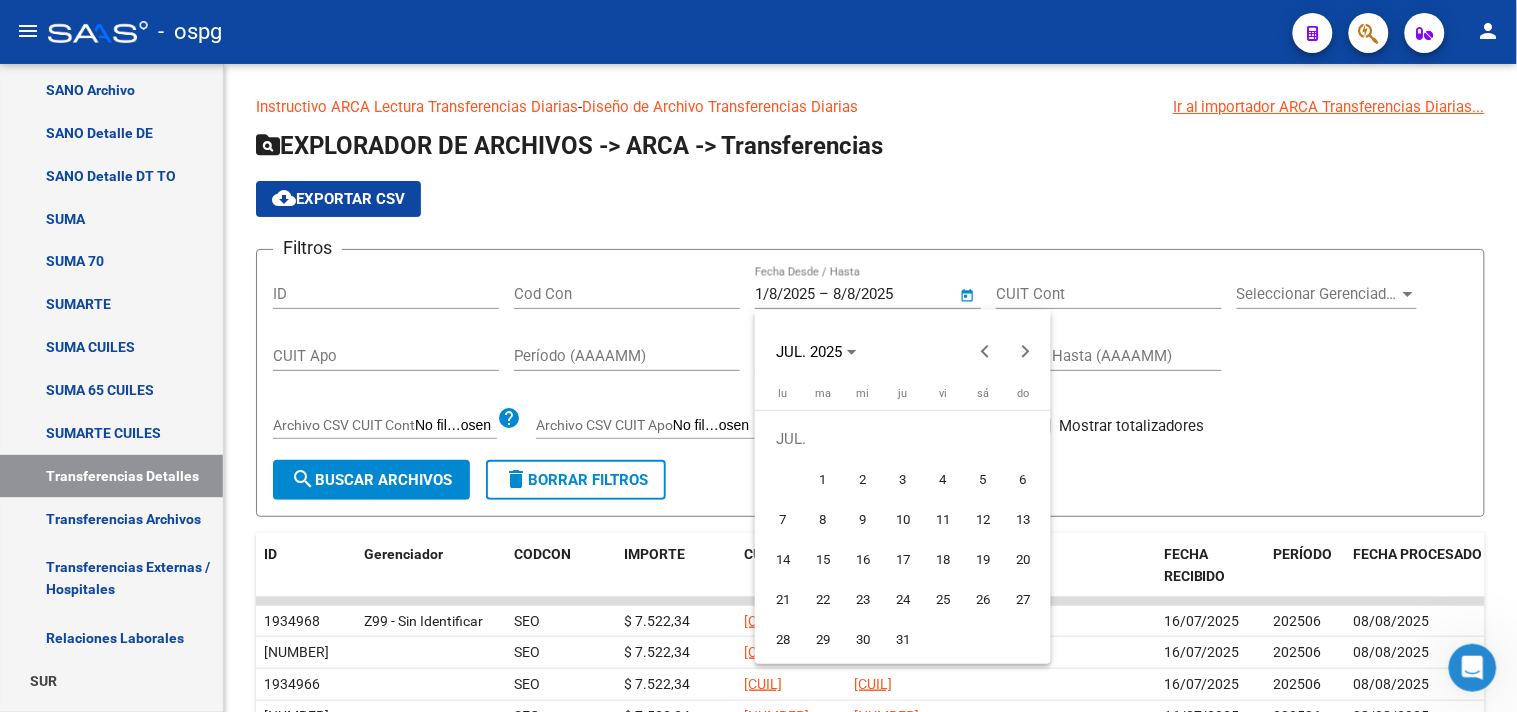 click on "1" at bounding box center (823, 479) 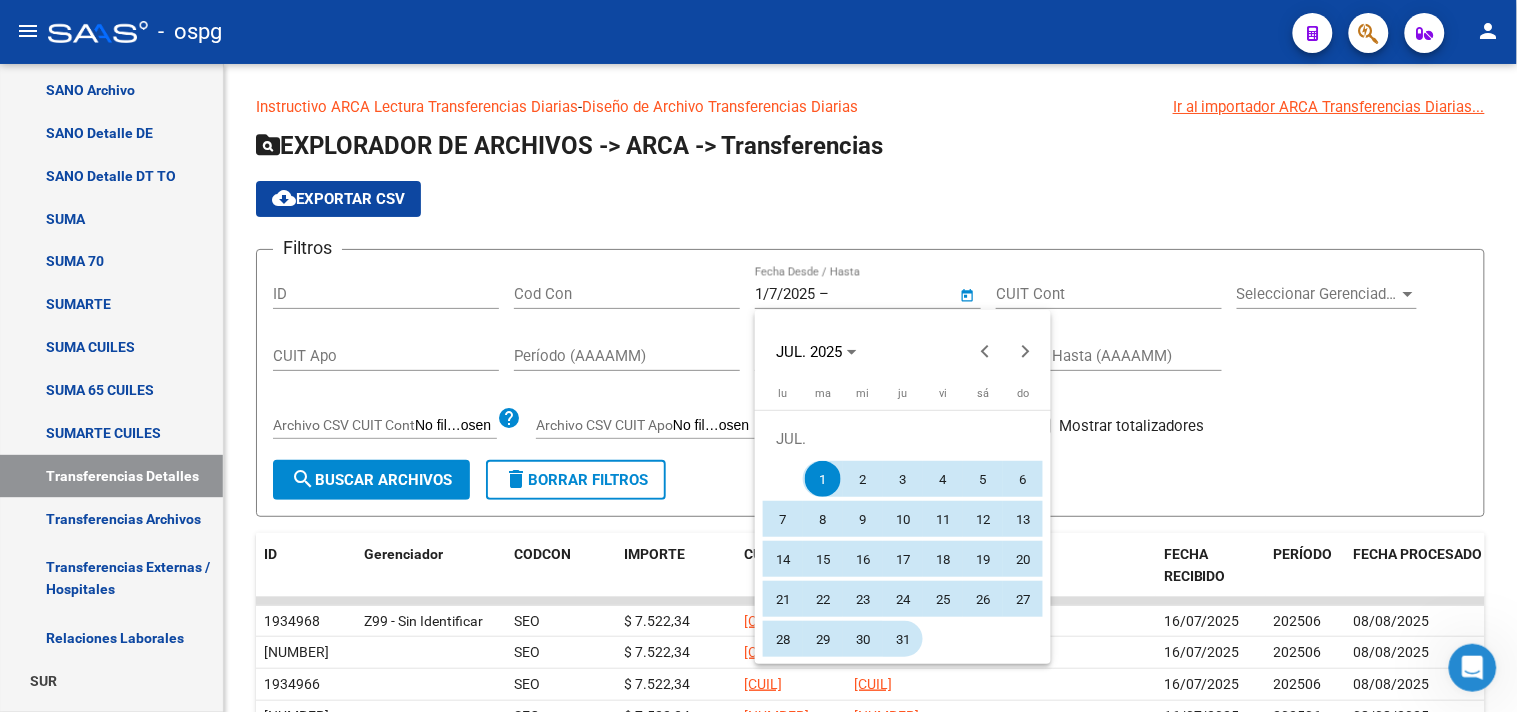 click on "31" at bounding box center [903, 639] 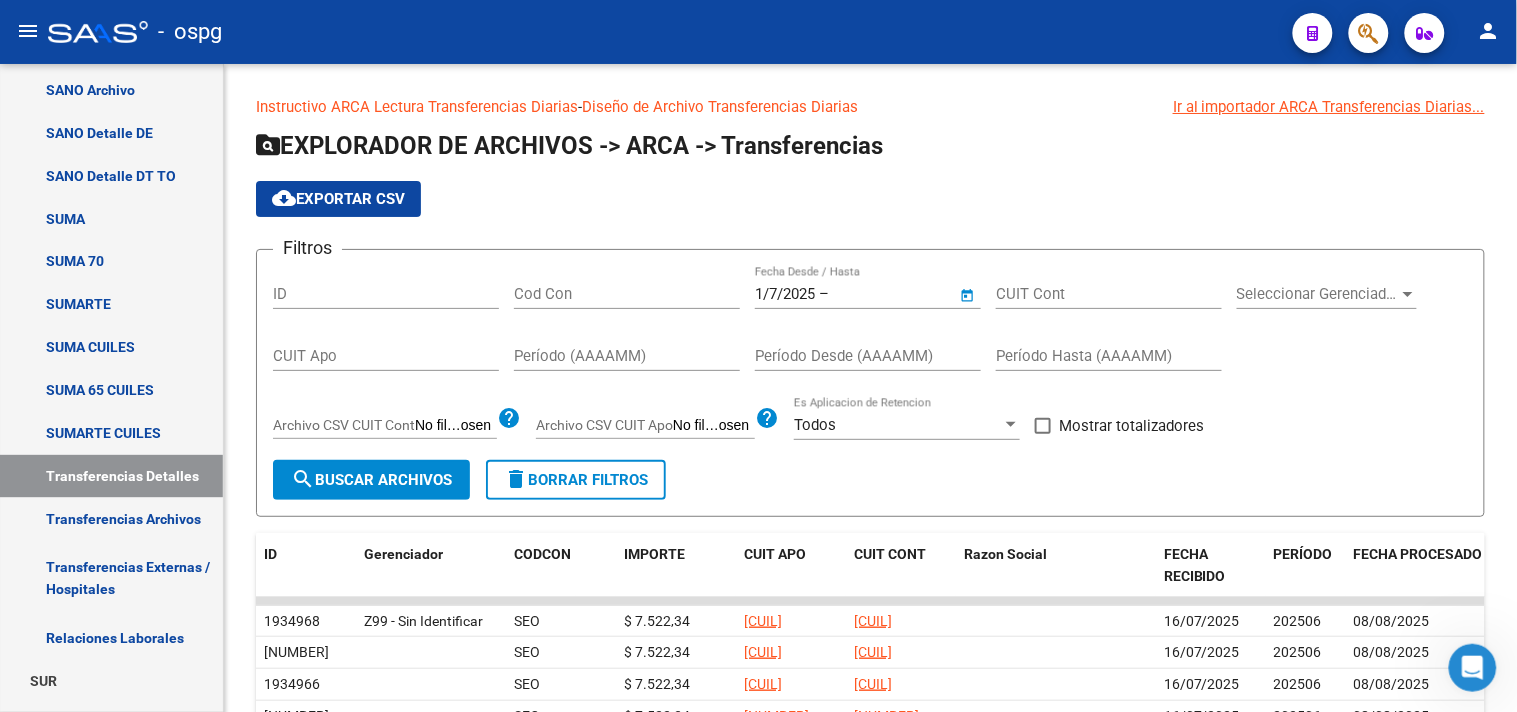 type on "31/7/2025" 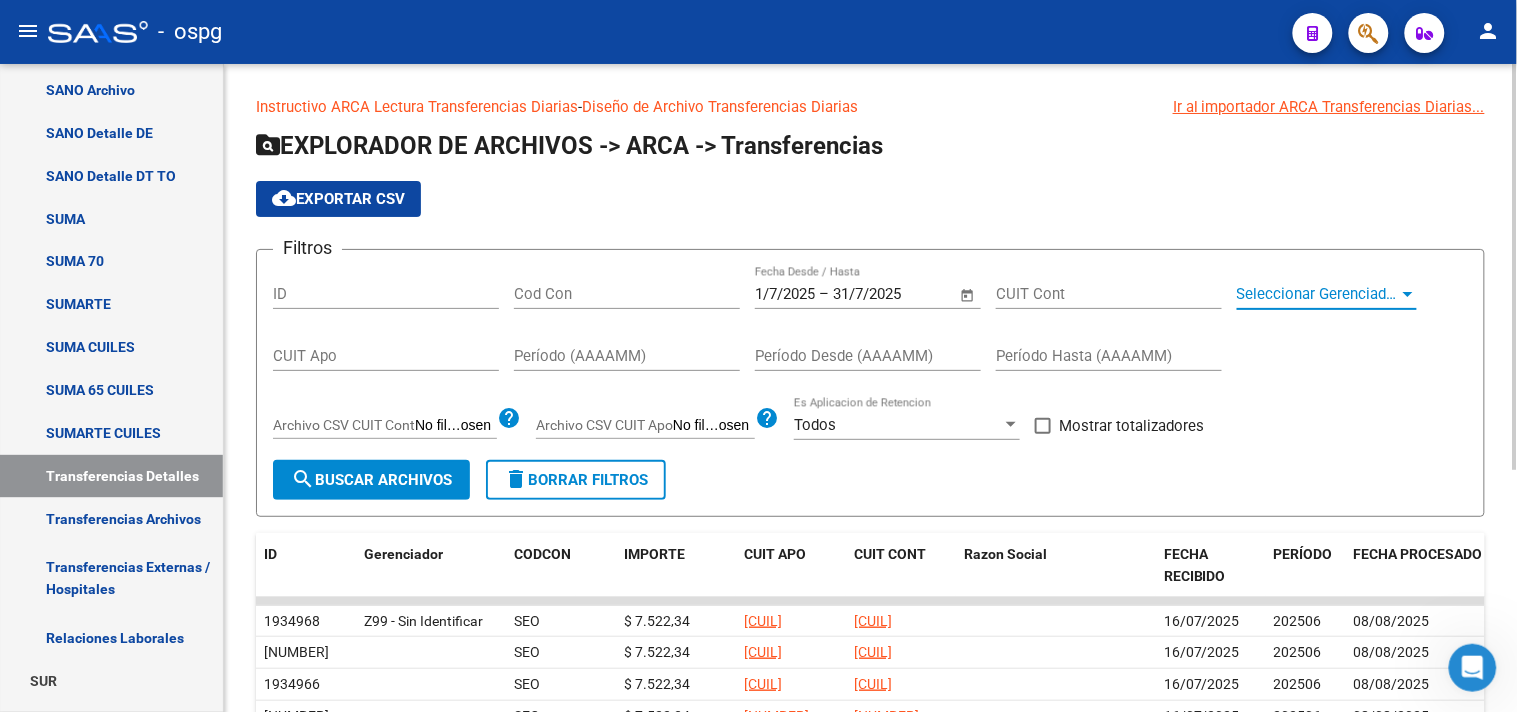 click on "Seleccionar Gerenciador" at bounding box center (1318, 294) 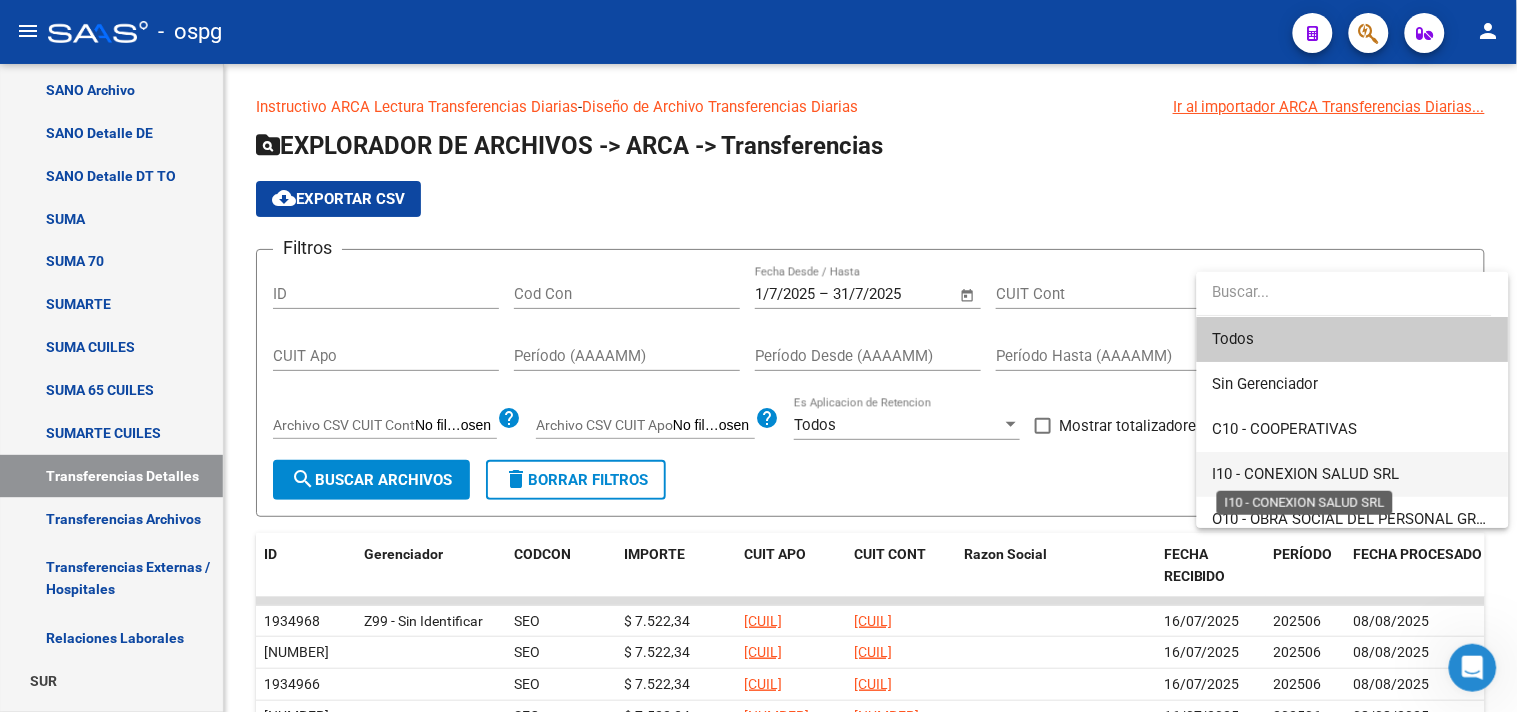 click on "I10 - CONEXION SALUD SRL" at bounding box center [1306, 474] 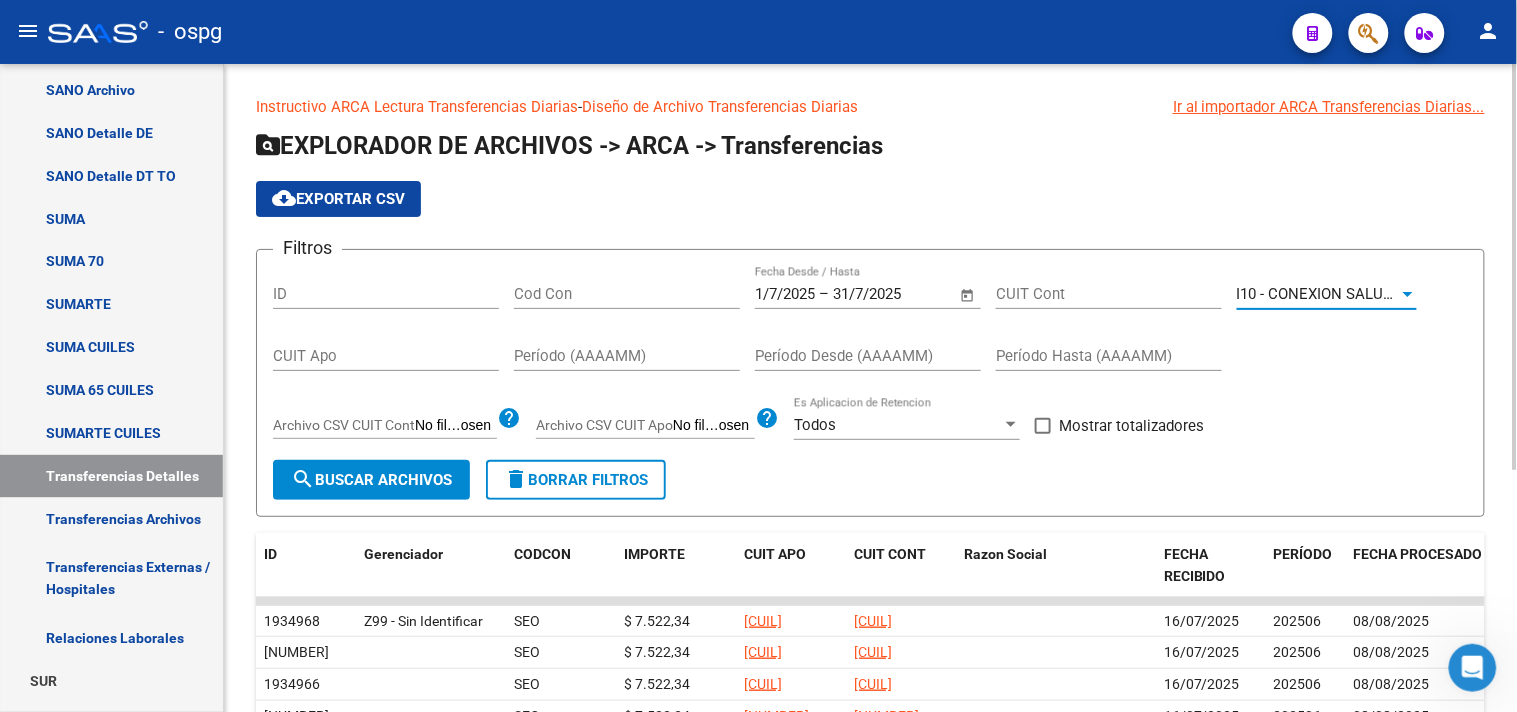 click at bounding box center (1043, 426) 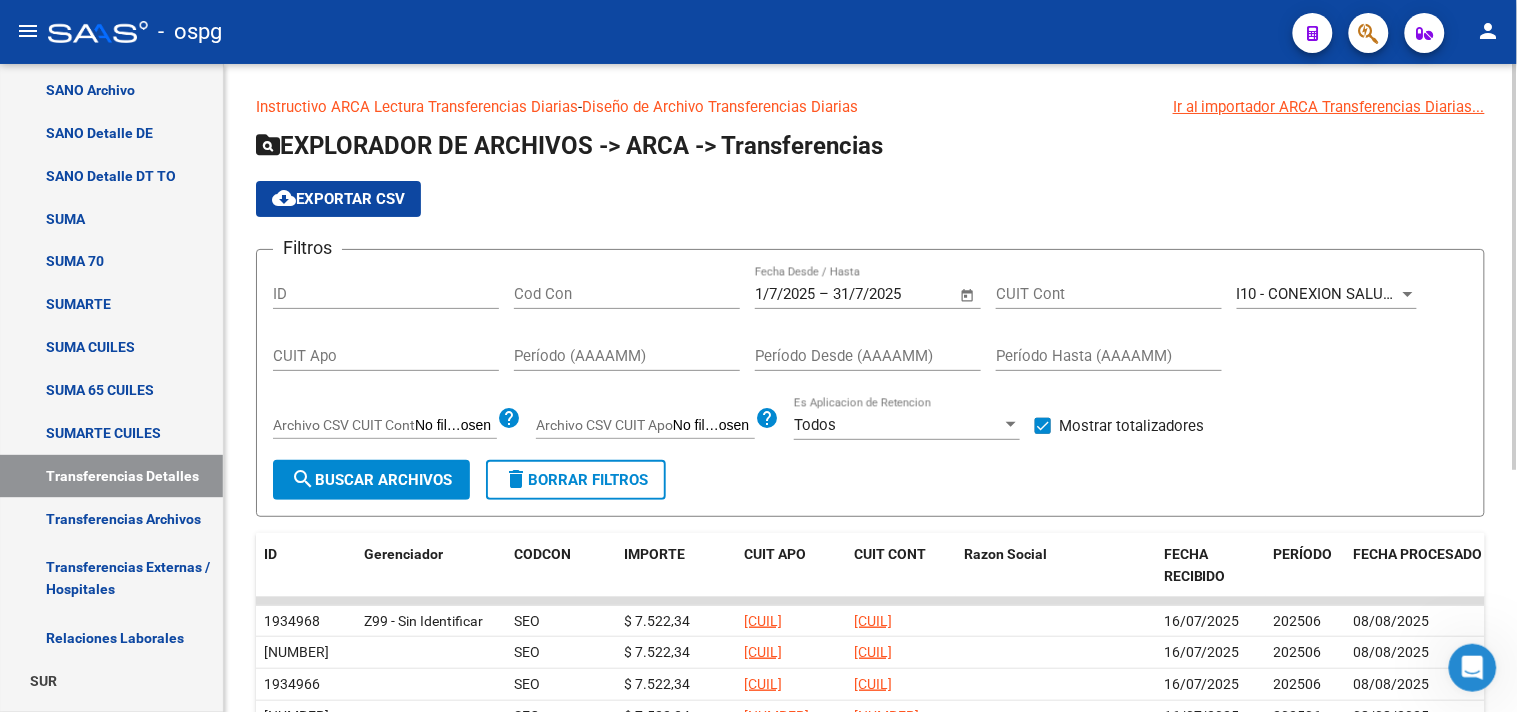 click on "search  Buscar Archivos" 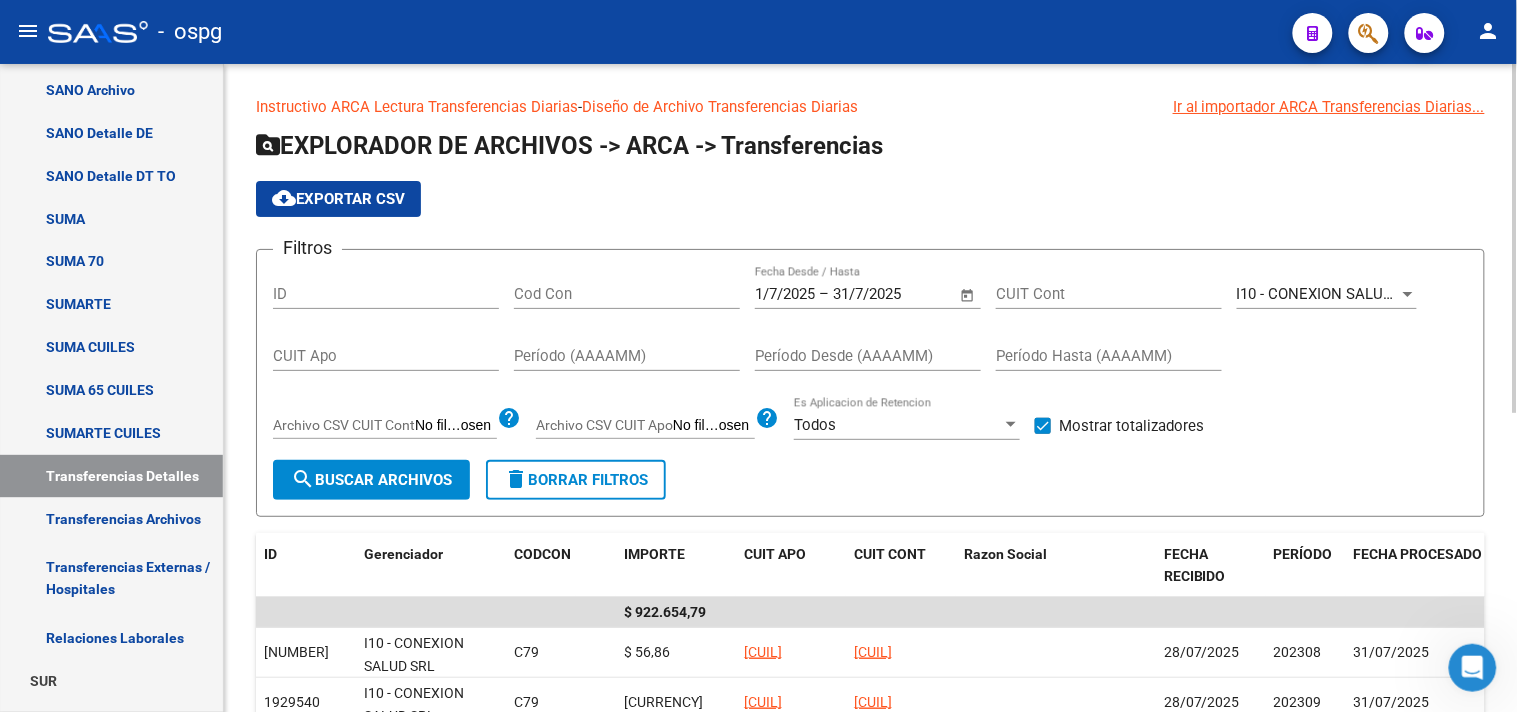 click on "cloud_download  Exportar CSV" 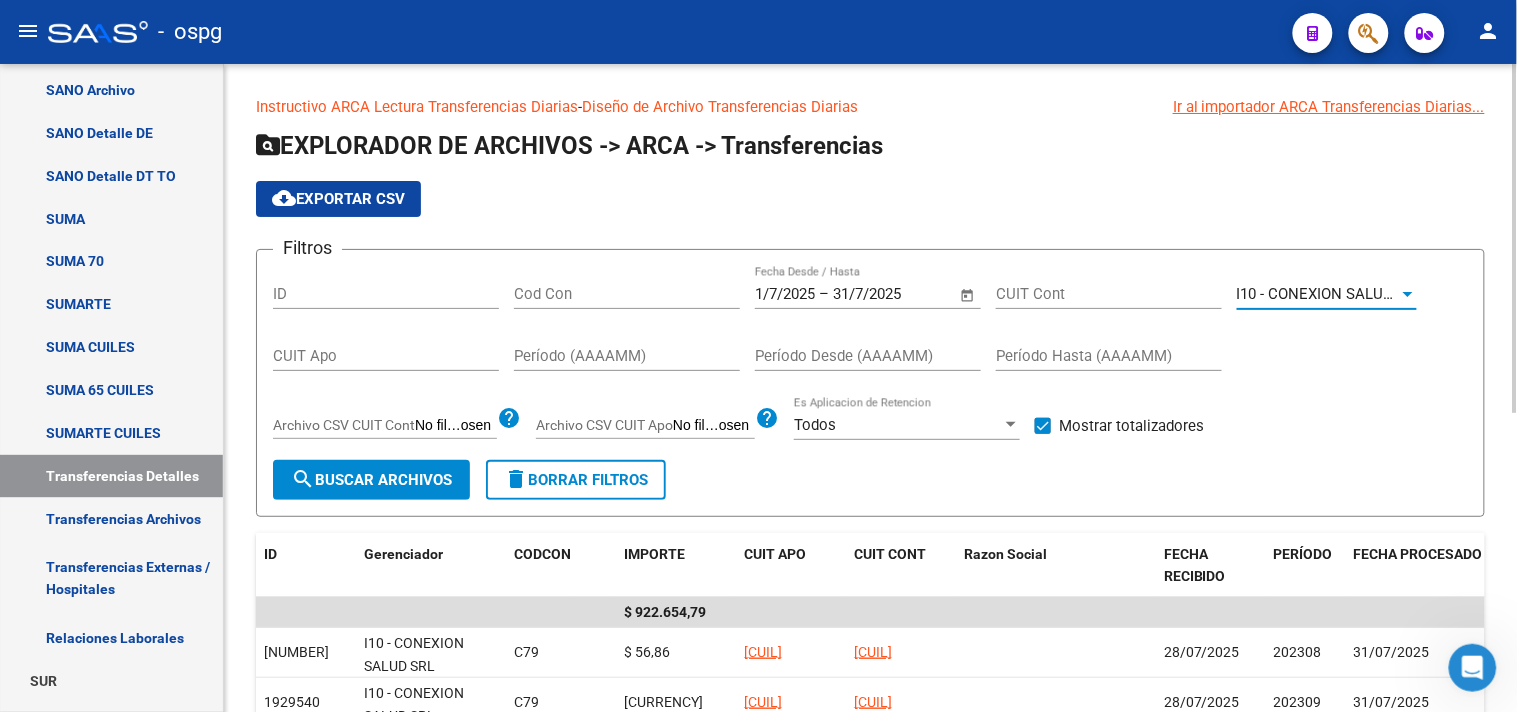 click on "I10 - CONEXION SALUD SRL" at bounding box center (1330, 294) 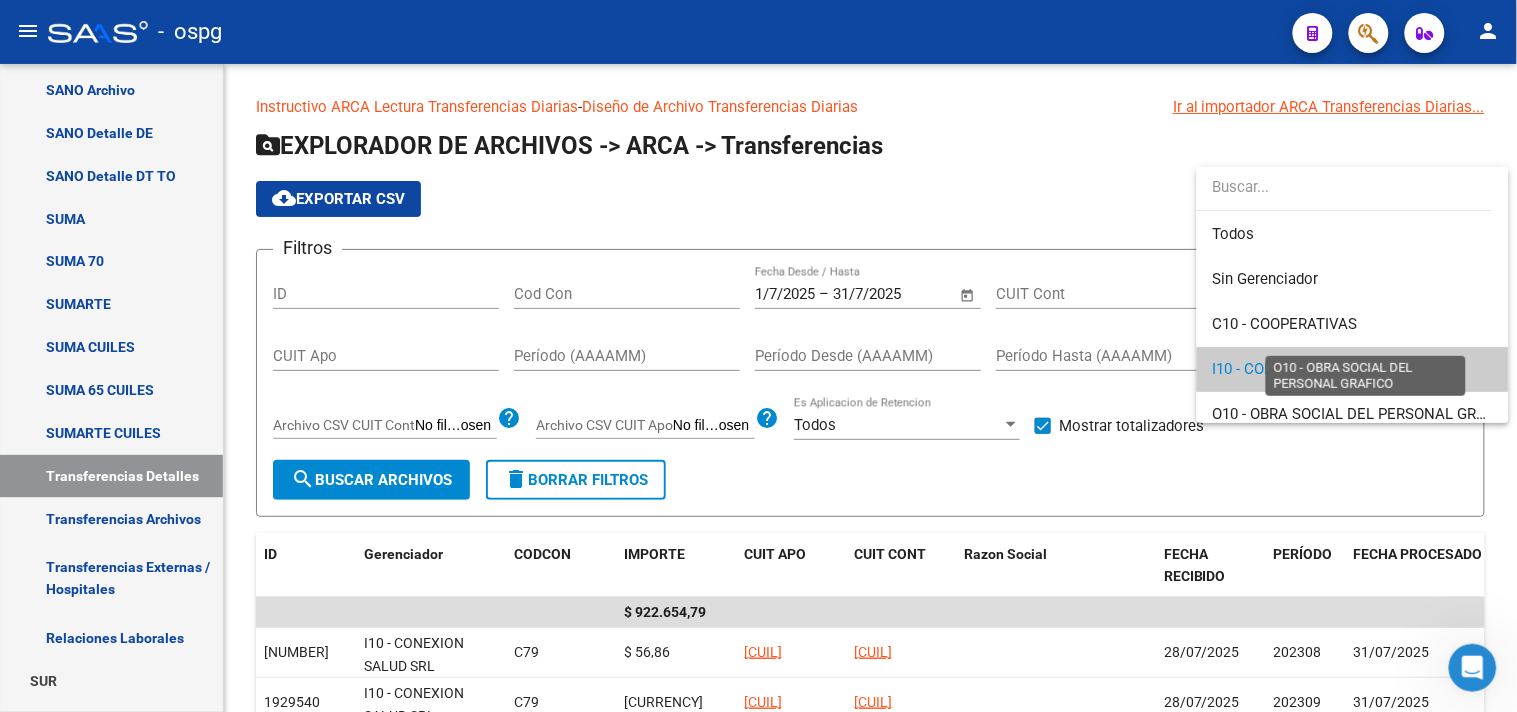scroll, scrollTop: 74, scrollLeft: 0, axis: vertical 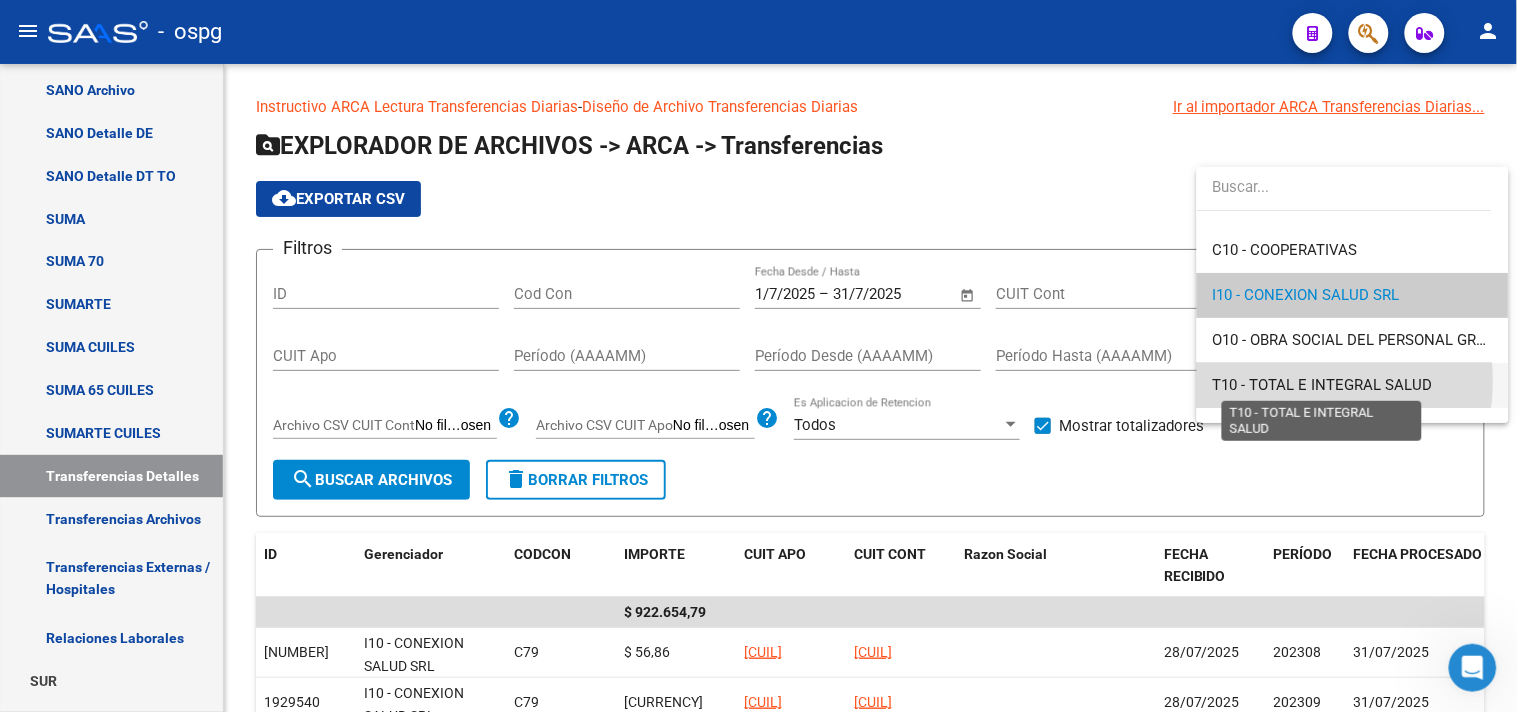 click on "T10 - TOTAL E INTEGRAL SALUD" at bounding box center (1323, 385) 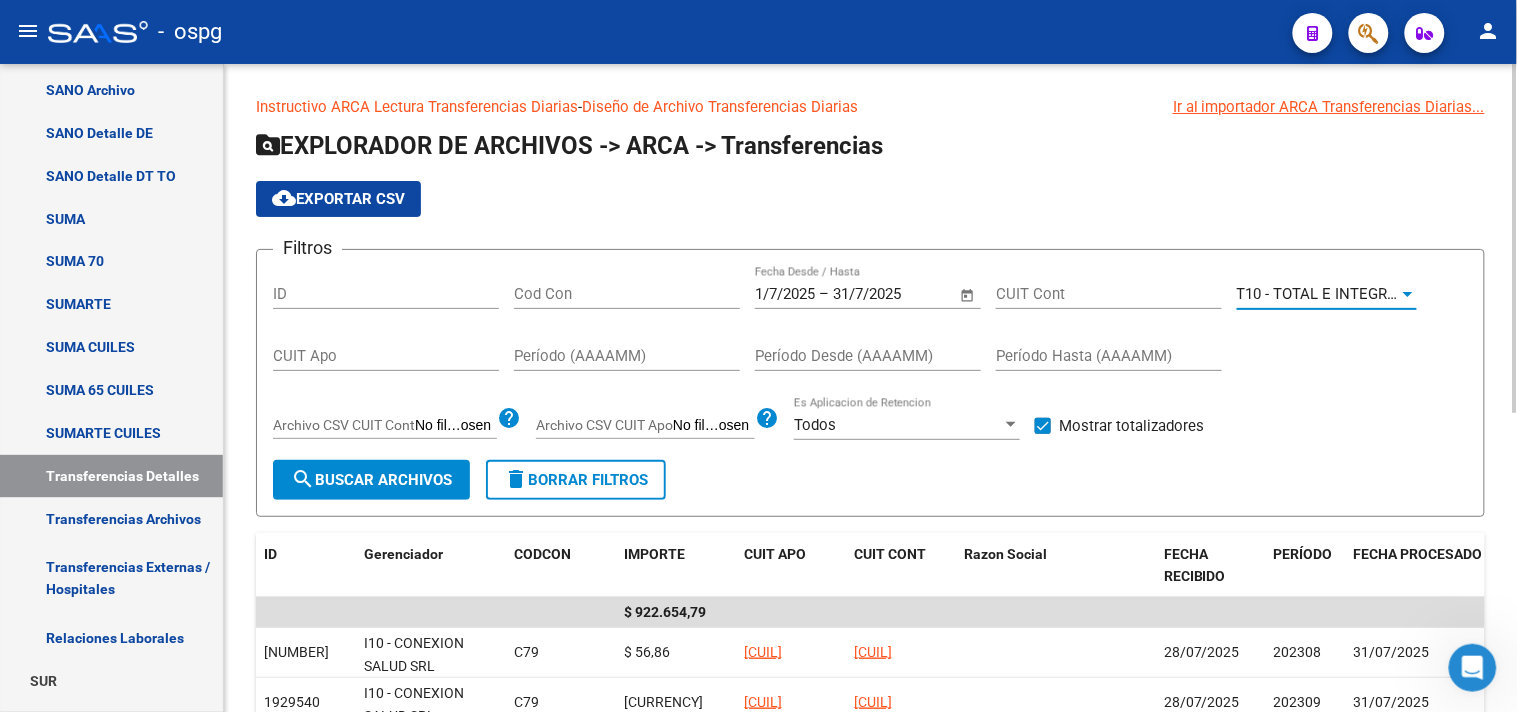click on "search  Buscar Archivos" 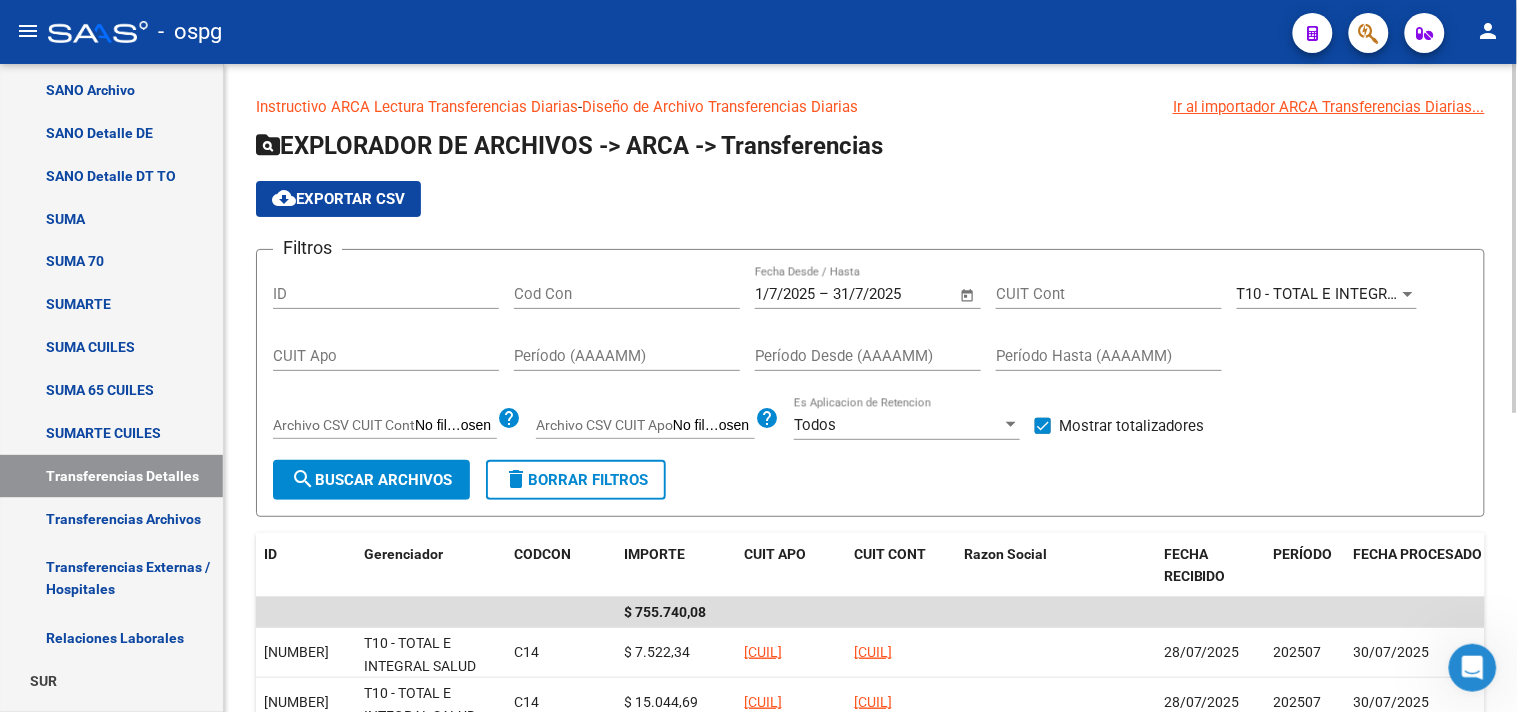 click on "cloud_download  Exportar CSV" 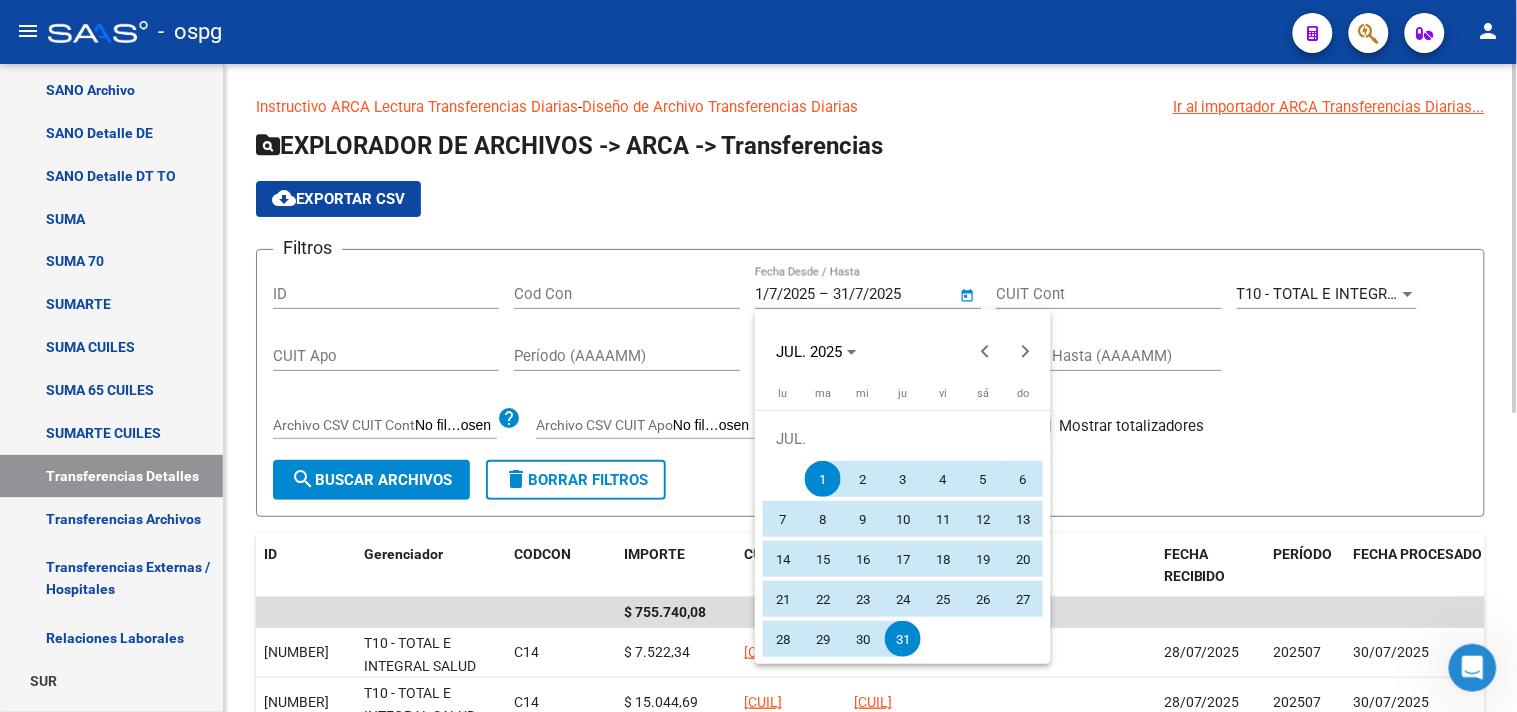 drag, startPoint x: 1483, startPoint y: 376, endPoint x: 1503, endPoint y: 315, distance: 64.195015 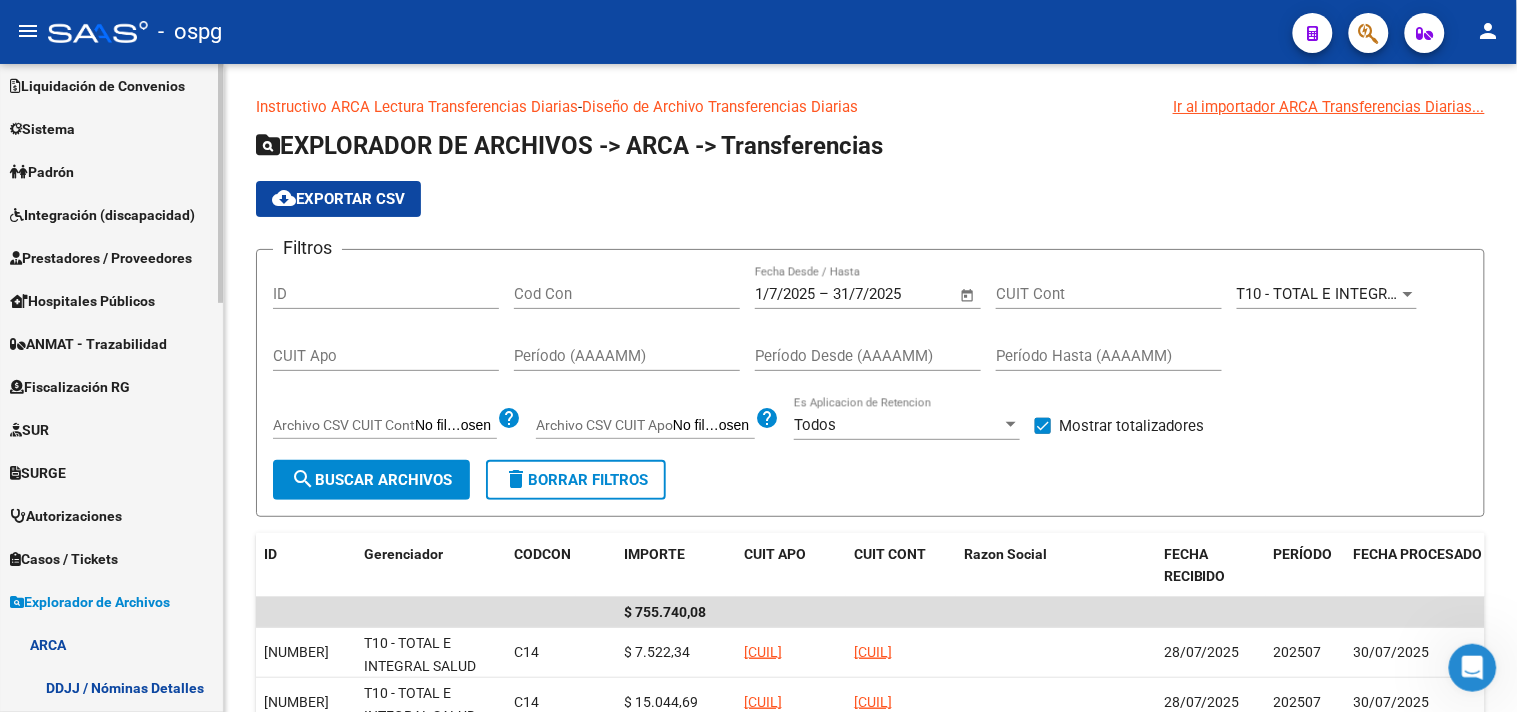 scroll, scrollTop: 0, scrollLeft: 0, axis: both 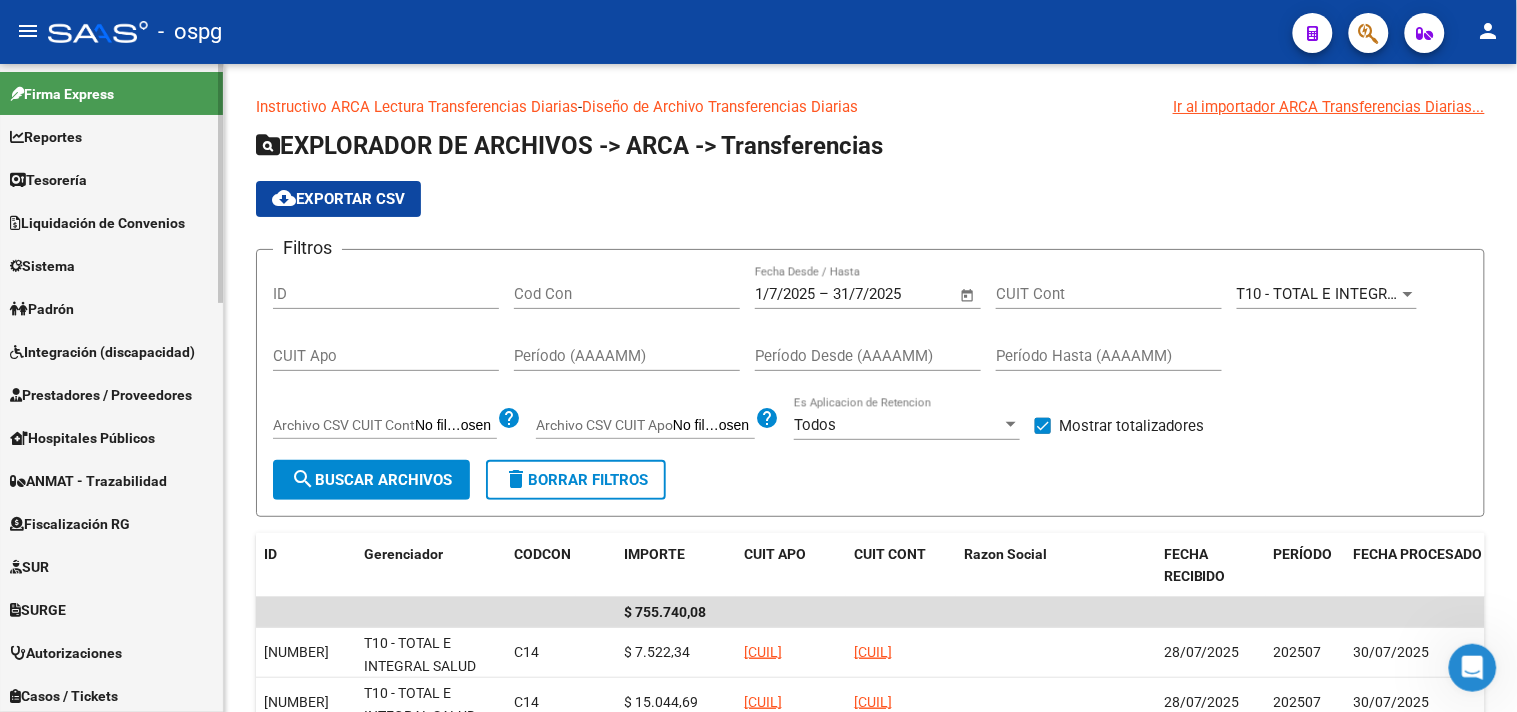 click on "Padrón" at bounding box center [42, 309] 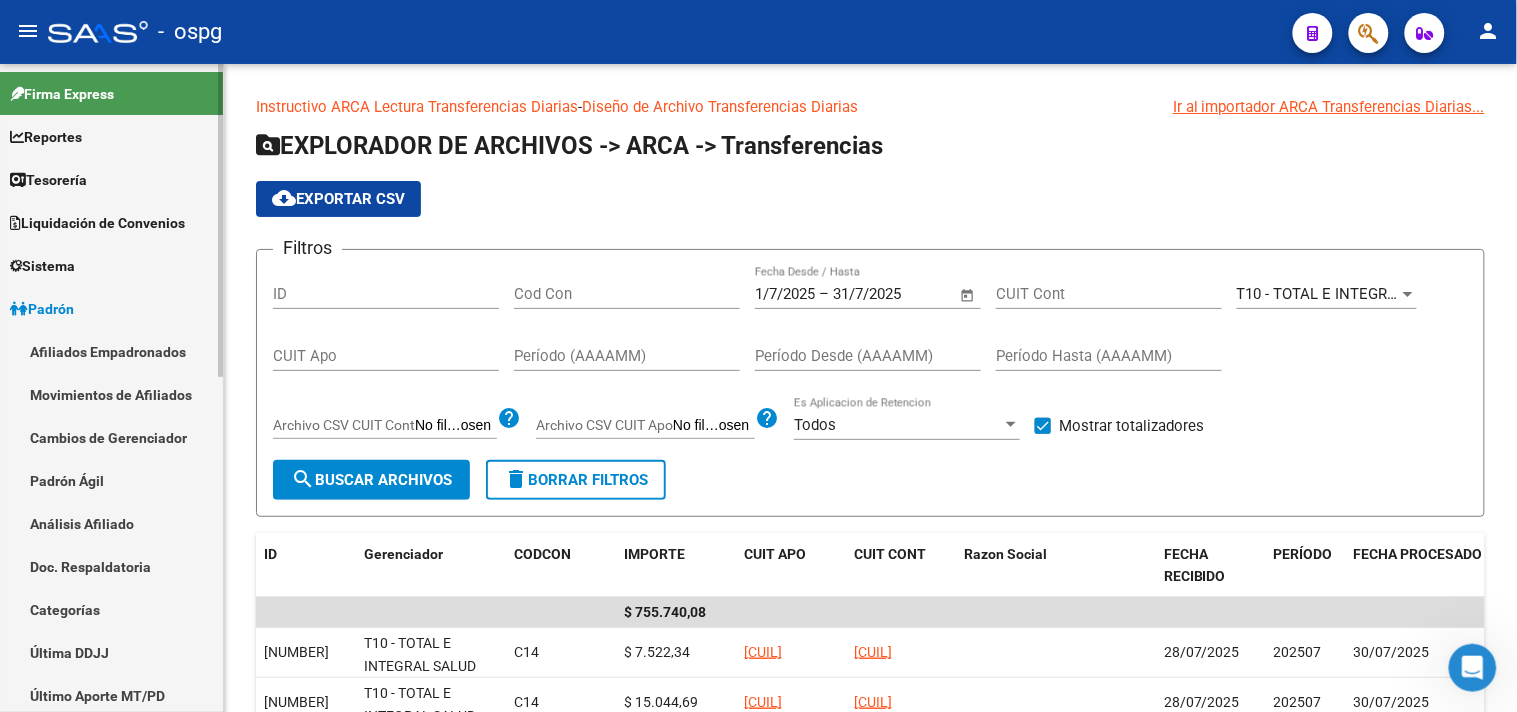 click on "Análisis Afiliado" at bounding box center [111, 523] 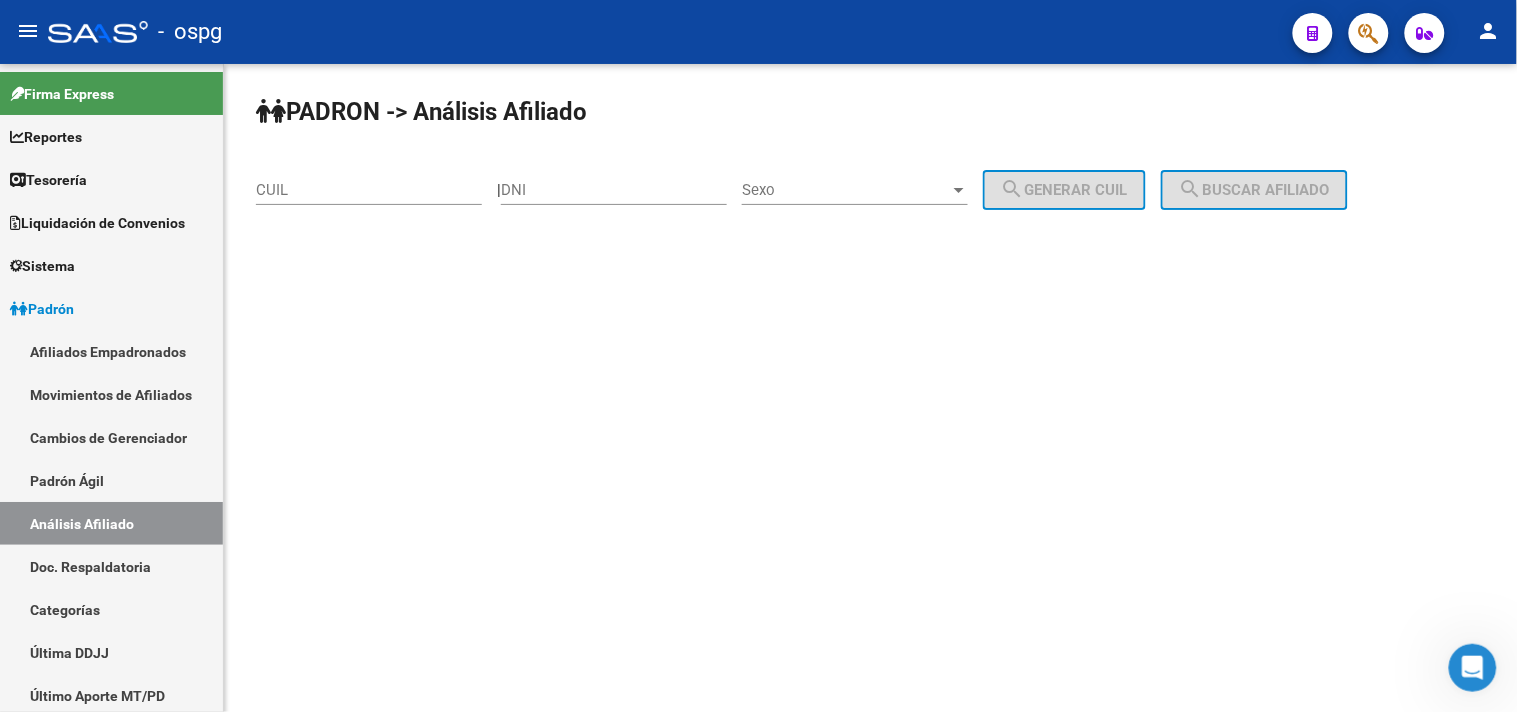 click on "CUIL" at bounding box center [369, 190] 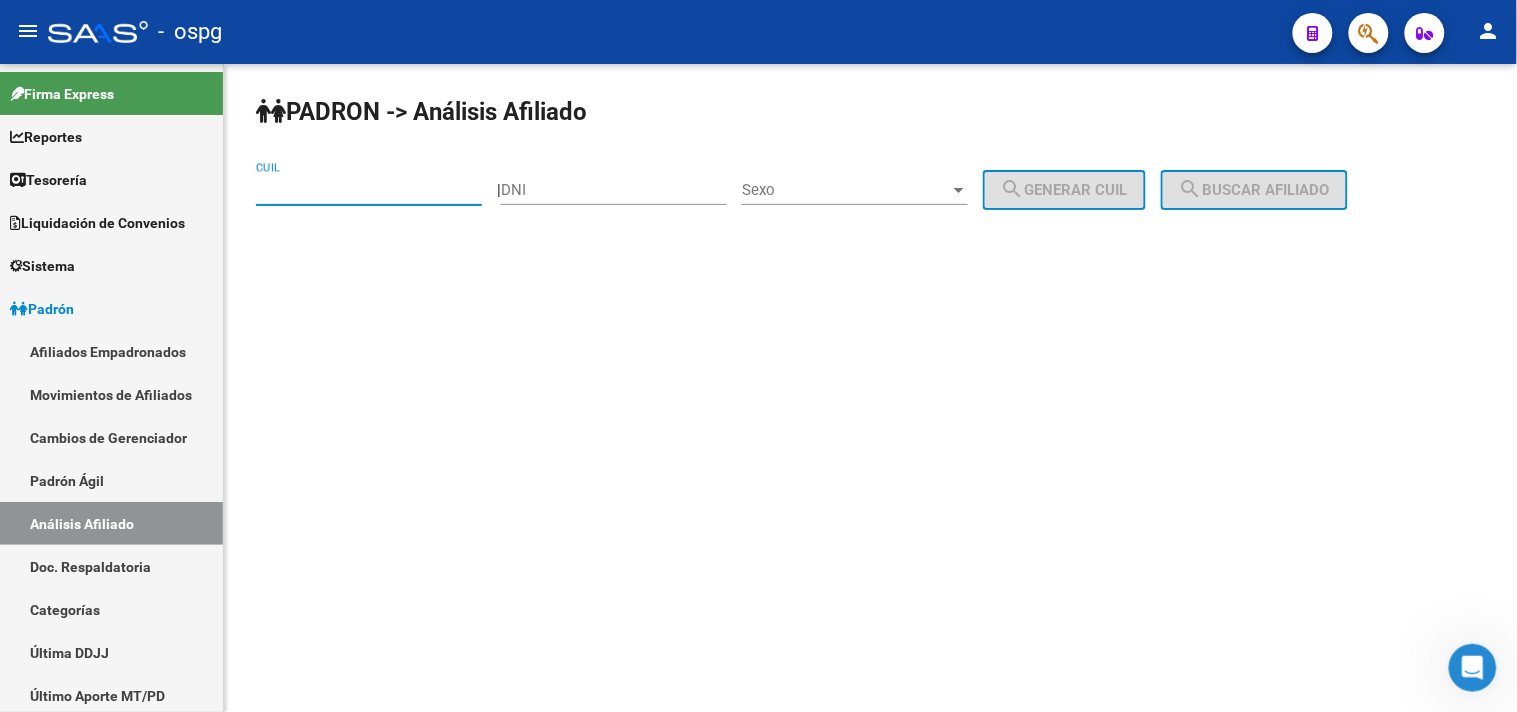paste on "[CUIL]" 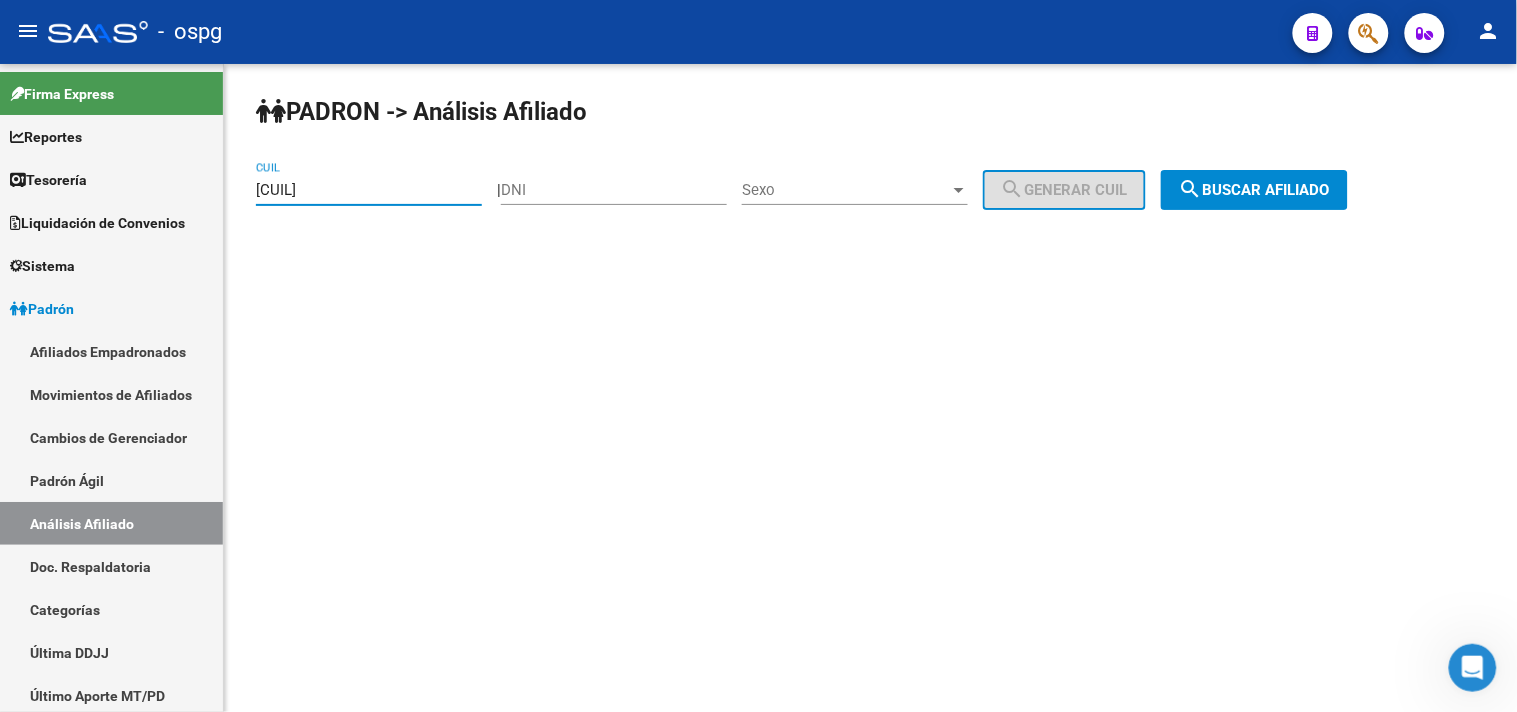 type on "[CUIL]" 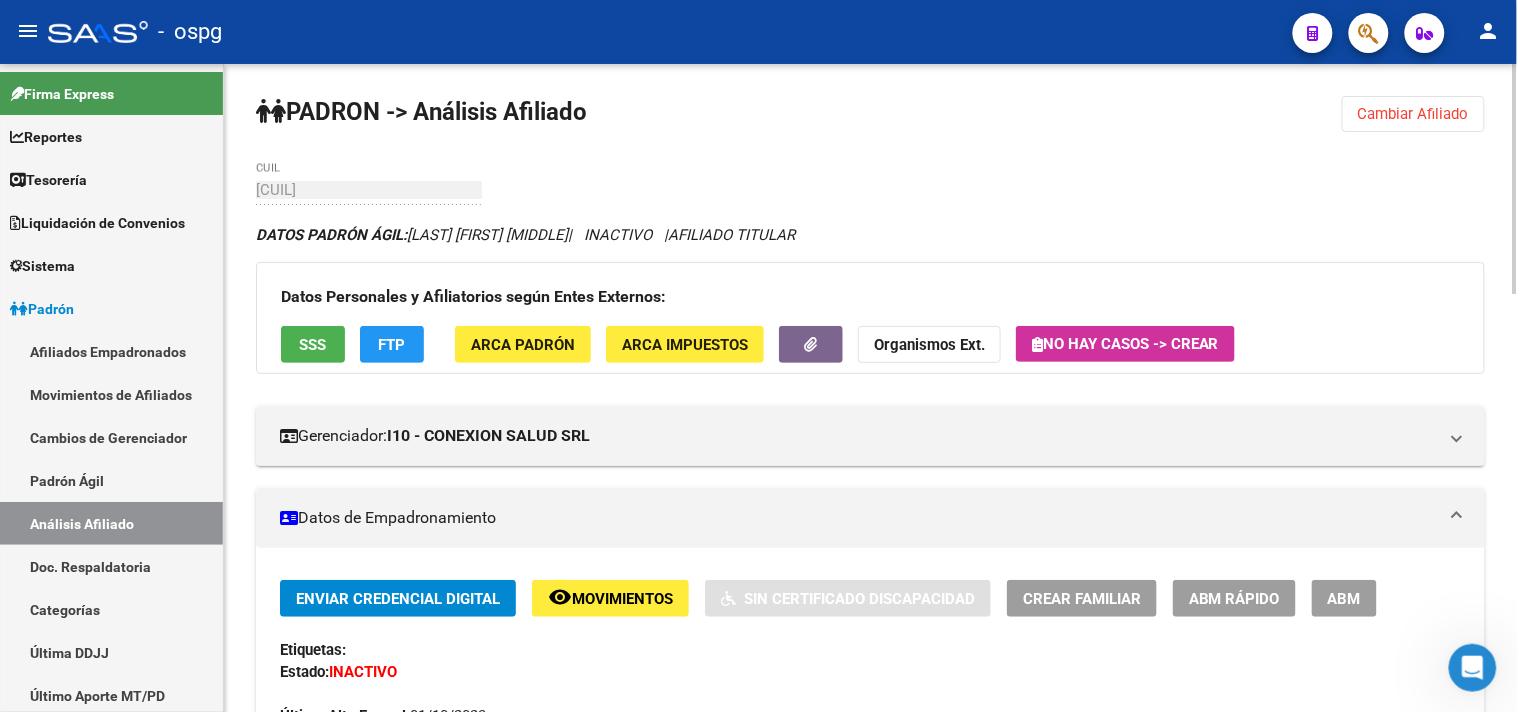 click on "Movimientos" 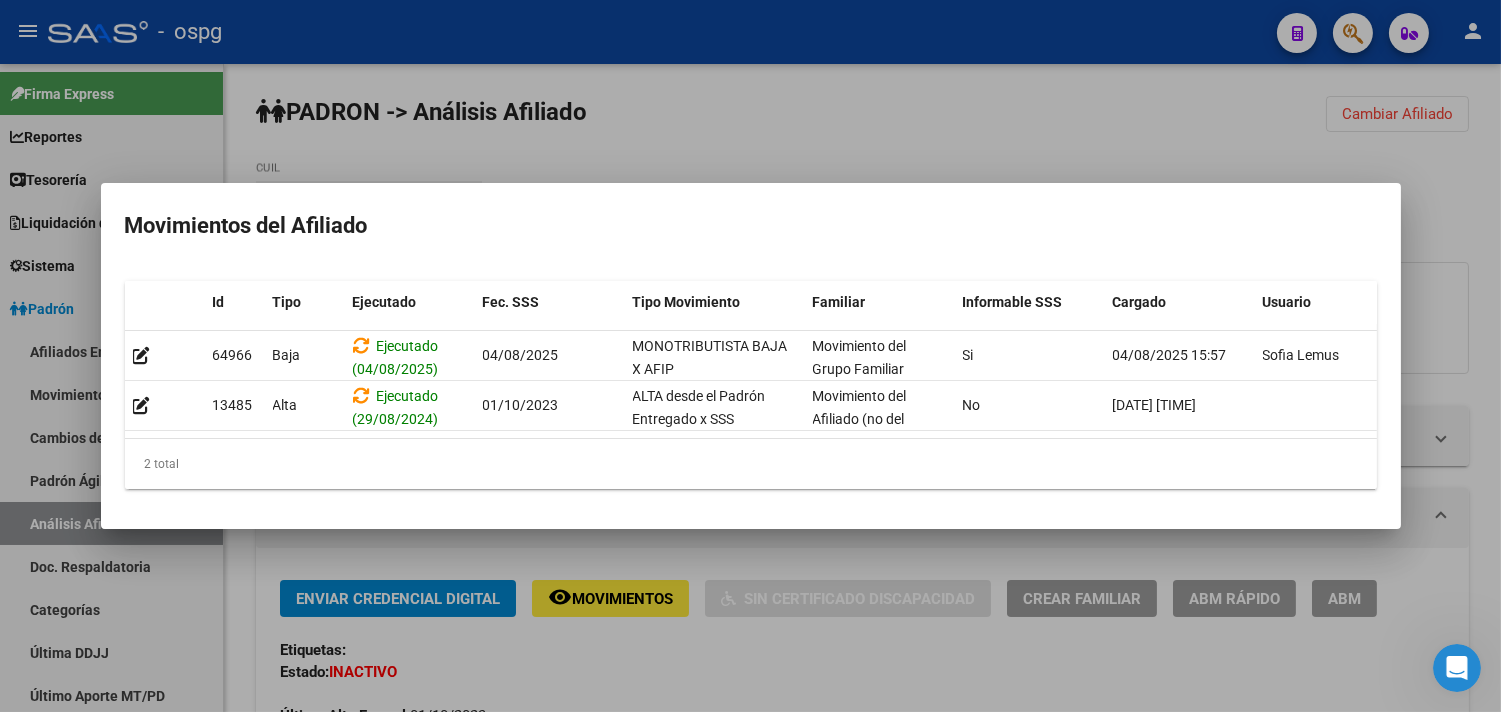 click at bounding box center [750, 356] 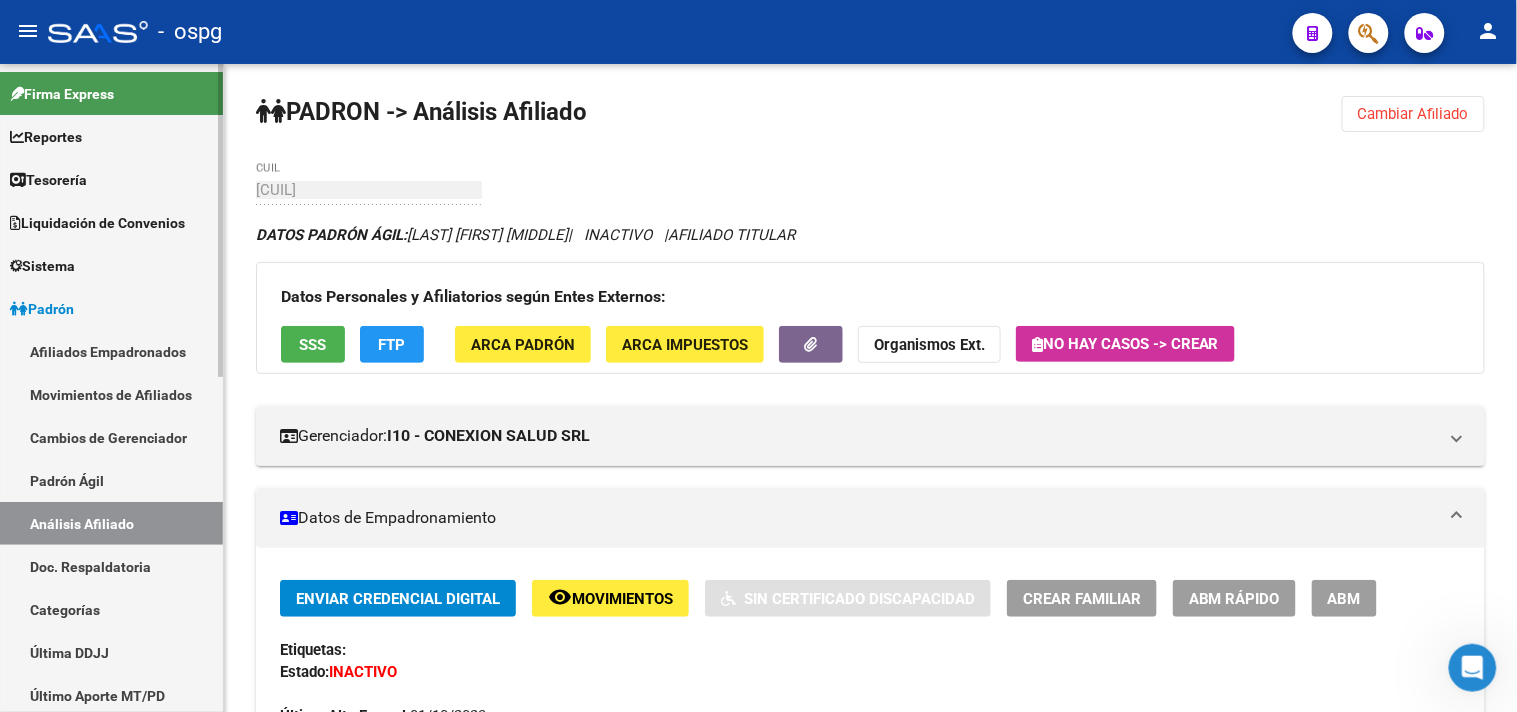 click on "Afiliados Empadronados" at bounding box center [111, 351] 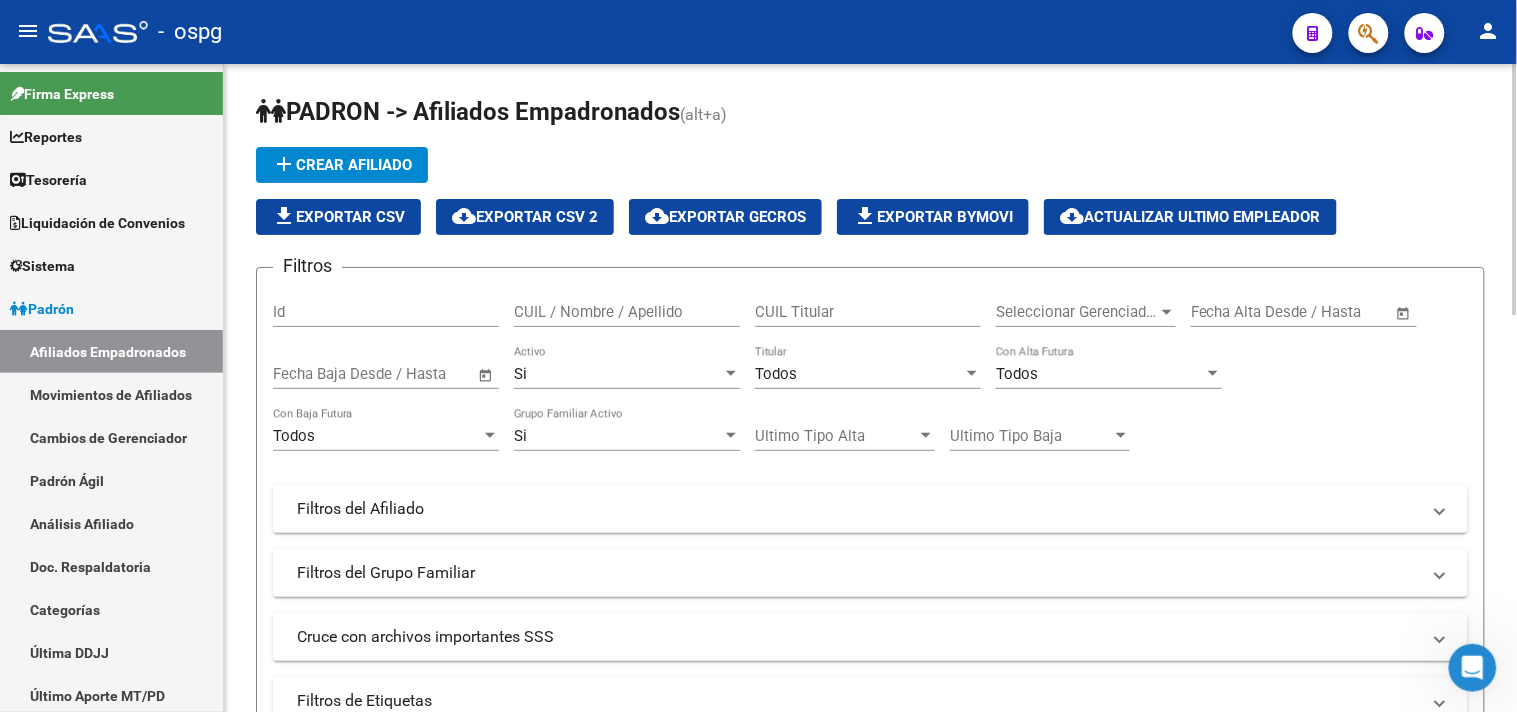 click on "Seleccionar Gerenciador" at bounding box center [1077, 312] 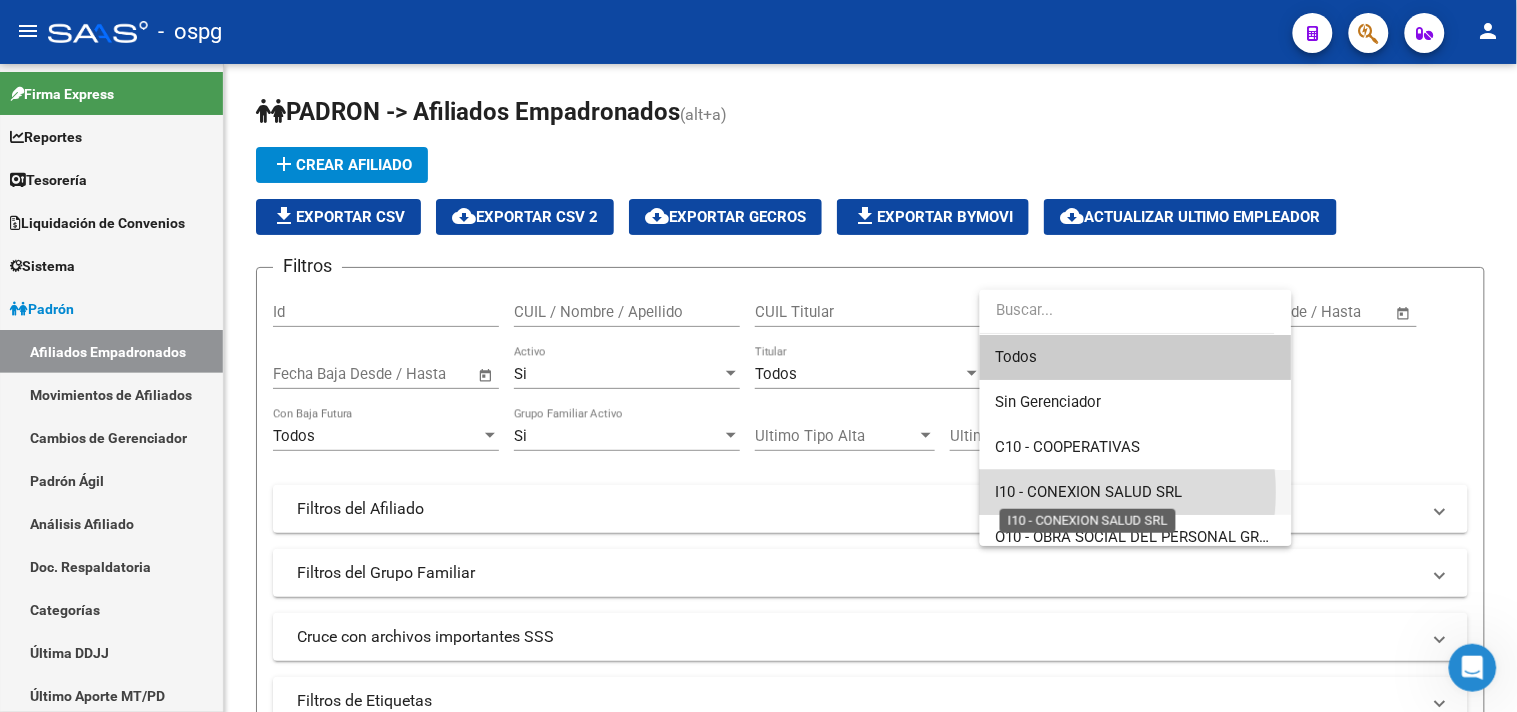 click on "I10 - CONEXION SALUD SRL" at bounding box center (1089, 492) 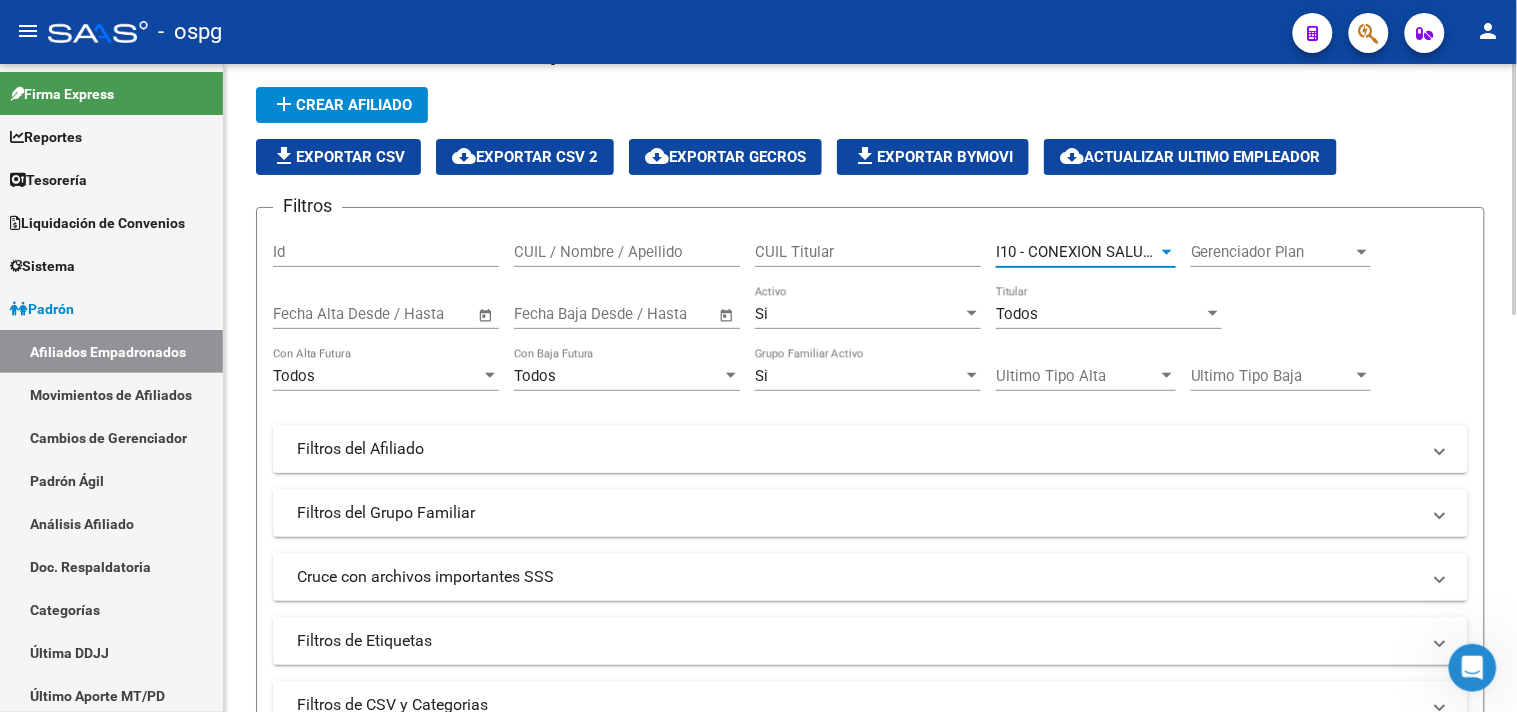 scroll, scrollTop: 111, scrollLeft: 0, axis: vertical 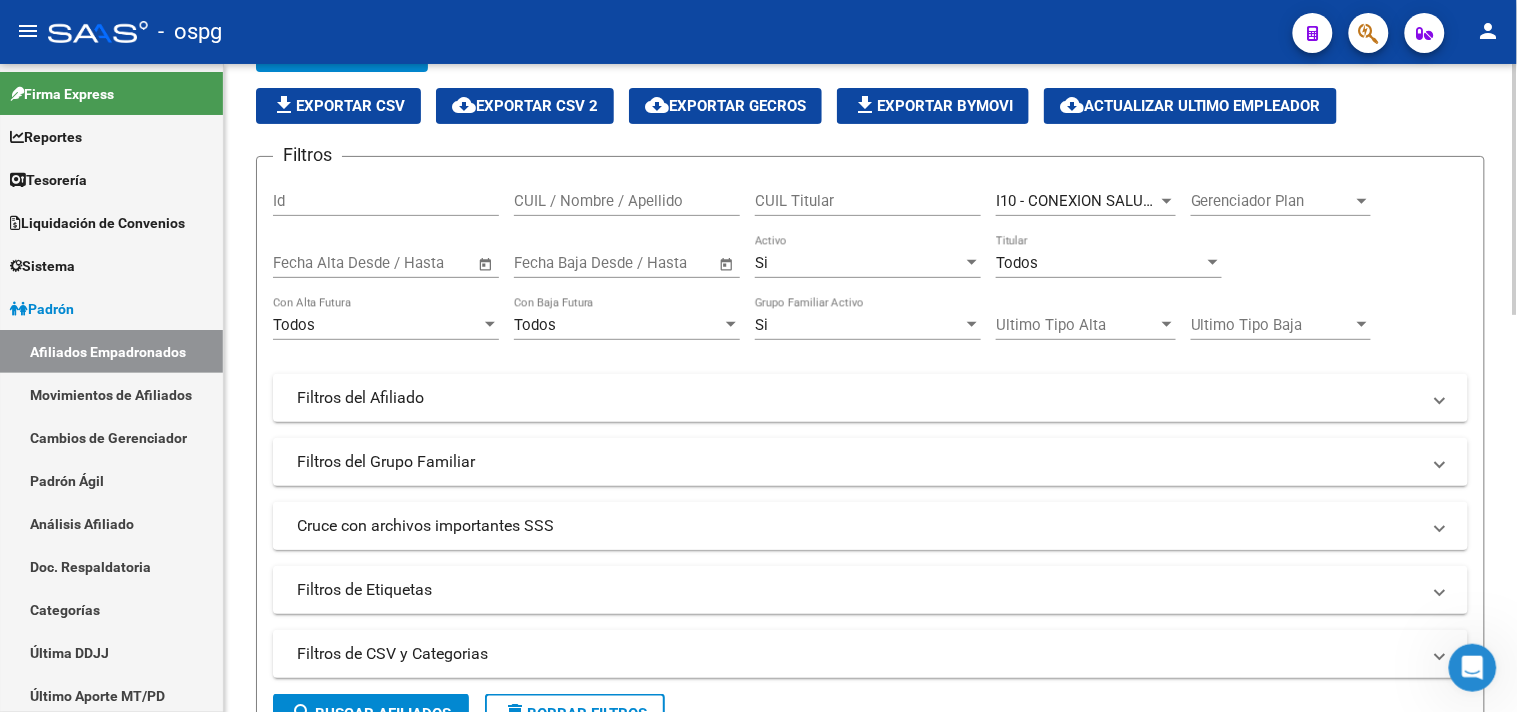click on "Cruce con archivos importantes SSS" at bounding box center (858, 526) 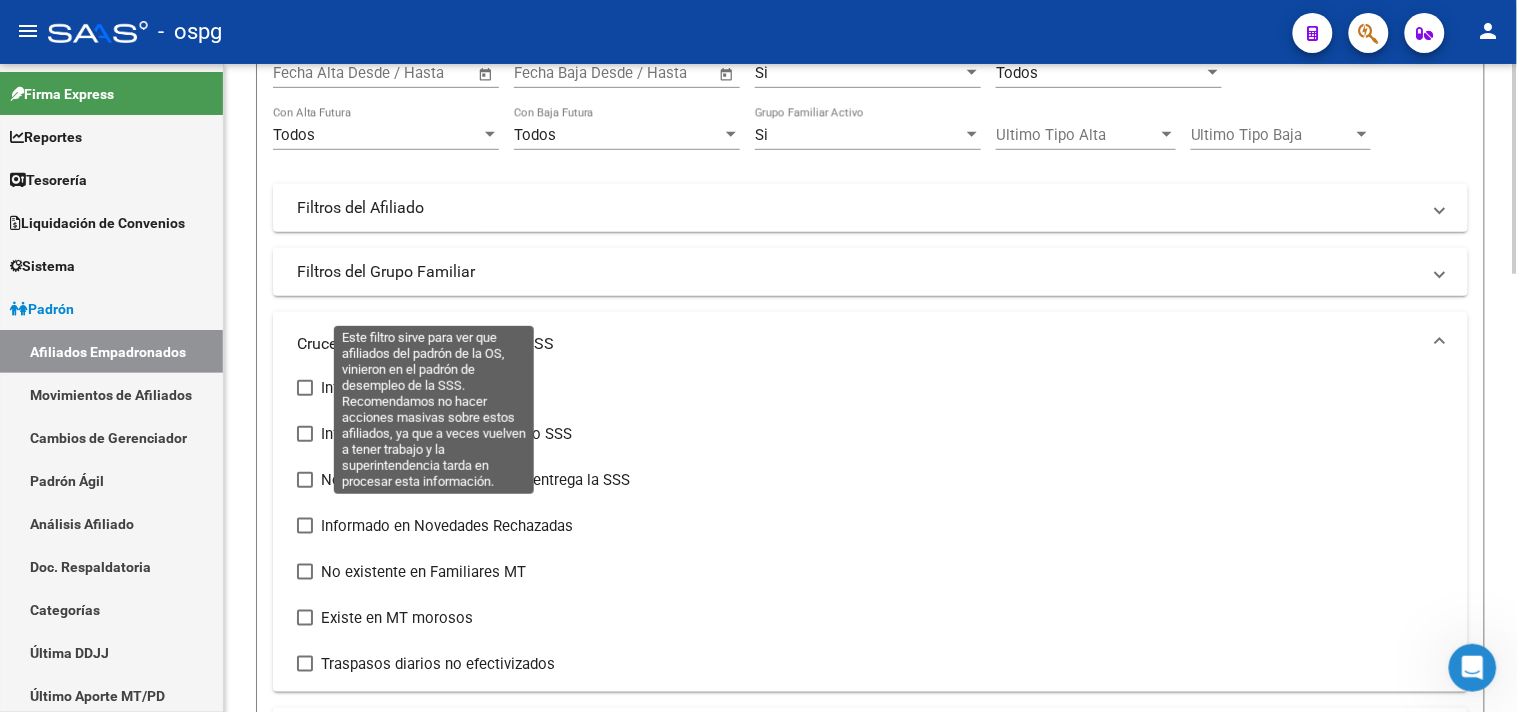 scroll, scrollTop: 333, scrollLeft: 0, axis: vertical 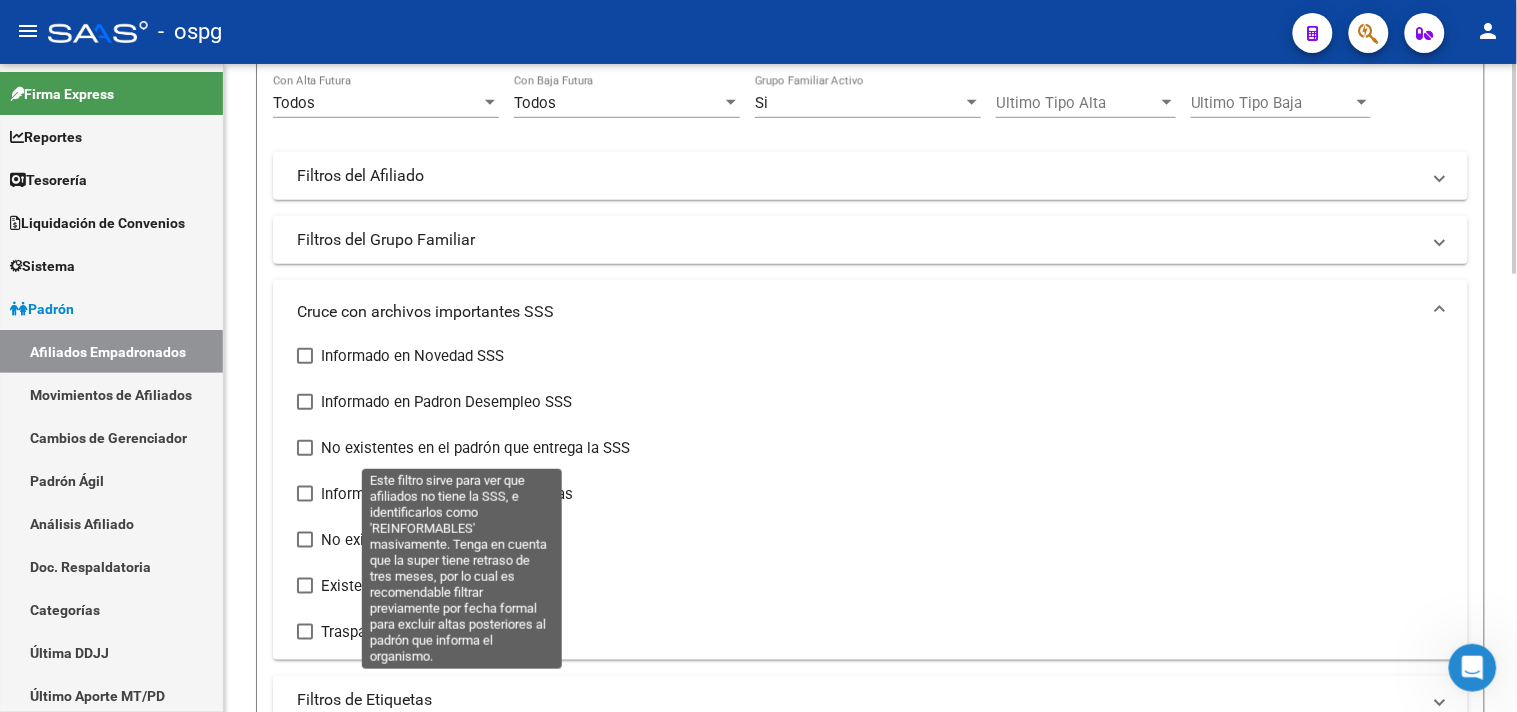 click at bounding box center (305, 448) 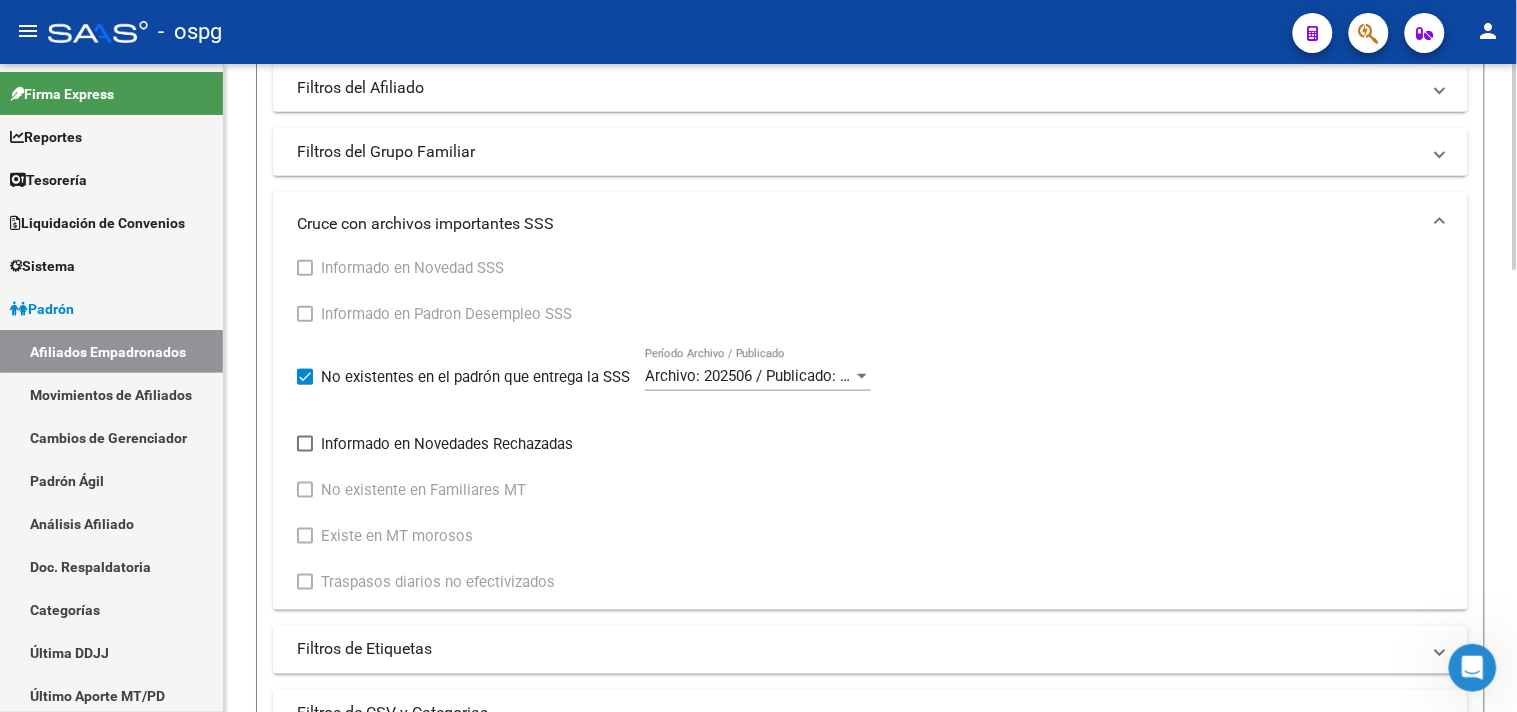 scroll, scrollTop: 555, scrollLeft: 0, axis: vertical 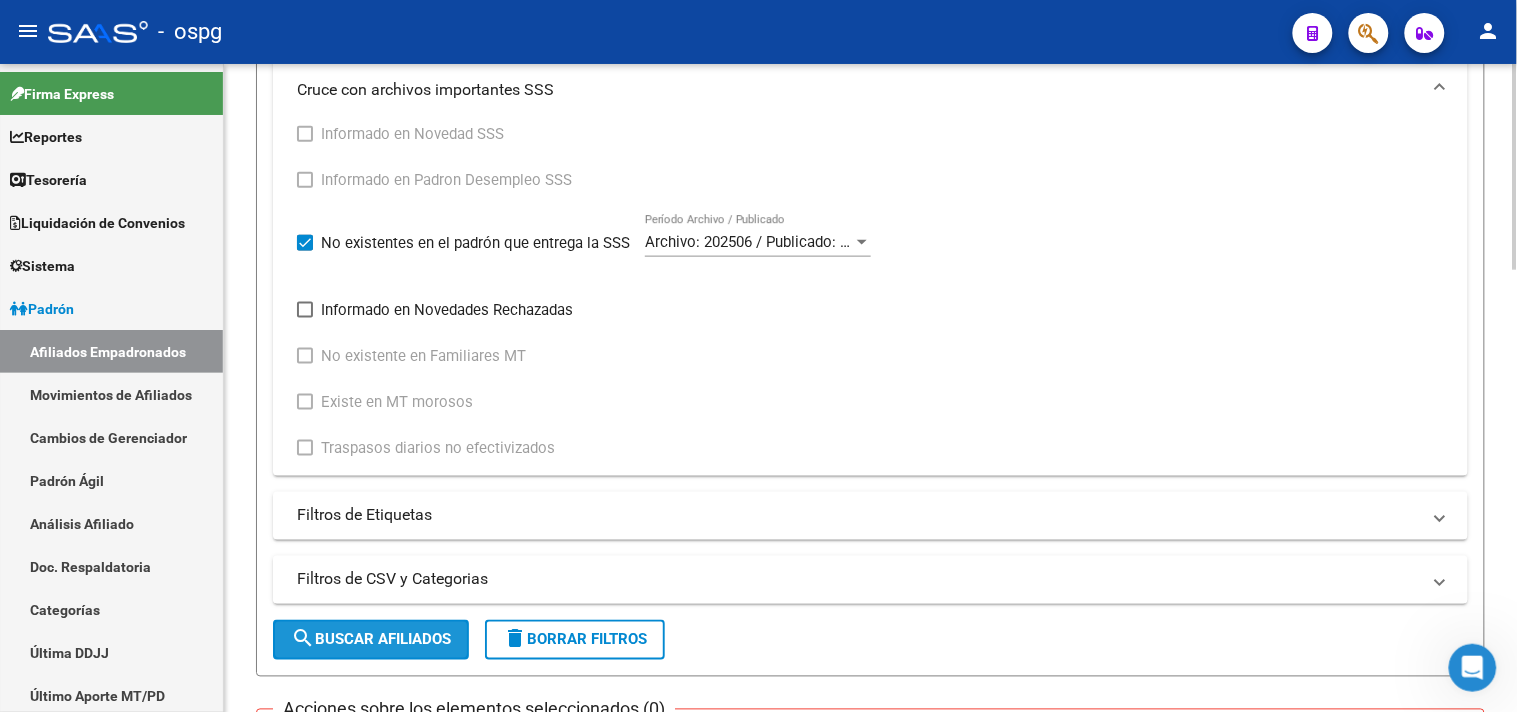 drag, startPoint x: 321, startPoint y: 623, endPoint x: 450, endPoint y: 592, distance: 132.67253 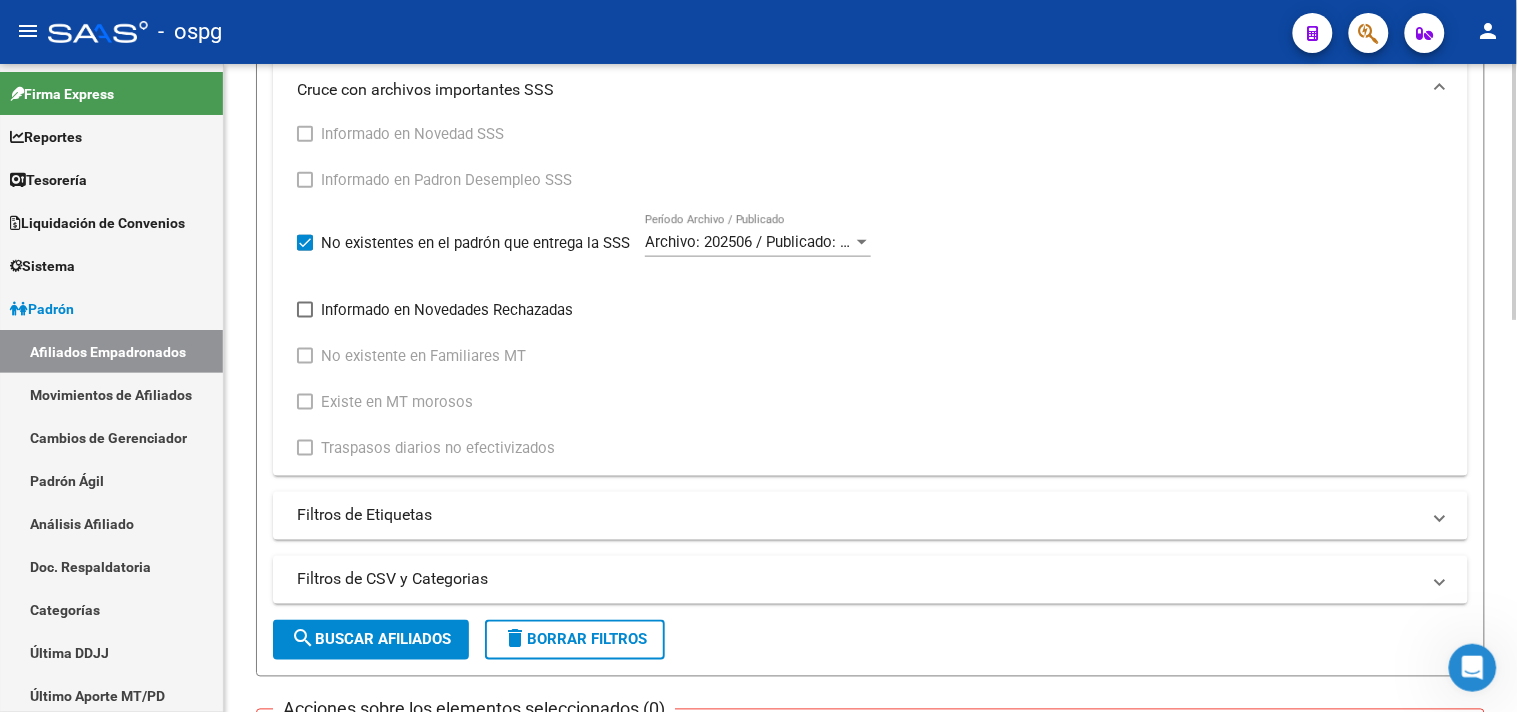 scroll, scrollTop: 994, scrollLeft: 0, axis: vertical 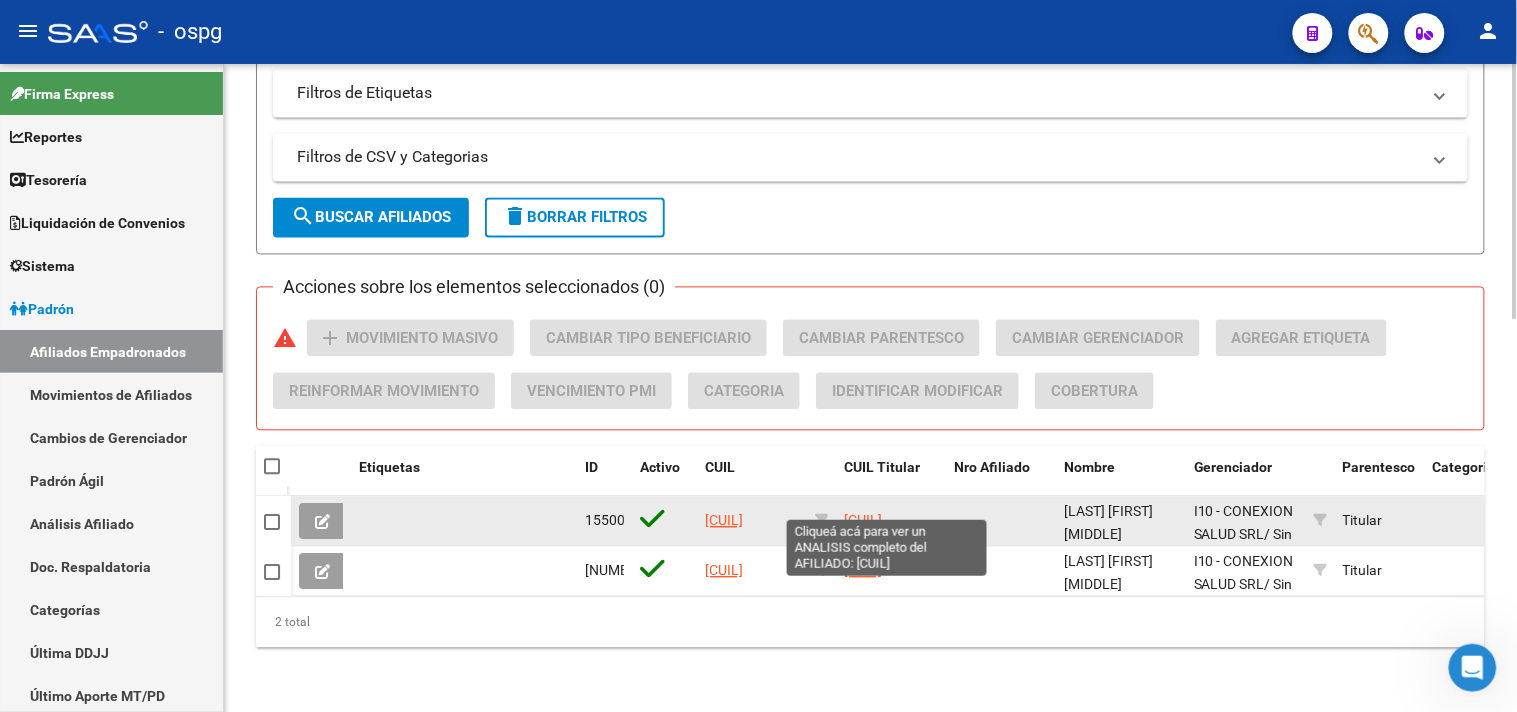 click on "[CUIL]" 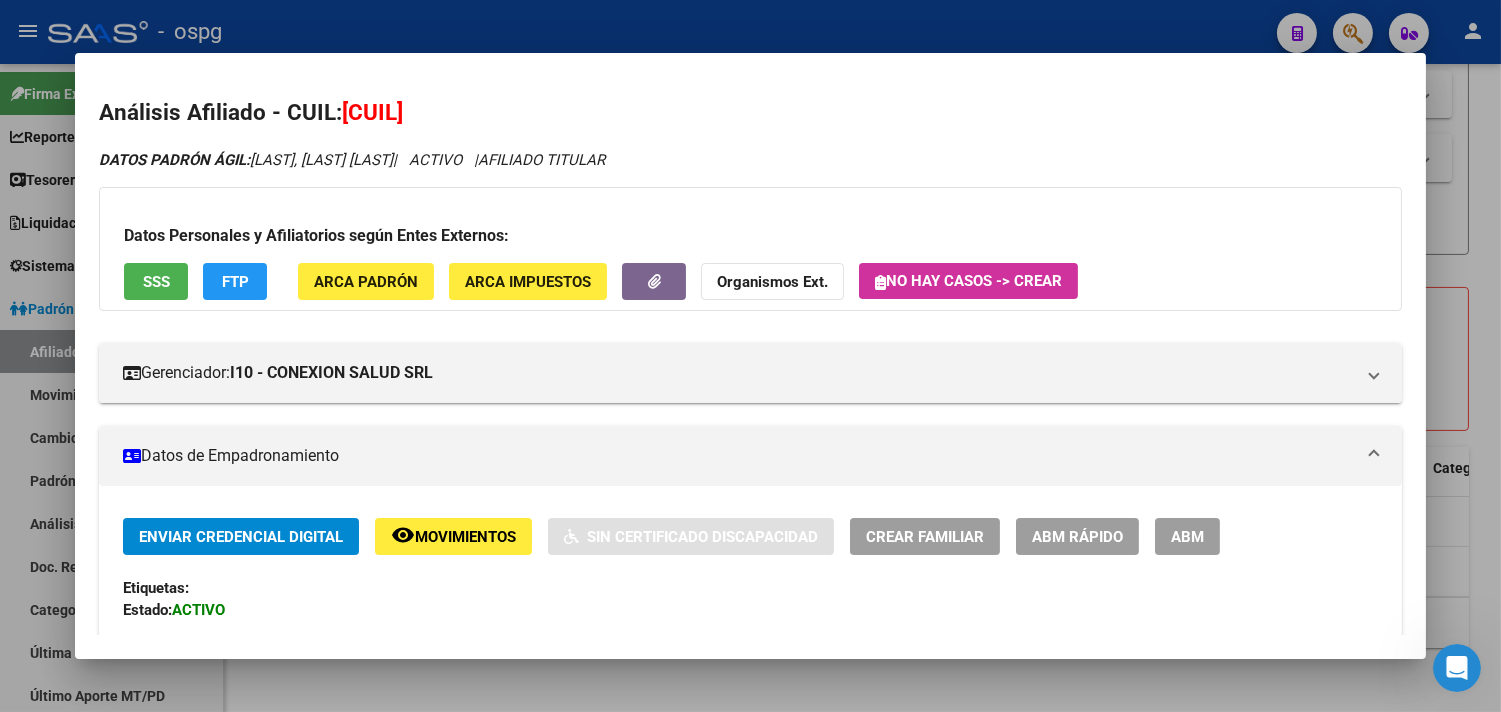 click on "FTP" 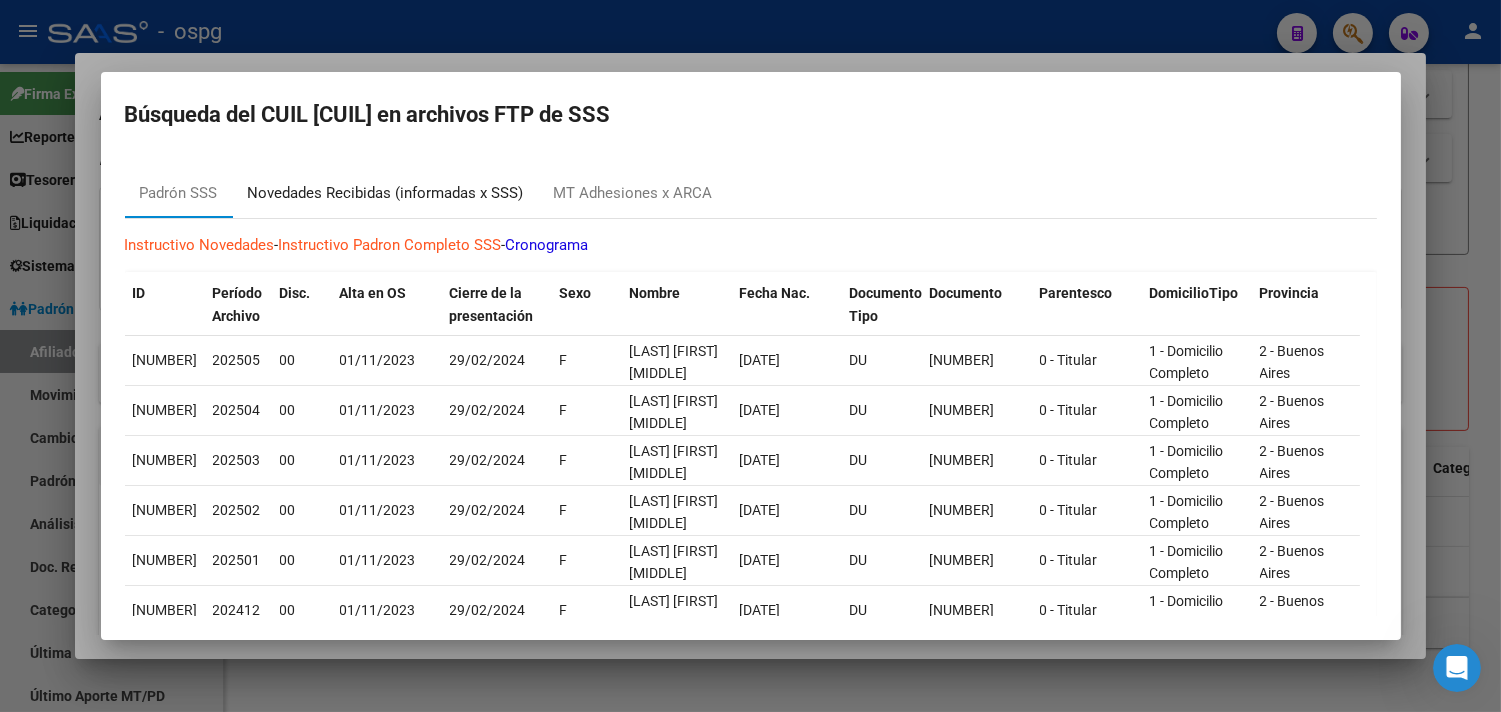 click on "Novedades Recibidas (informadas x SSS)" at bounding box center (386, 193) 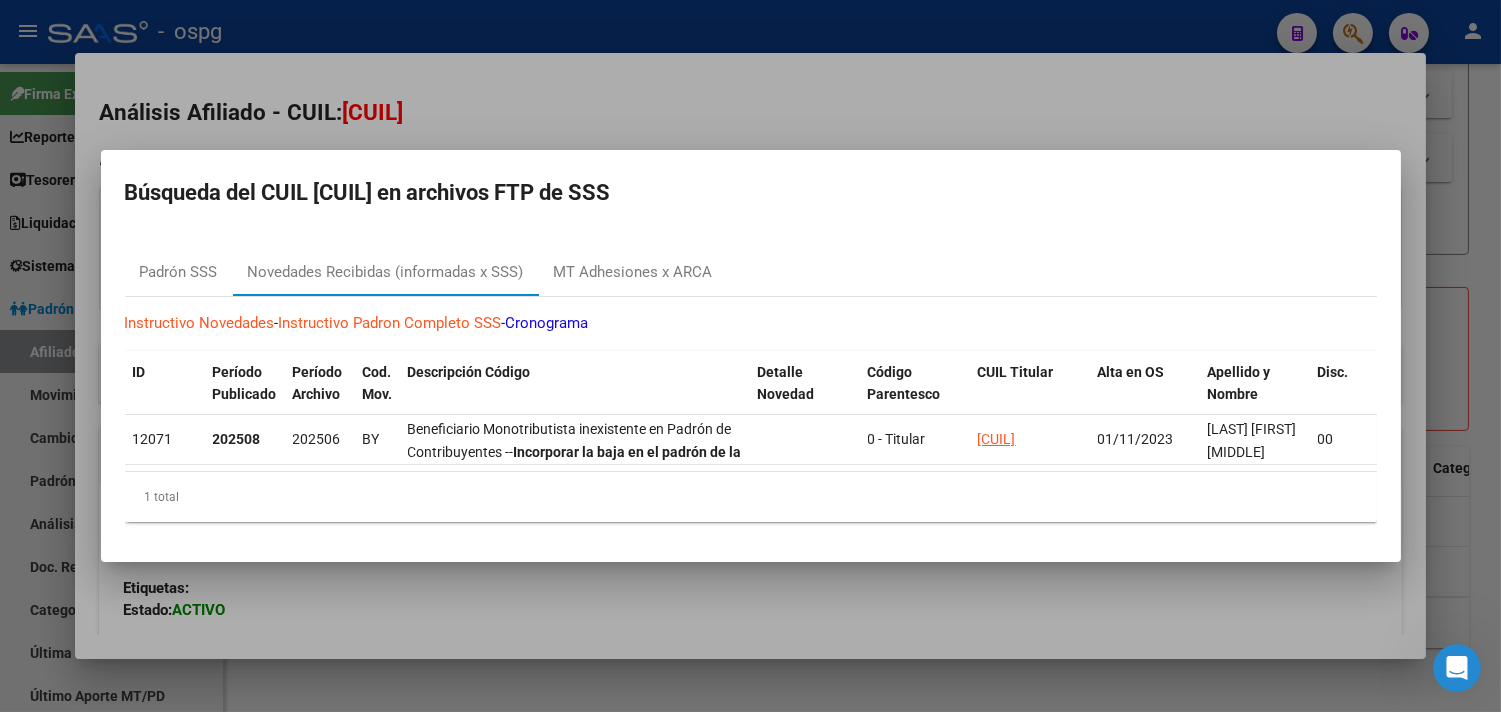 click at bounding box center (750, 356) 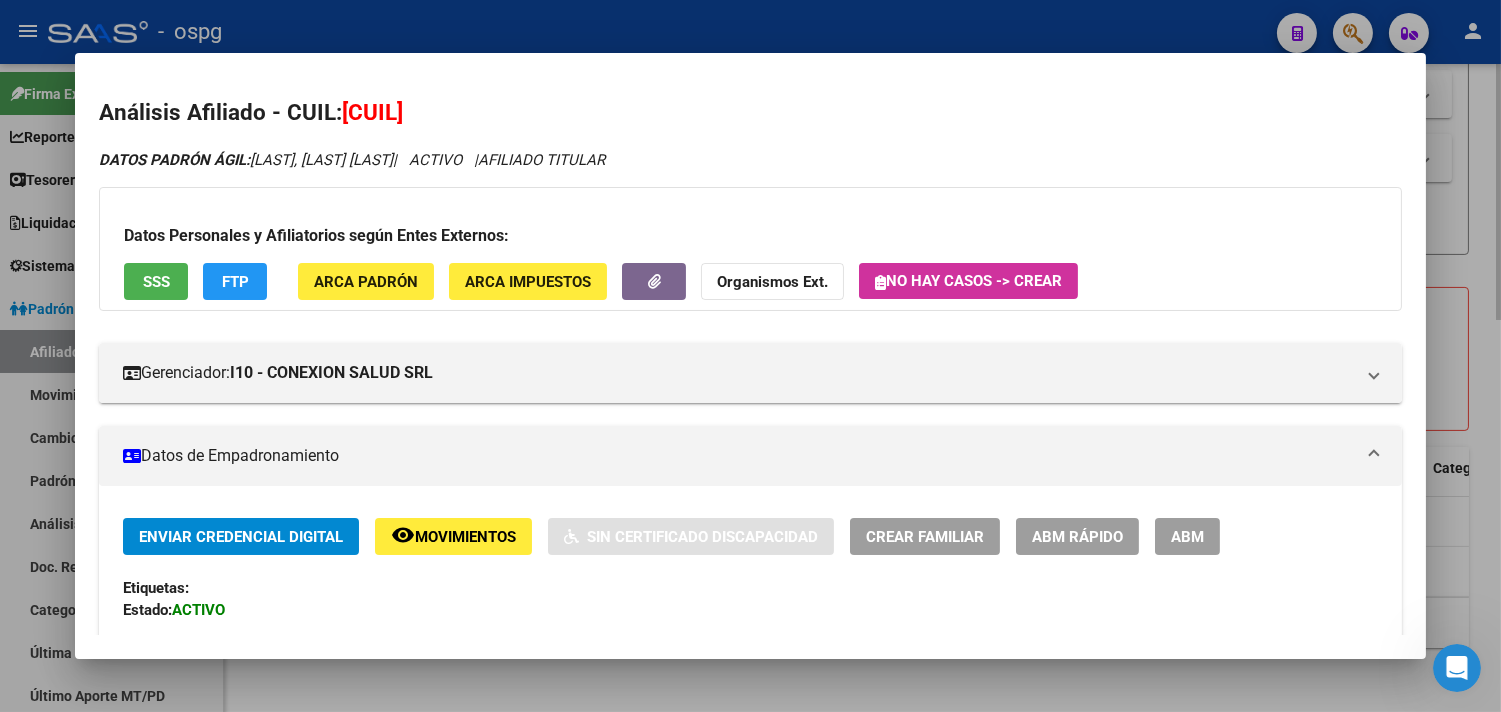 drag, startPoint x: 1467, startPoint y: 608, endPoint x: 788, endPoint y: 606, distance: 679.0029 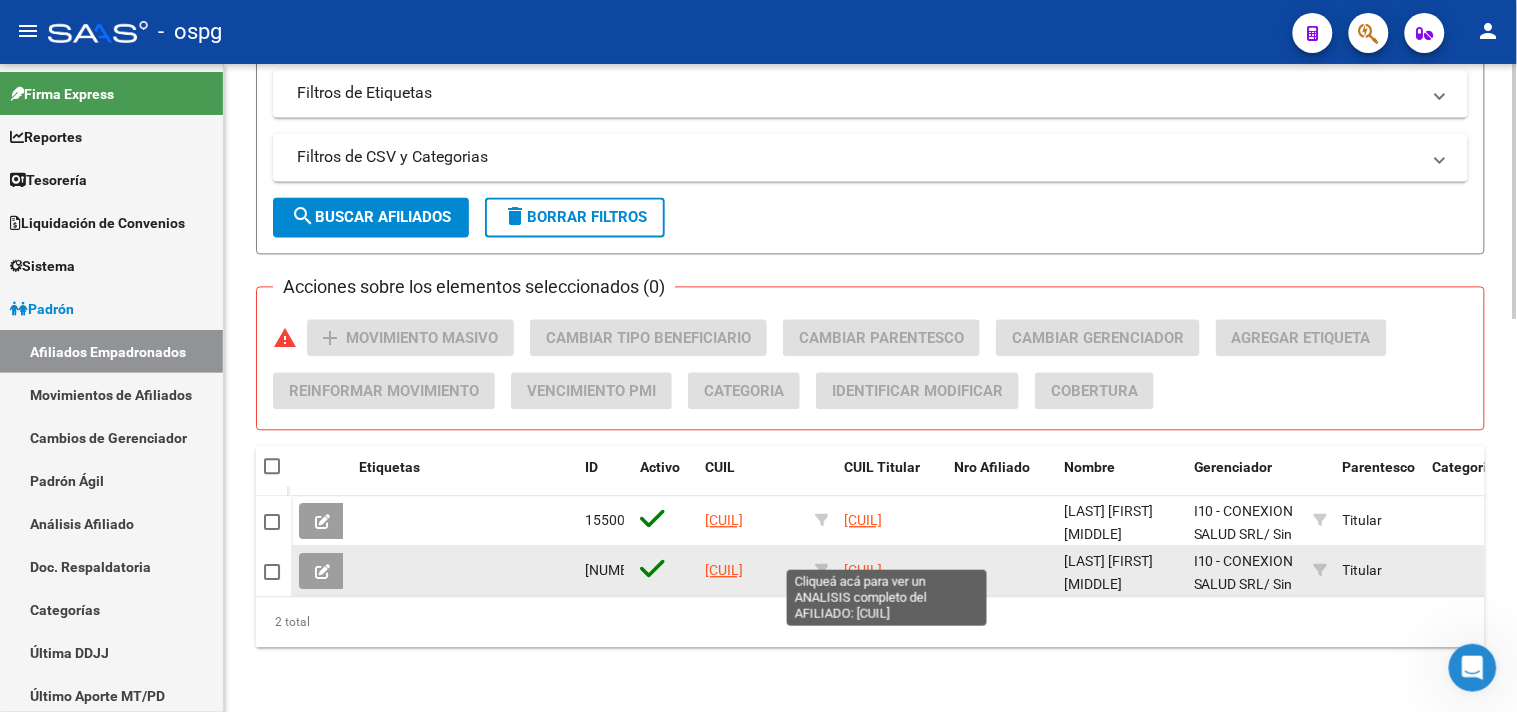 click on "[CUIL]" 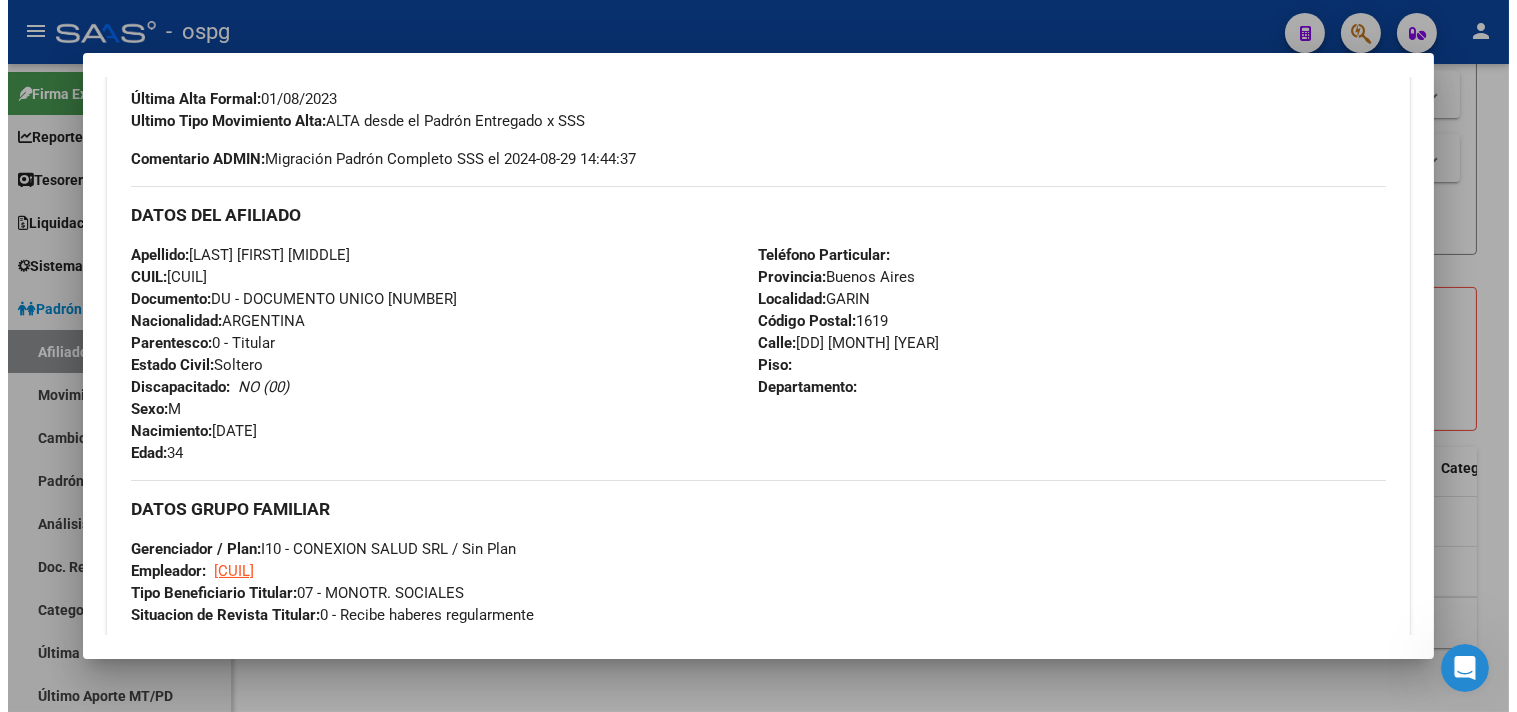 scroll, scrollTop: 0, scrollLeft: 0, axis: both 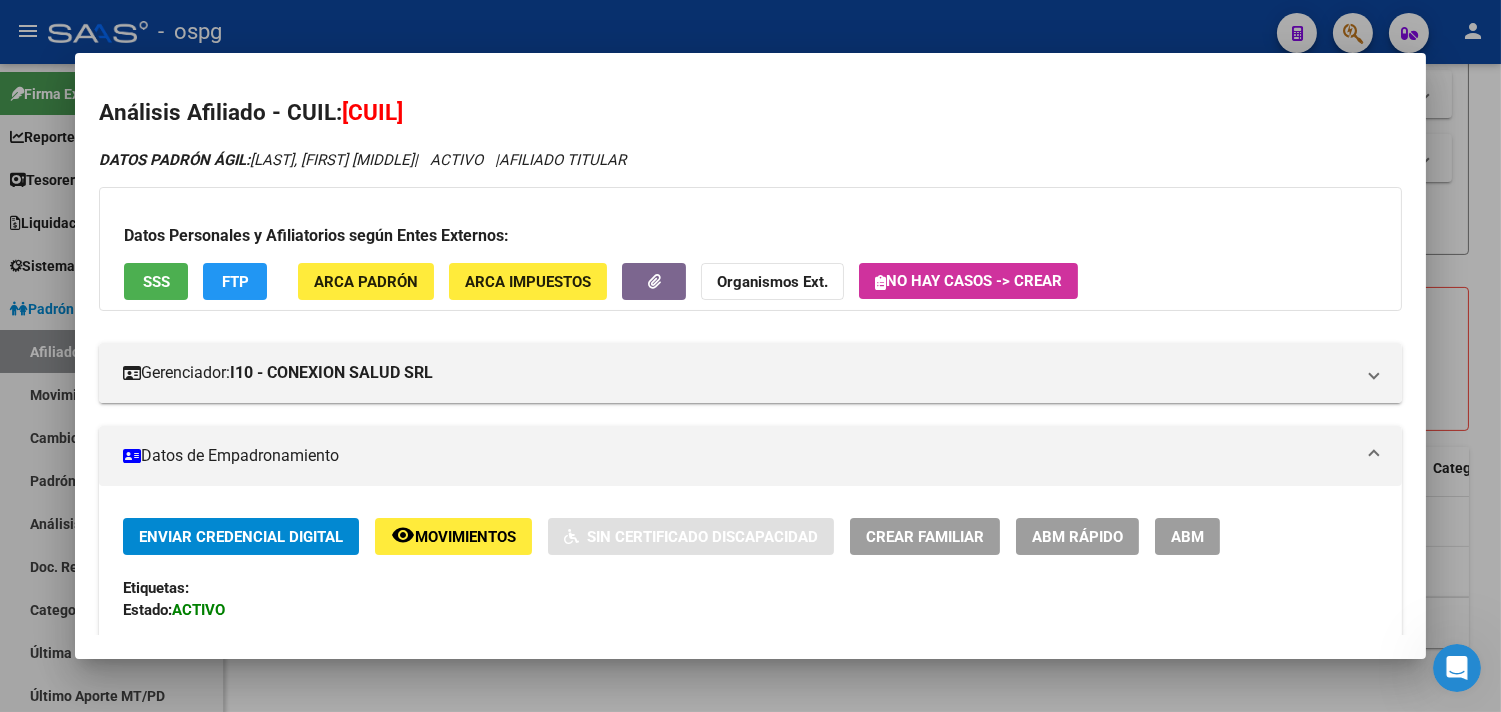 click on "Movimientos" 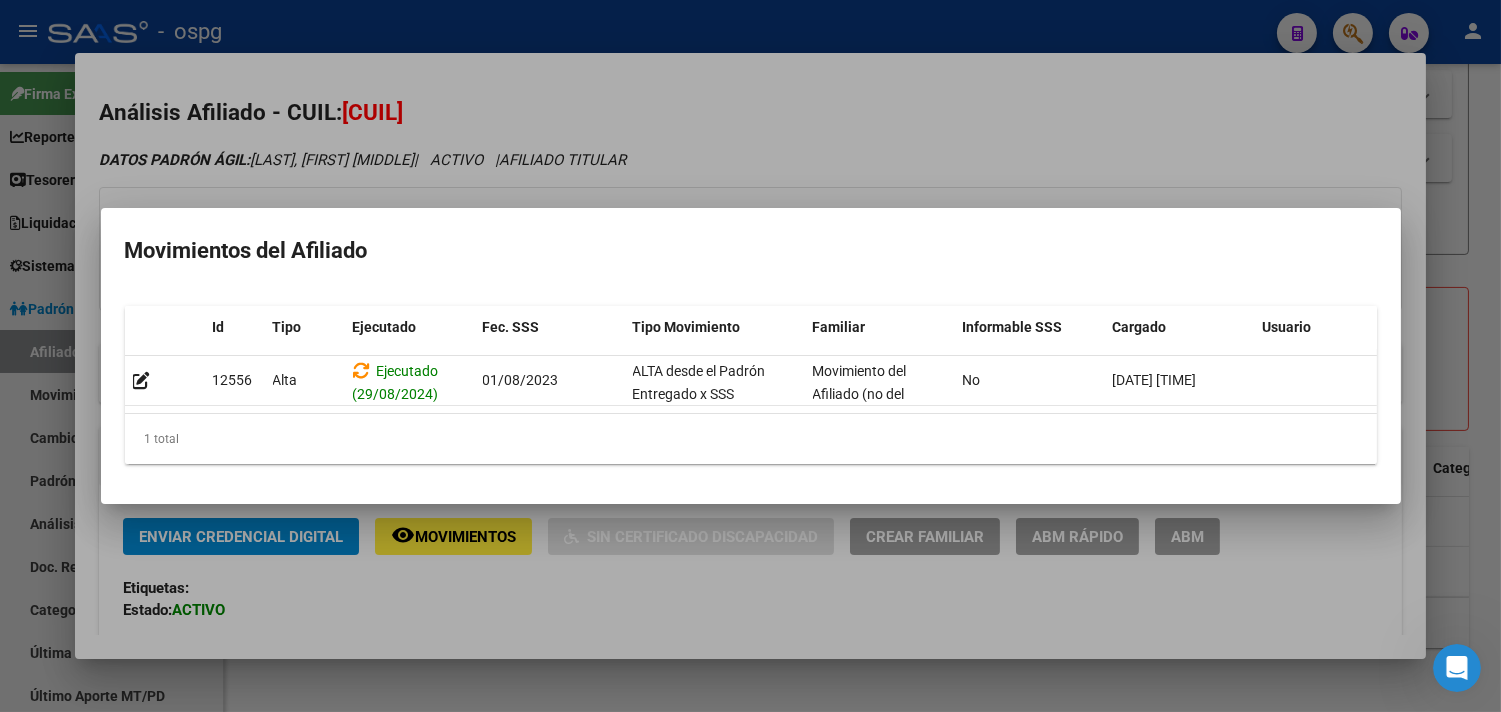 drag, startPoint x: 734, startPoint y: 627, endPoint x: 433, endPoint y: 422, distance: 364.17853 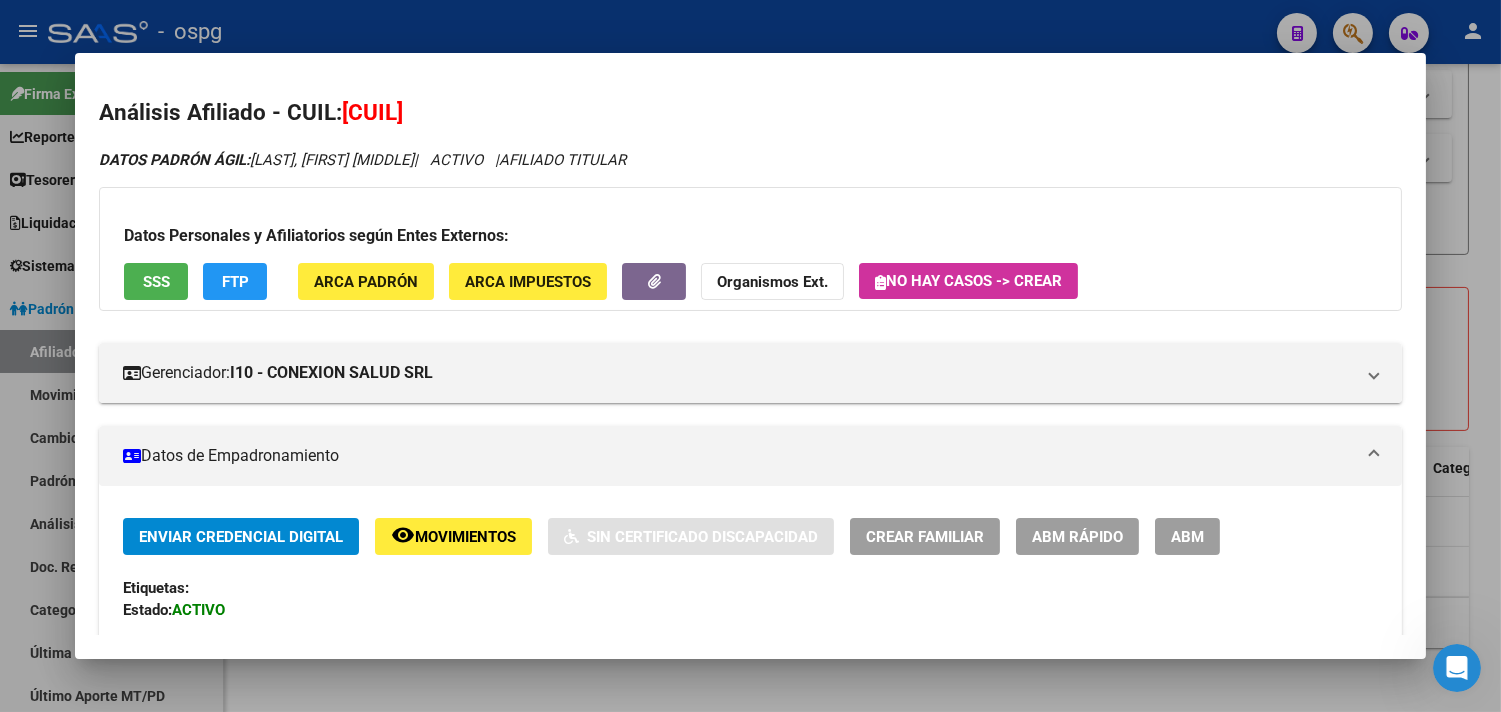 click on "FTP" 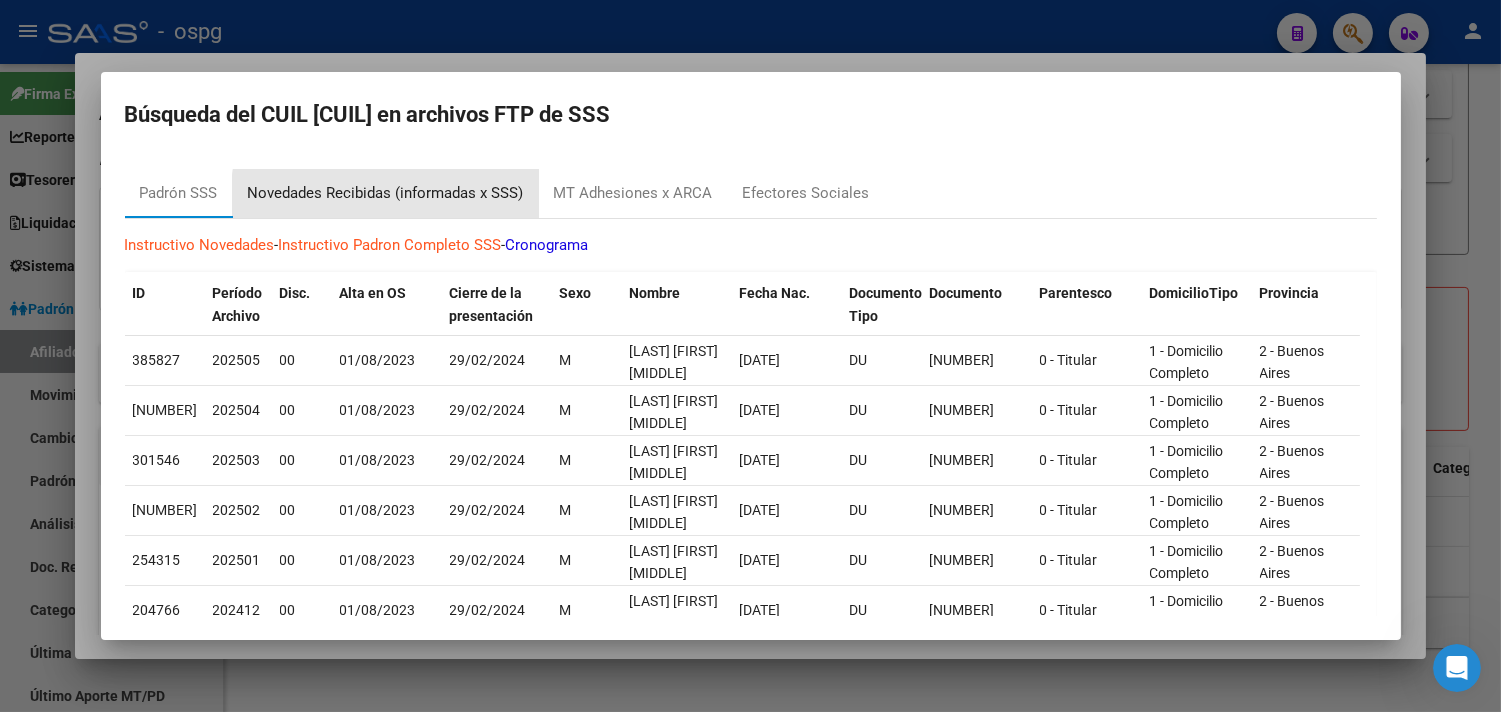 click on "Novedades Recibidas (informadas x SSS)" at bounding box center (386, 194) 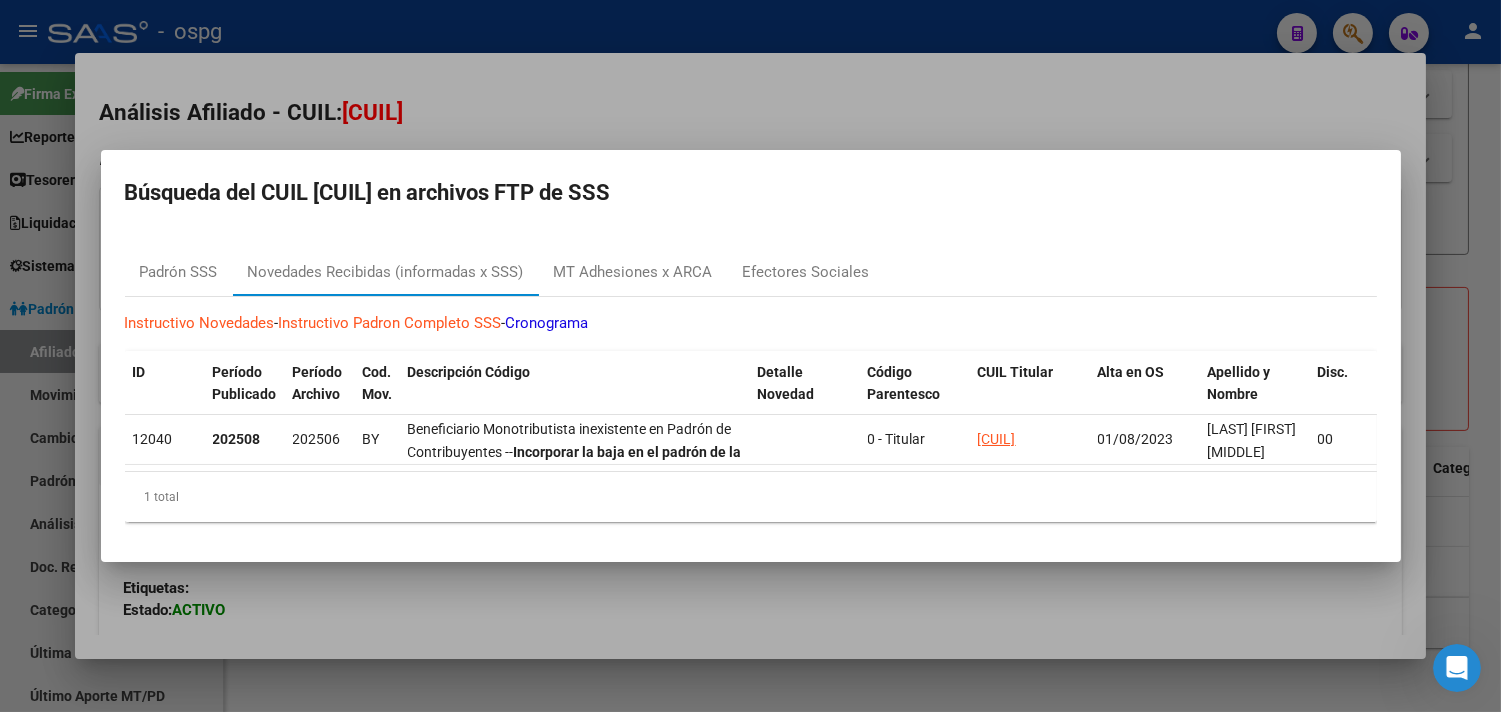 click at bounding box center [750, 356] 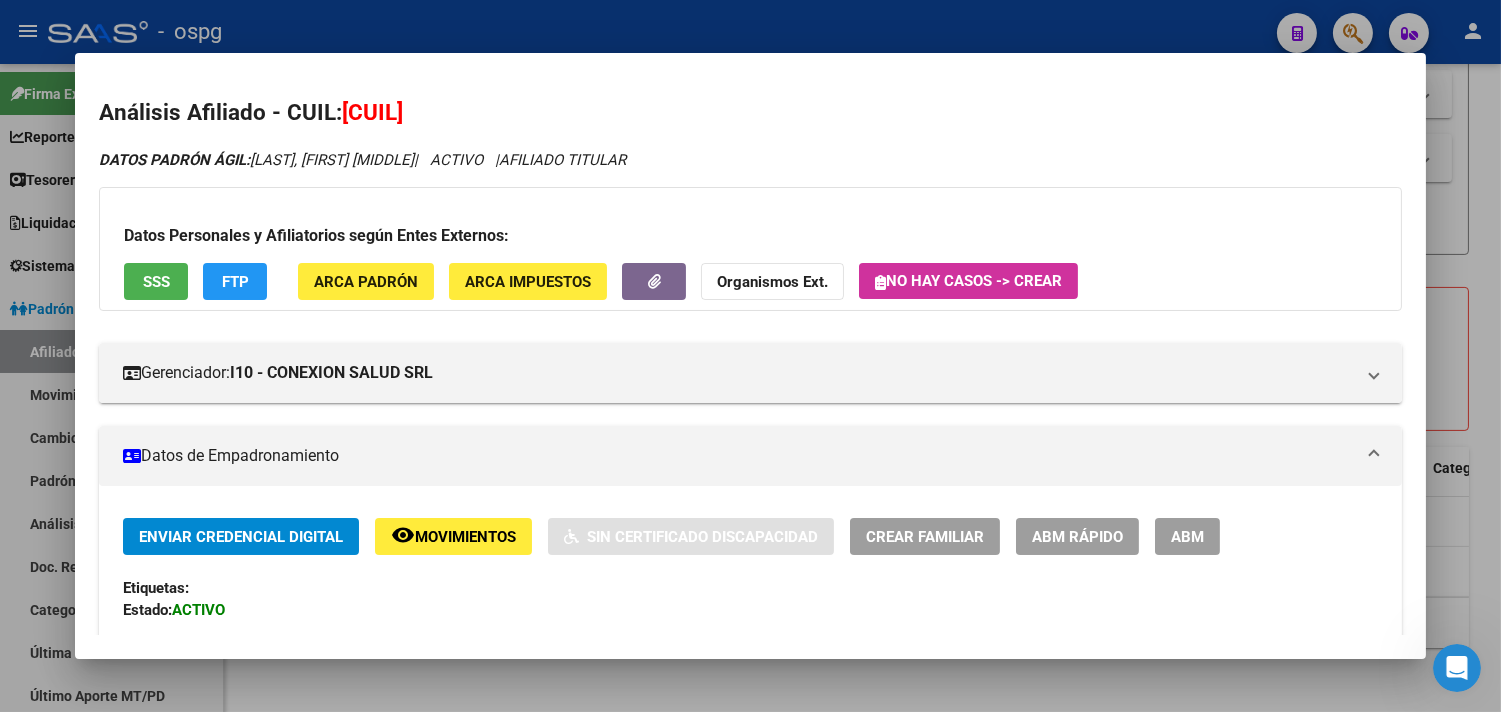 click at bounding box center (750, 356) 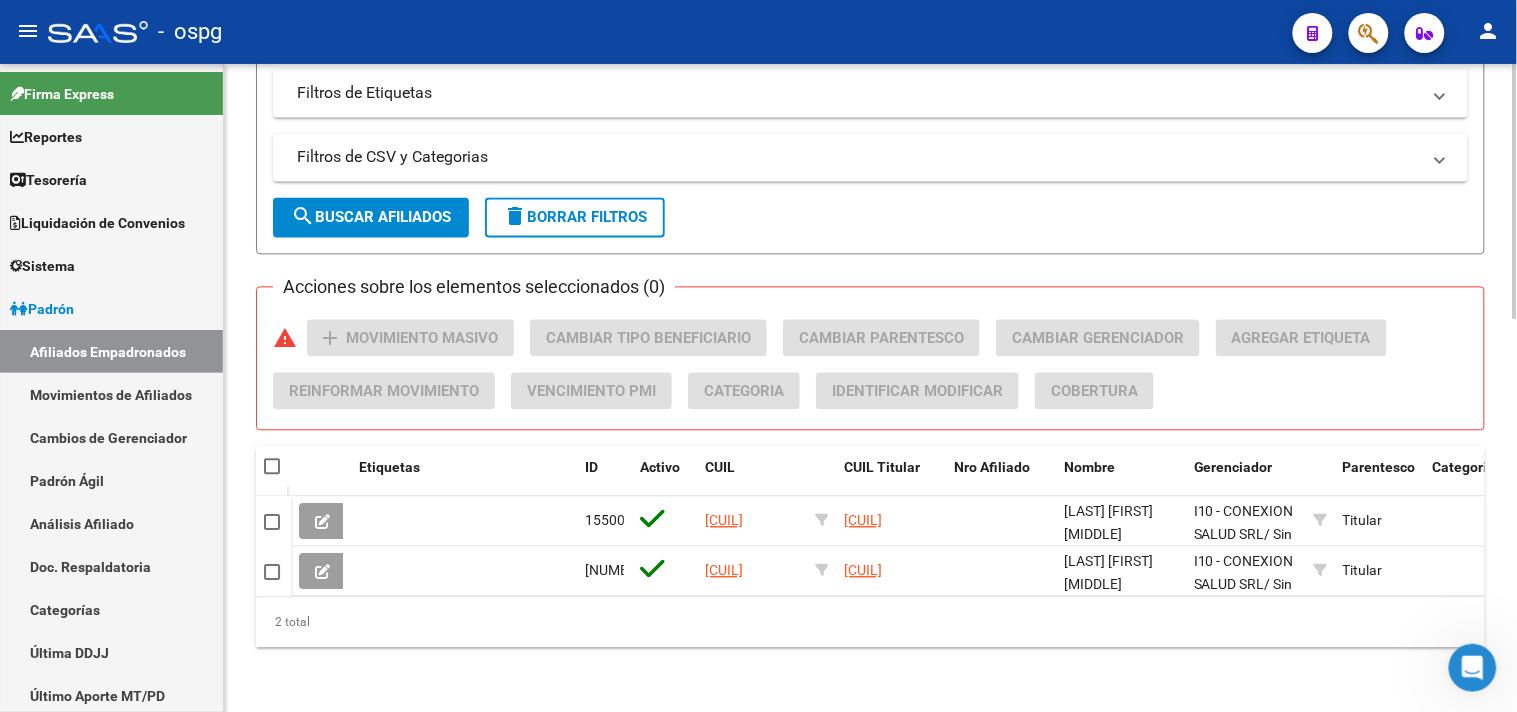 click at bounding box center [272, 467] 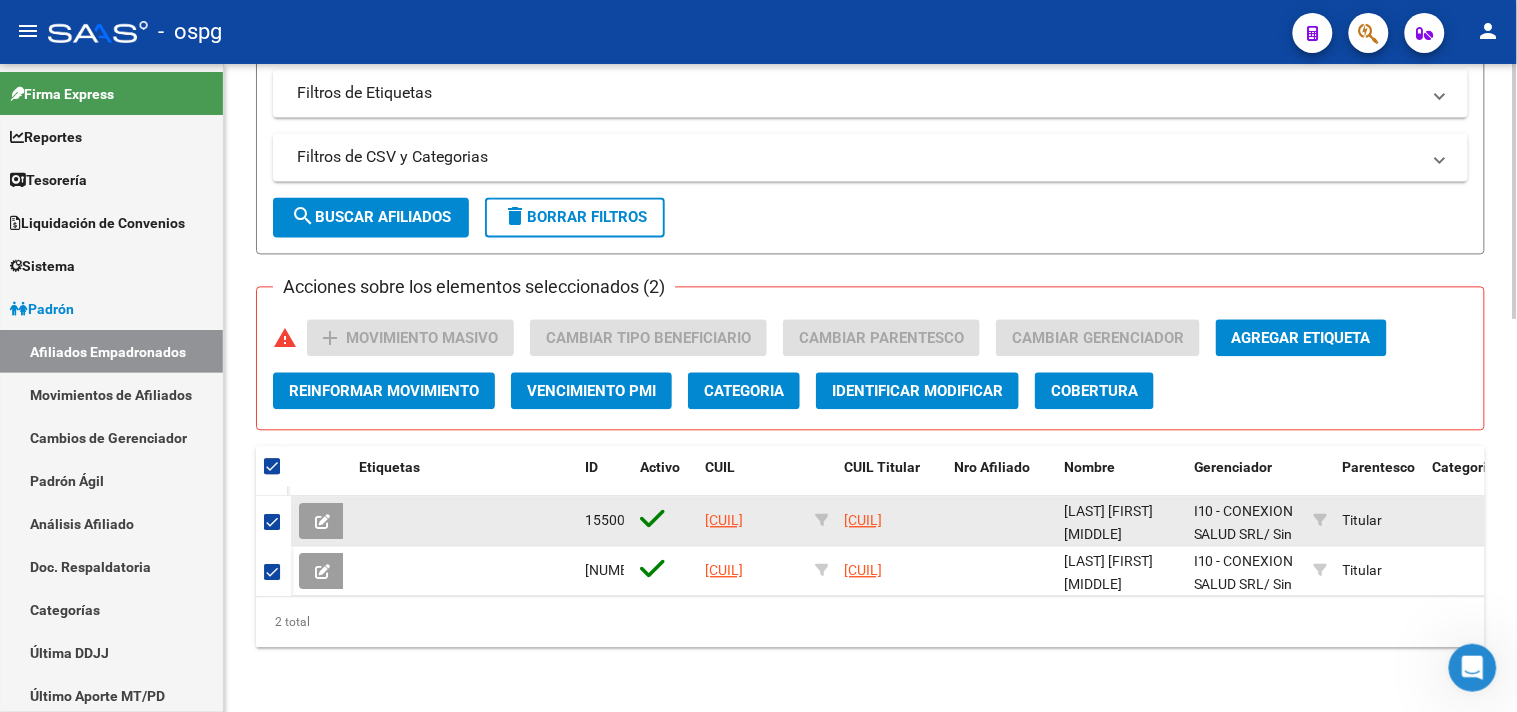 drag, startPoint x: 704, startPoint y: 502, endPoint x: 793, endPoint y: 503, distance: 89.005615 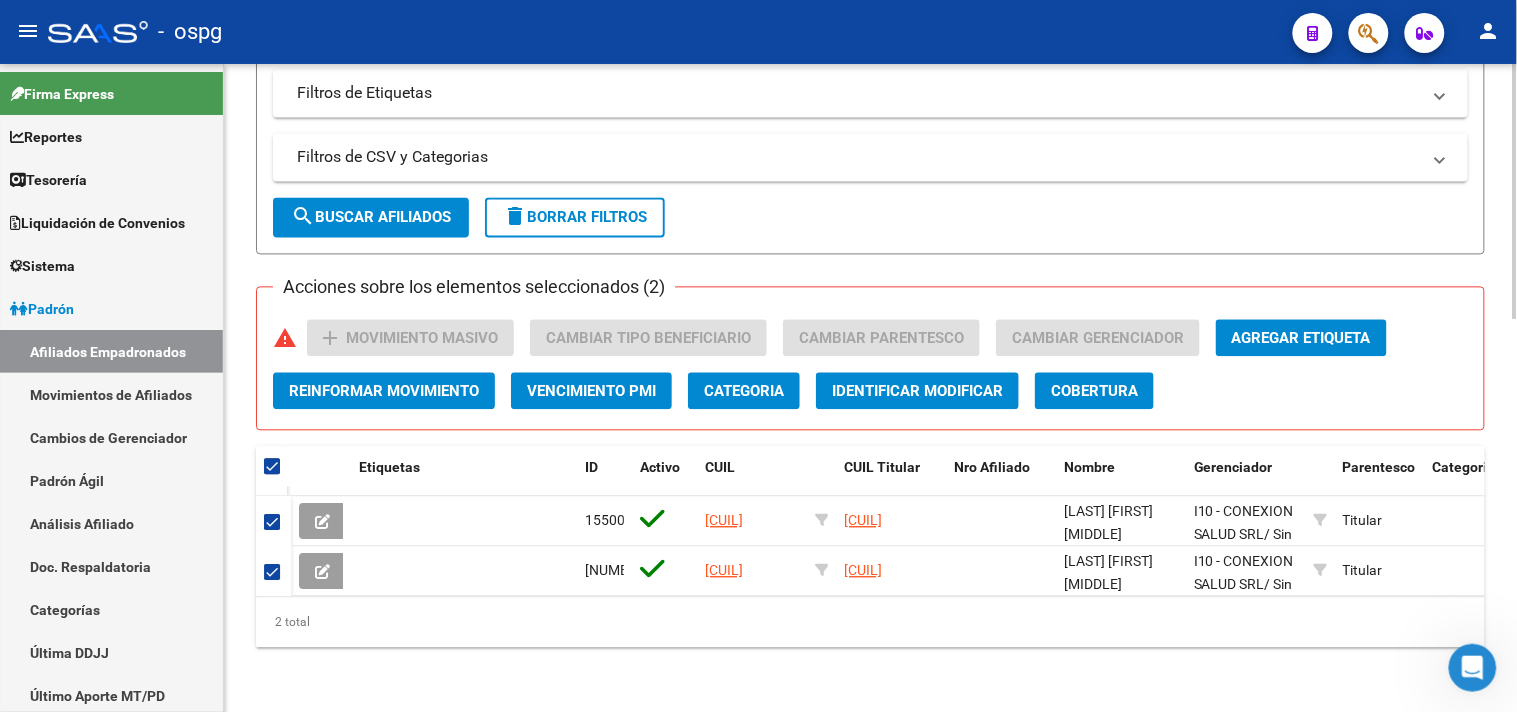 click on "PADRON -> Afiliados Empadronados  (alt+a) add  Crear Afiliado
file_download  Exportar CSV  cloud_download  Exportar CSV 2  cloud_download  Exportar GECROS  file_download  Exportar Bymovi  cloud_download  Actualizar ultimo Empleador  Filtros Id CUIL / Nombre / Apellido CUIL Titular I10 - CONEXION SALUD SRL Seleccionar Gerenciador Gerenciador Plan Gerenciador Plan Start date – End date Fecha Alta Desde / Hasta Start date – End date Fecha Baja Desde / Hasta Si Activo Todos Titular Todos Con Alta Futura Todos Con Baja Futura Si Grupo Familiar Activo Ultimo Tipo Alta Ultimo Tipo Alta Ultimo Tipo Baja Ultimo Tipo Baja  Filtros del Afiliado  Edades Edades Sexo Sexo Discapacitado Discapacitado Nacionalidad Nacionalidad Provincia Provincia Estado Civil Estado Civil Start date – End date Fecha Nacimiento Desde / Hasta Todos Tiene PMI Todos Certificado Estudio Codigo Postal Localidad  Filtros del Grupo Familiar  Tipo Beneficiario Titular Tipo Beneficiario Titular Situacion Revista Titular CUIT Empleador" 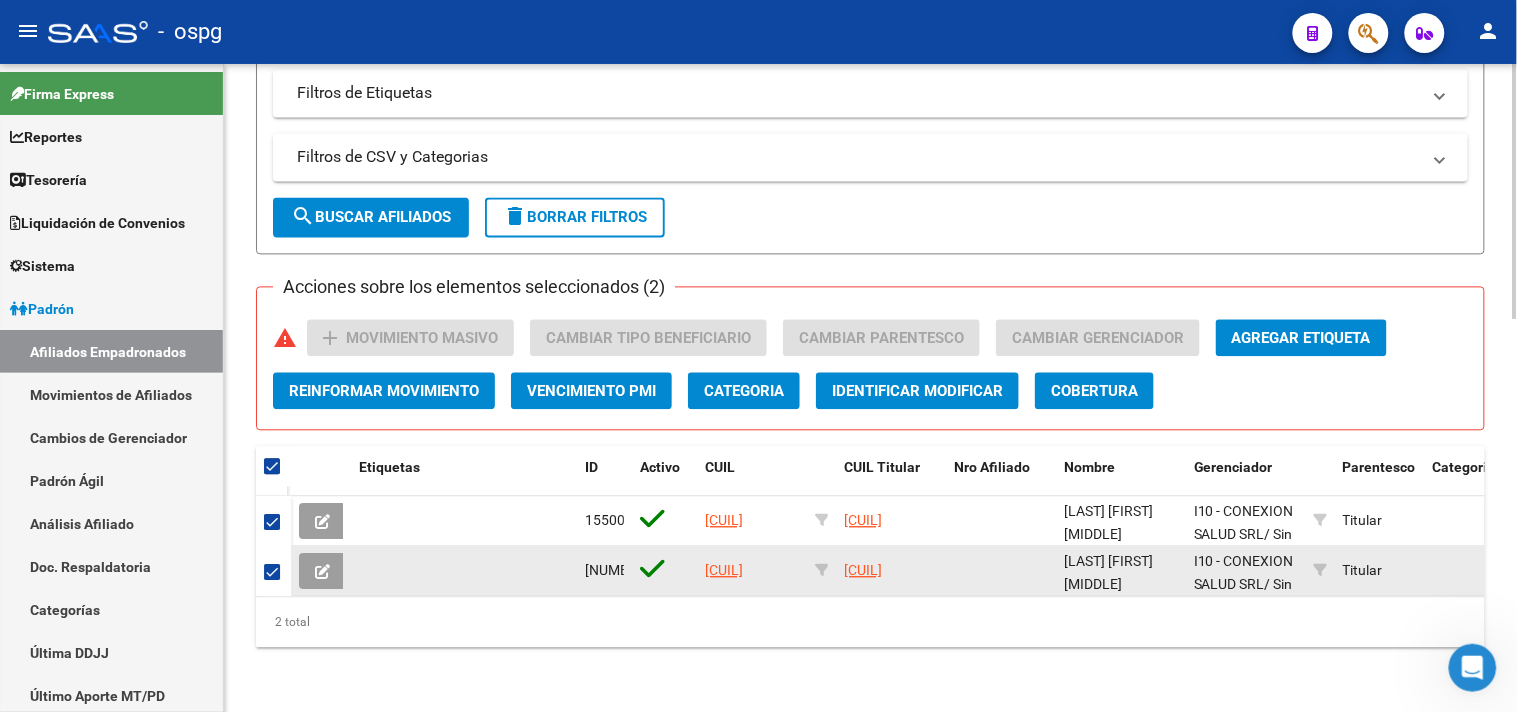 drag, startPoint x: 707, startPoint y: 550, endPoint x: 803, endPoint y: 558, distance: 96.332756 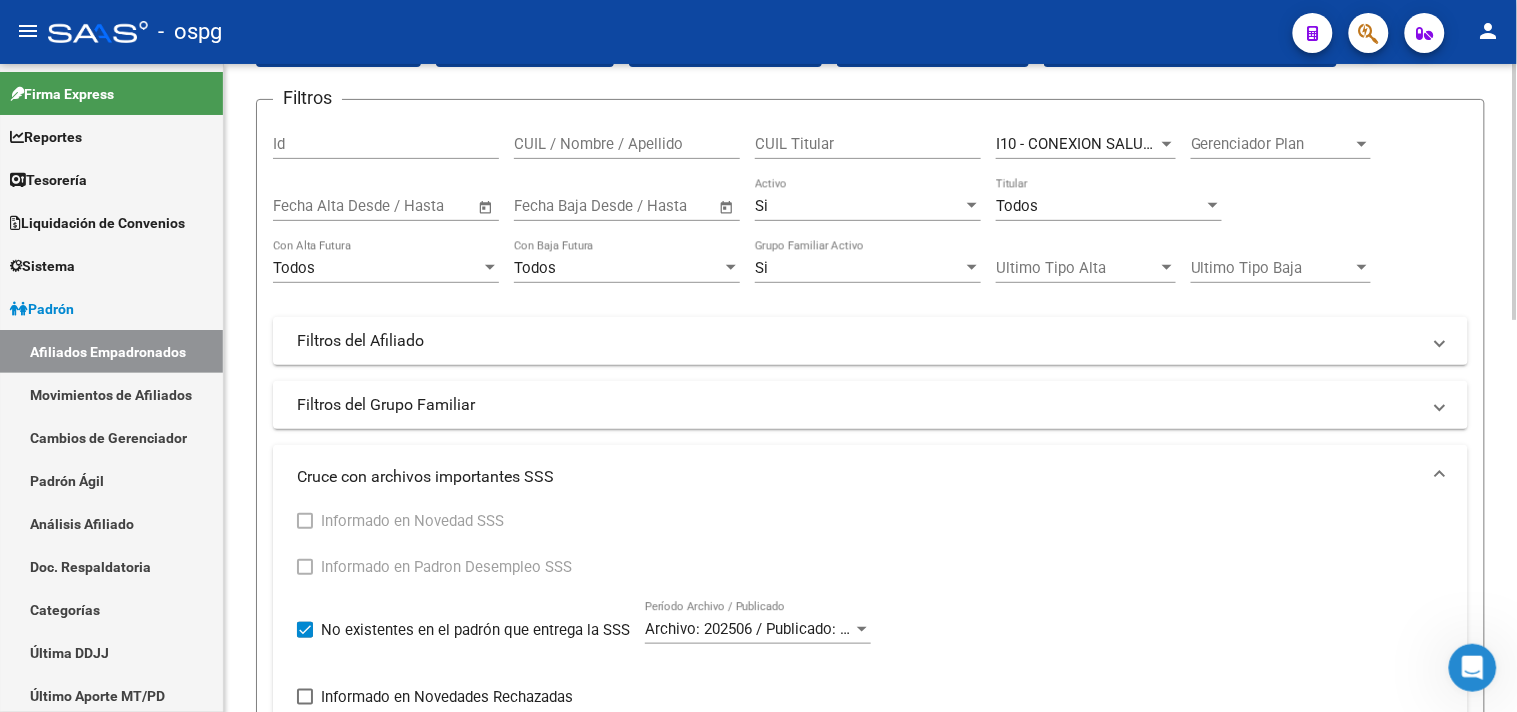 scroll, scrollTop: 105, scrollLeft: 0, axis: vertical 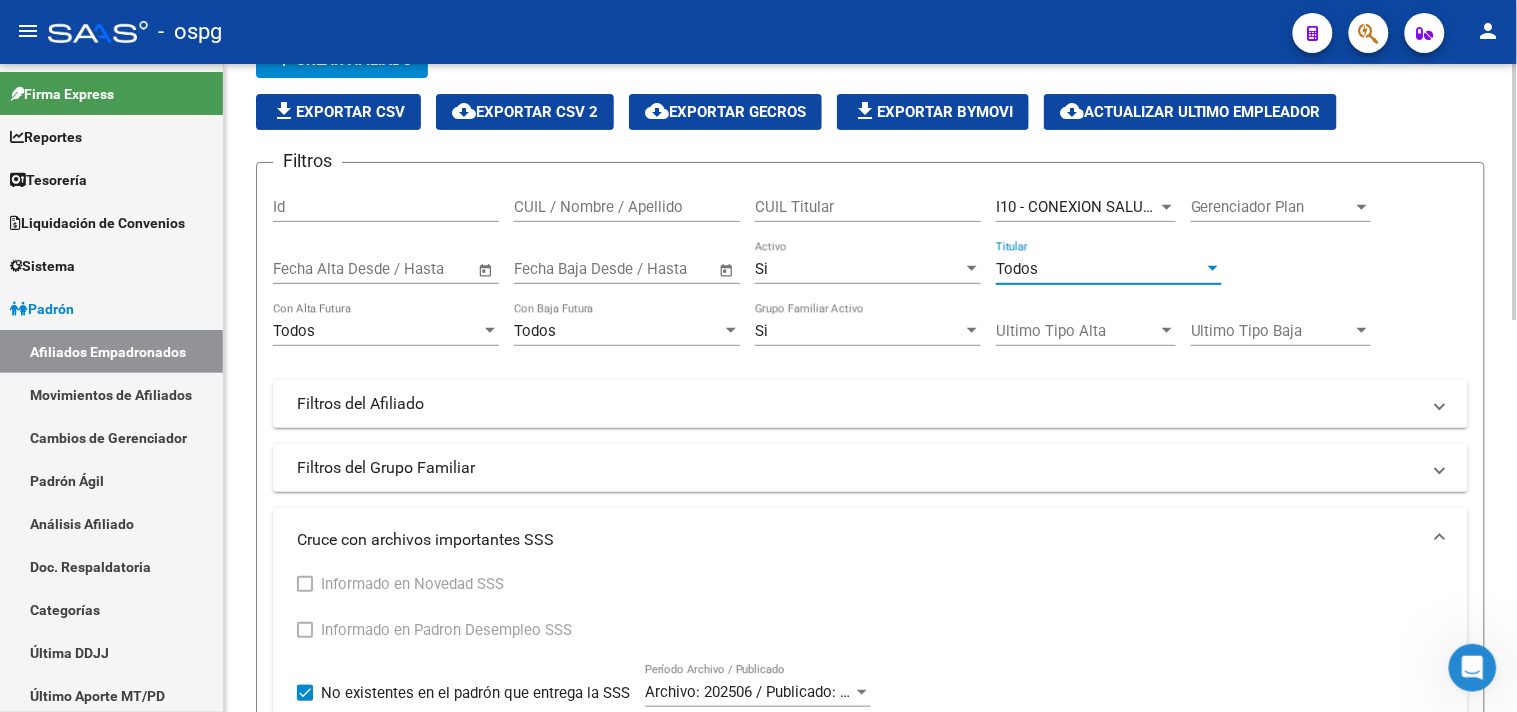 click on "Todos" at bounding box center [1100, 269] 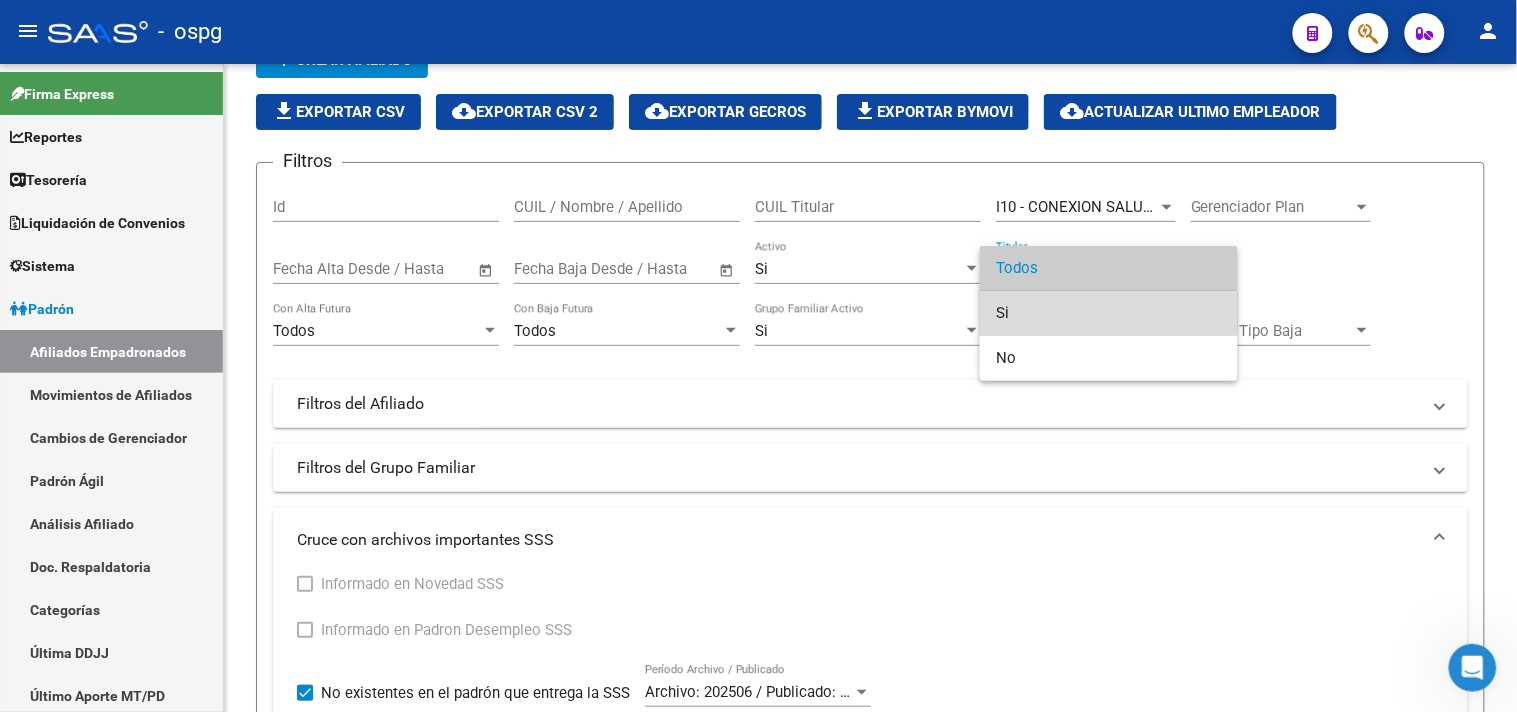 click on "Si" at bounding box center (1109, 313) 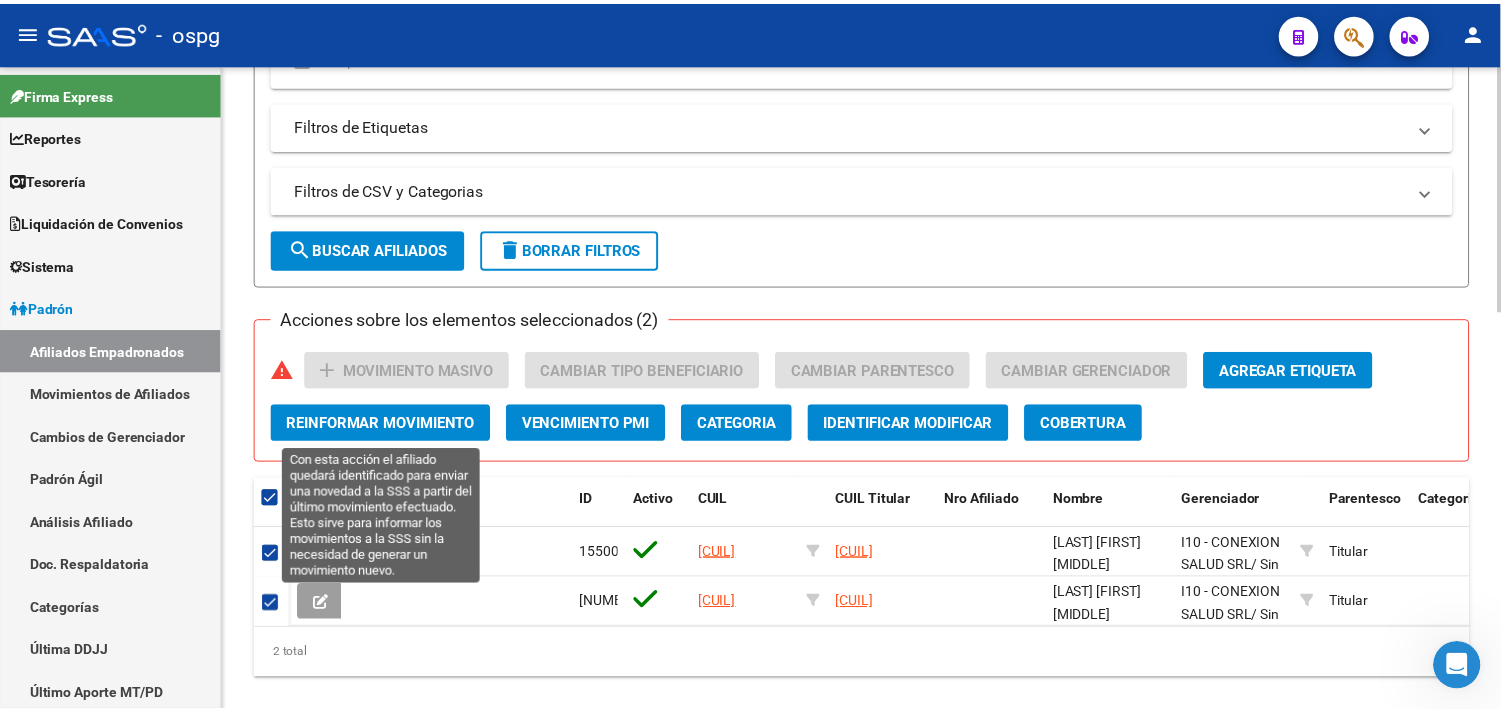 scroll, scrollTop: 994, scrollLeft: 0, axis: vertical 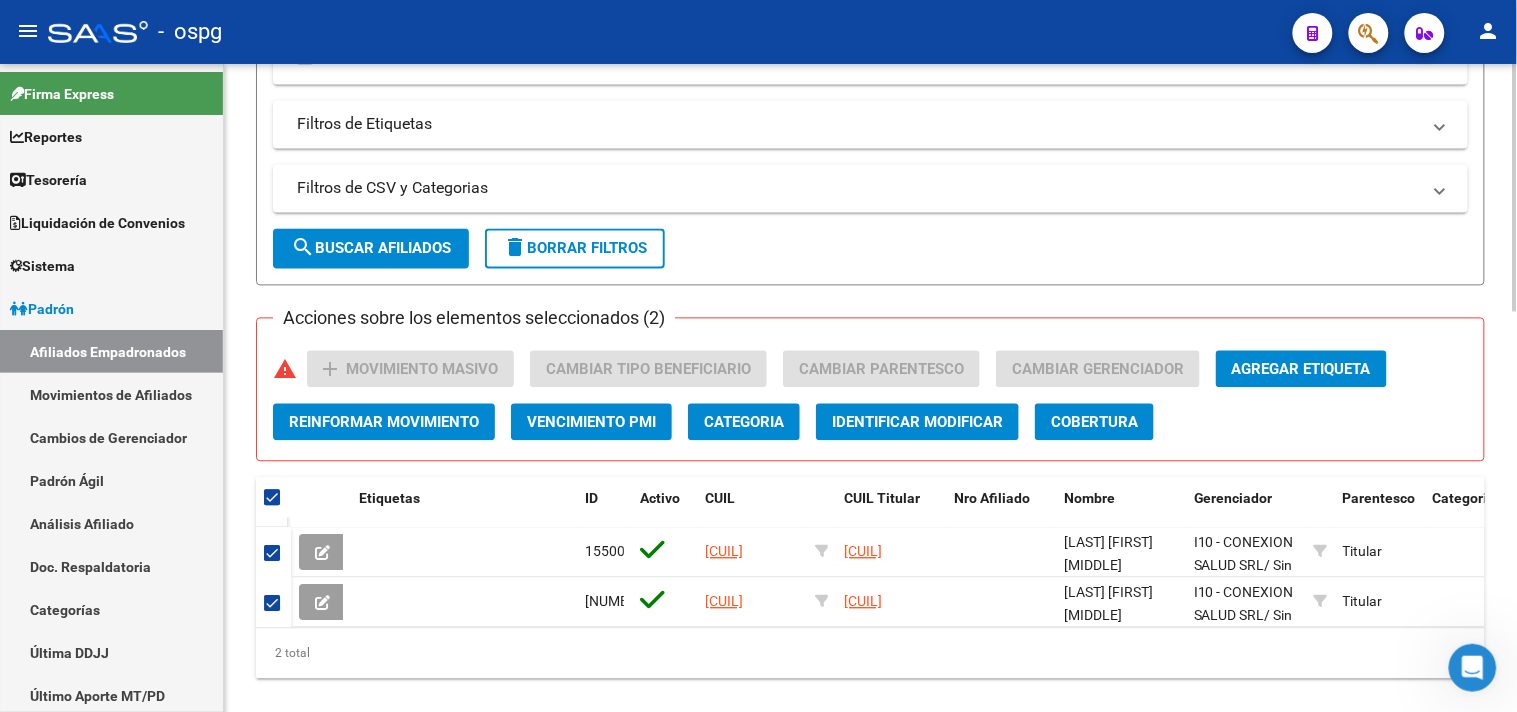 click on "search  Buscar Afiliados" 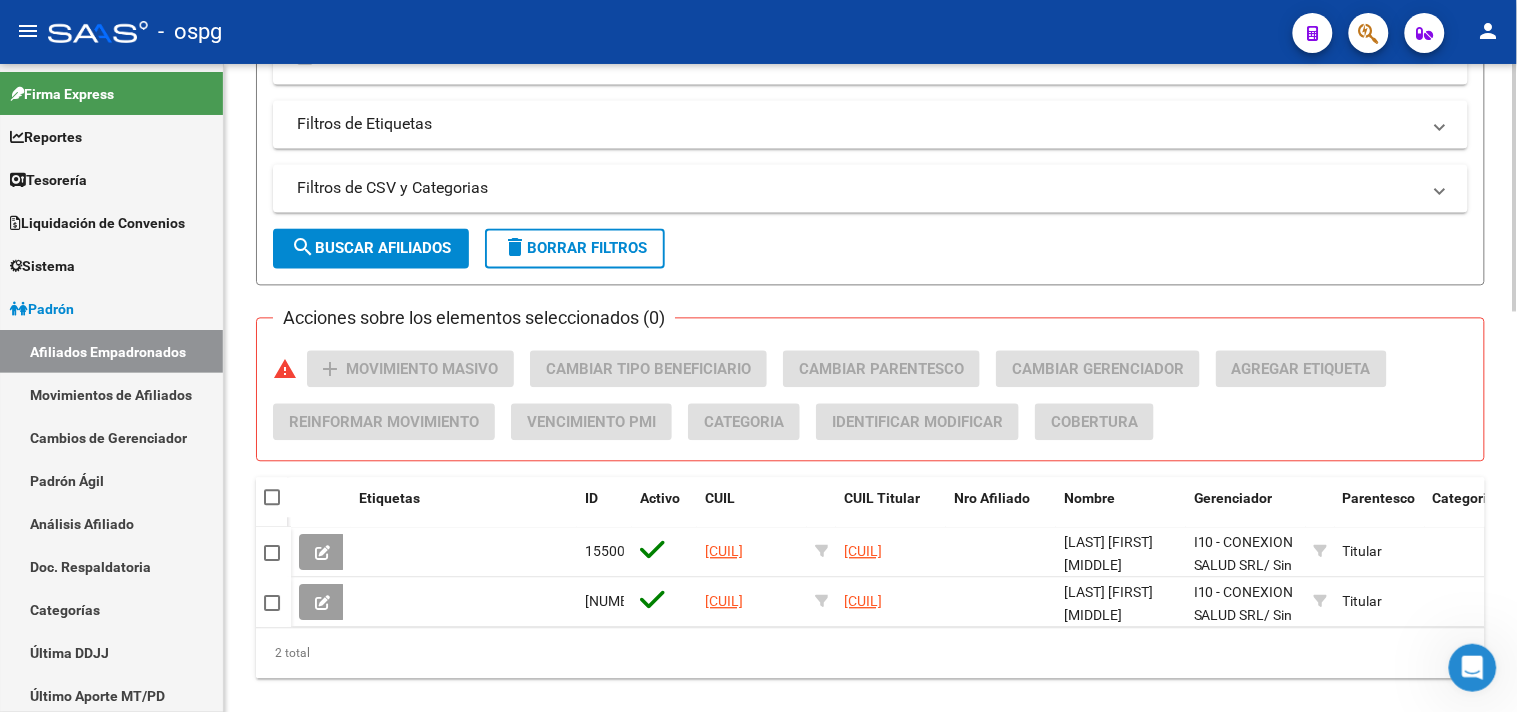 click at bounding box center [272, 498] 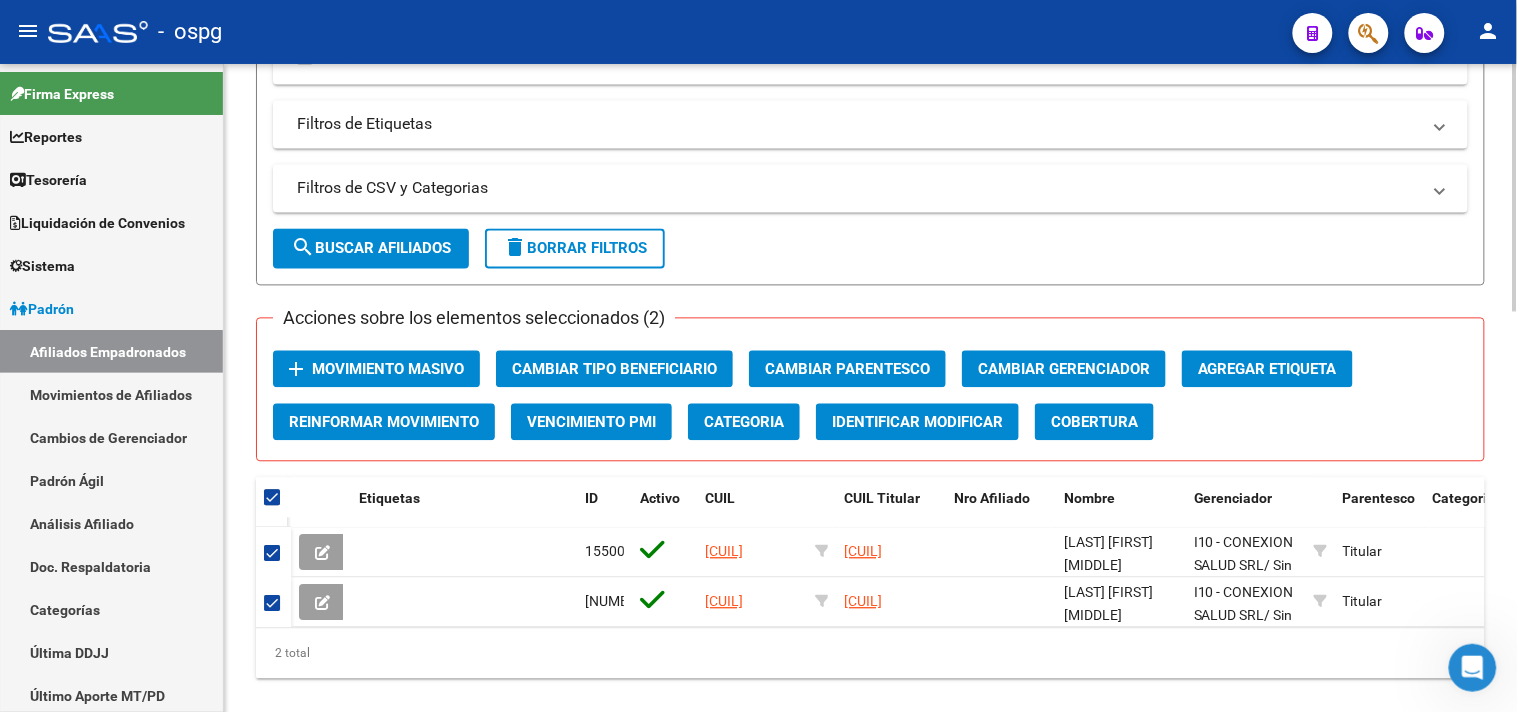 click on "Movimiento Masivo" 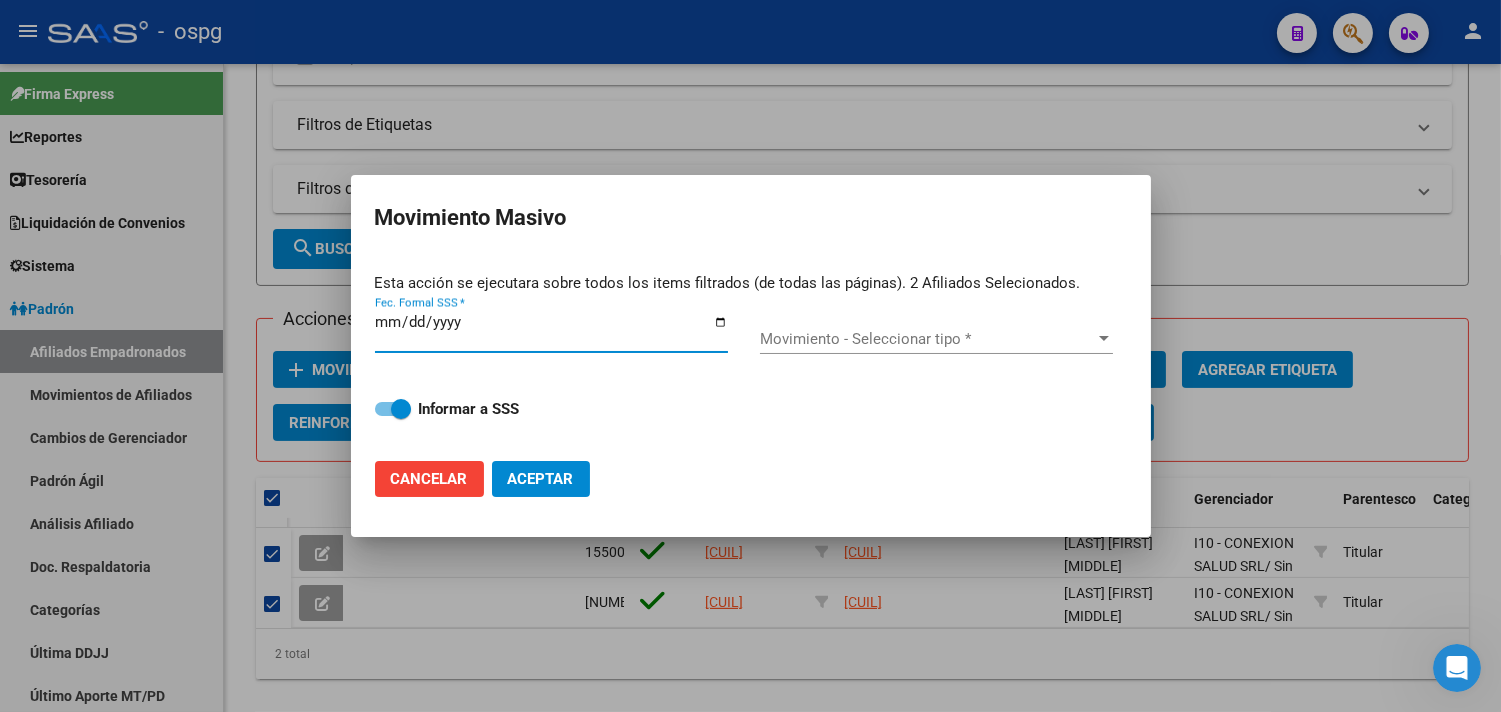 click on "Fec. Formal SSS *" at bounding box center [551, 330] 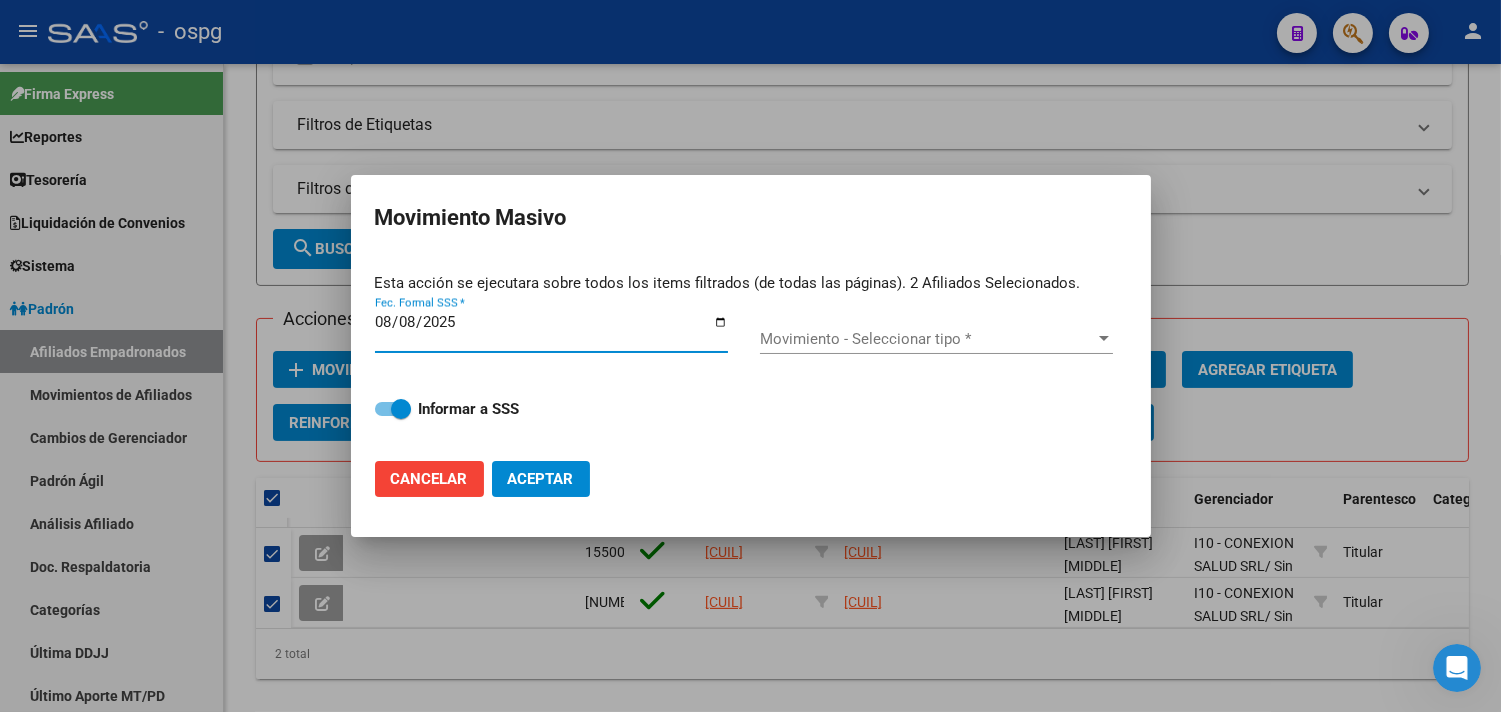 type on "2025-08-08" 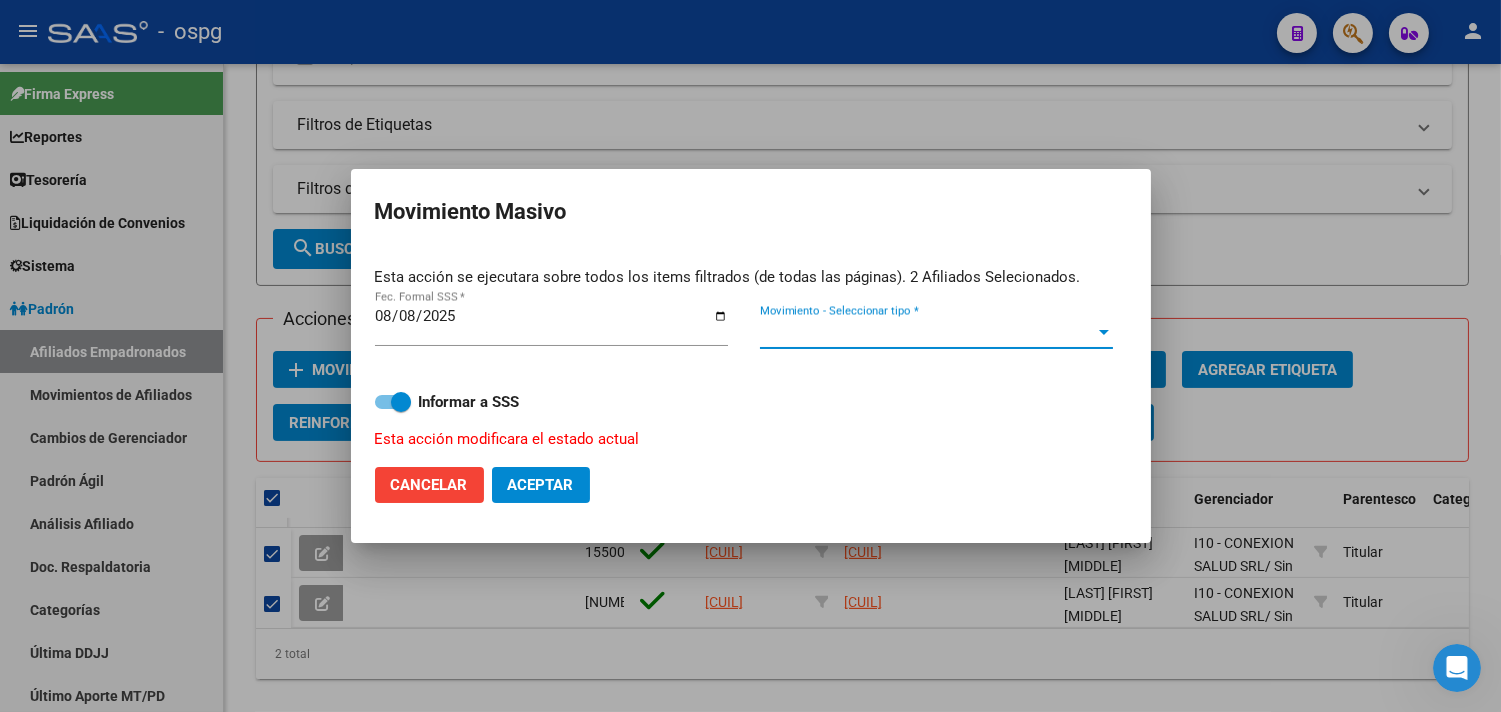 click on "Movimiento - Seleccionar tipo *" at bounding box center (927, 333) 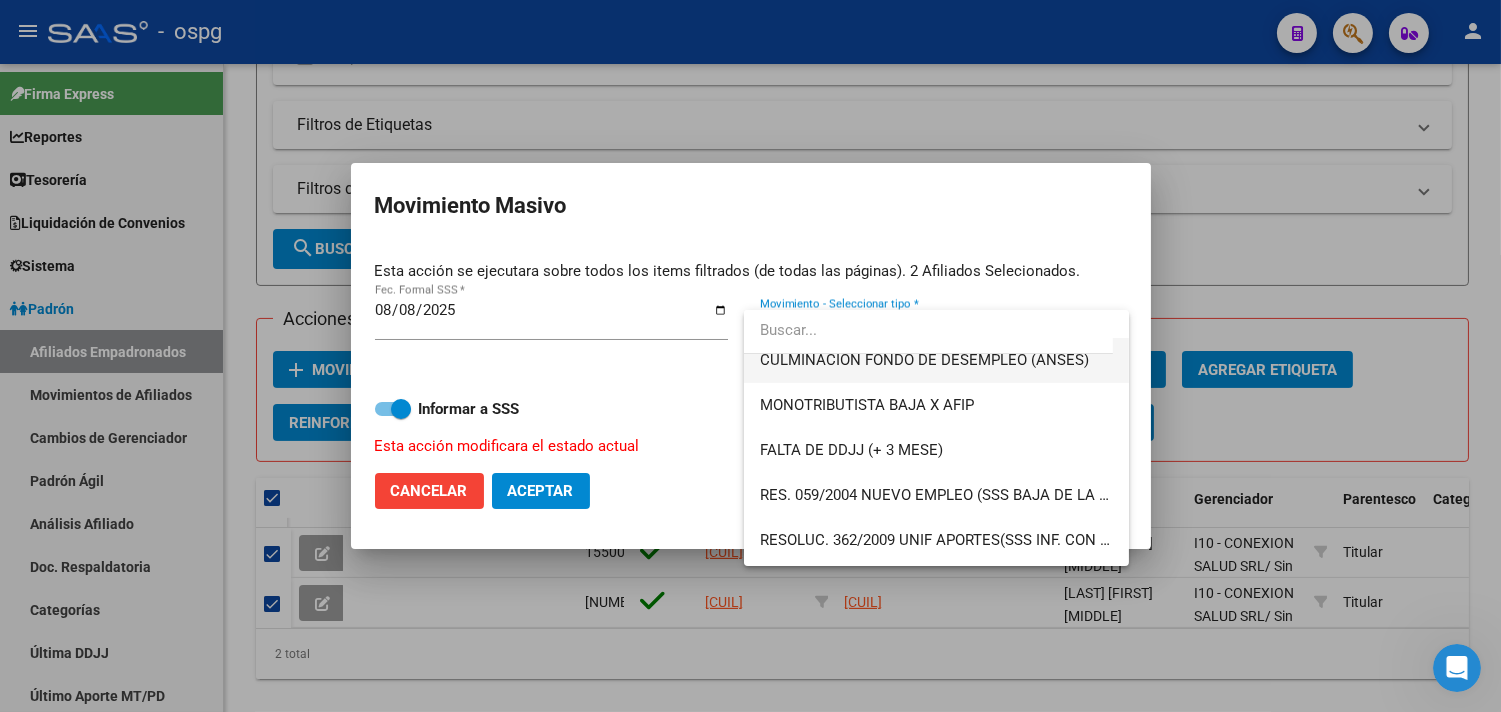 scroll, scrollTop: 555, scrollLeft: 0, axis: vertical 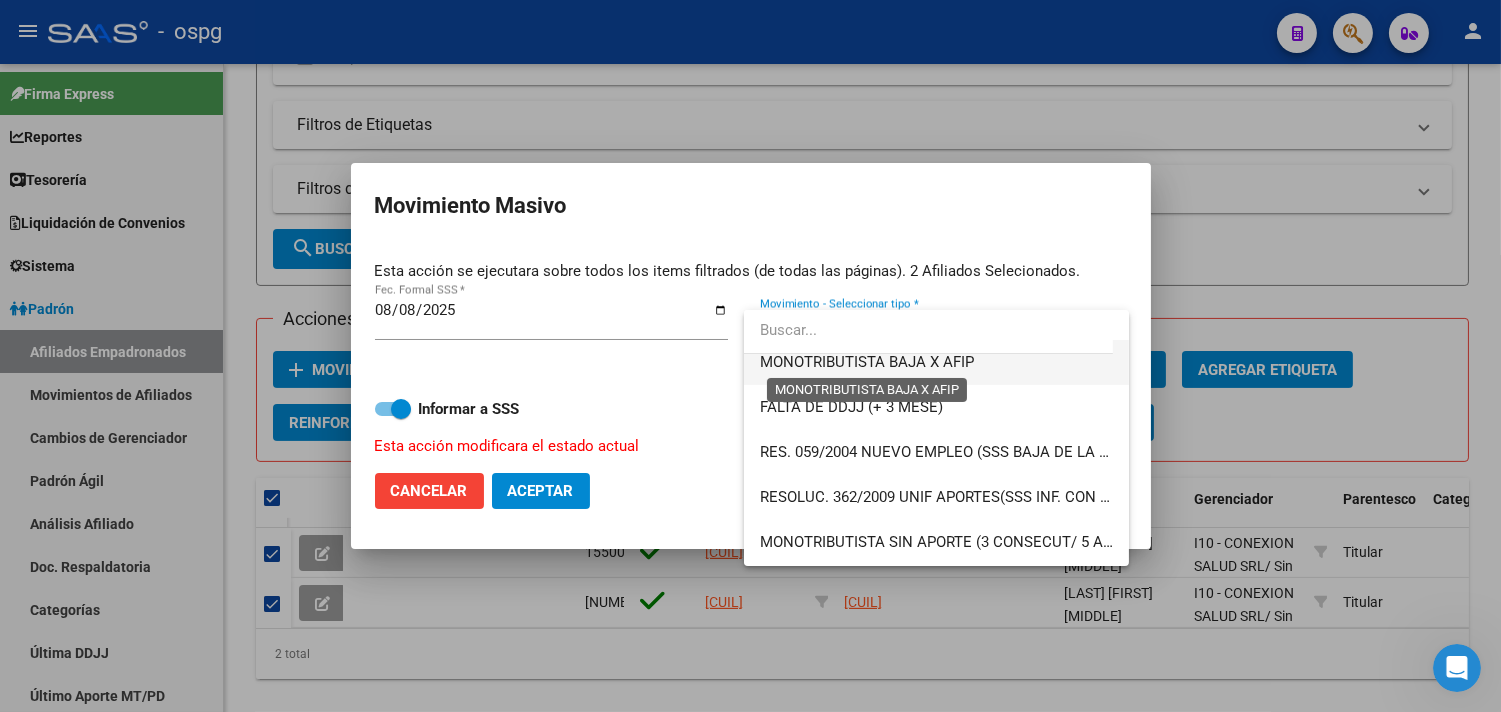 click on "MONOTRIBUTISTA BAJA X AFIP" at bounding box center (867, 362) 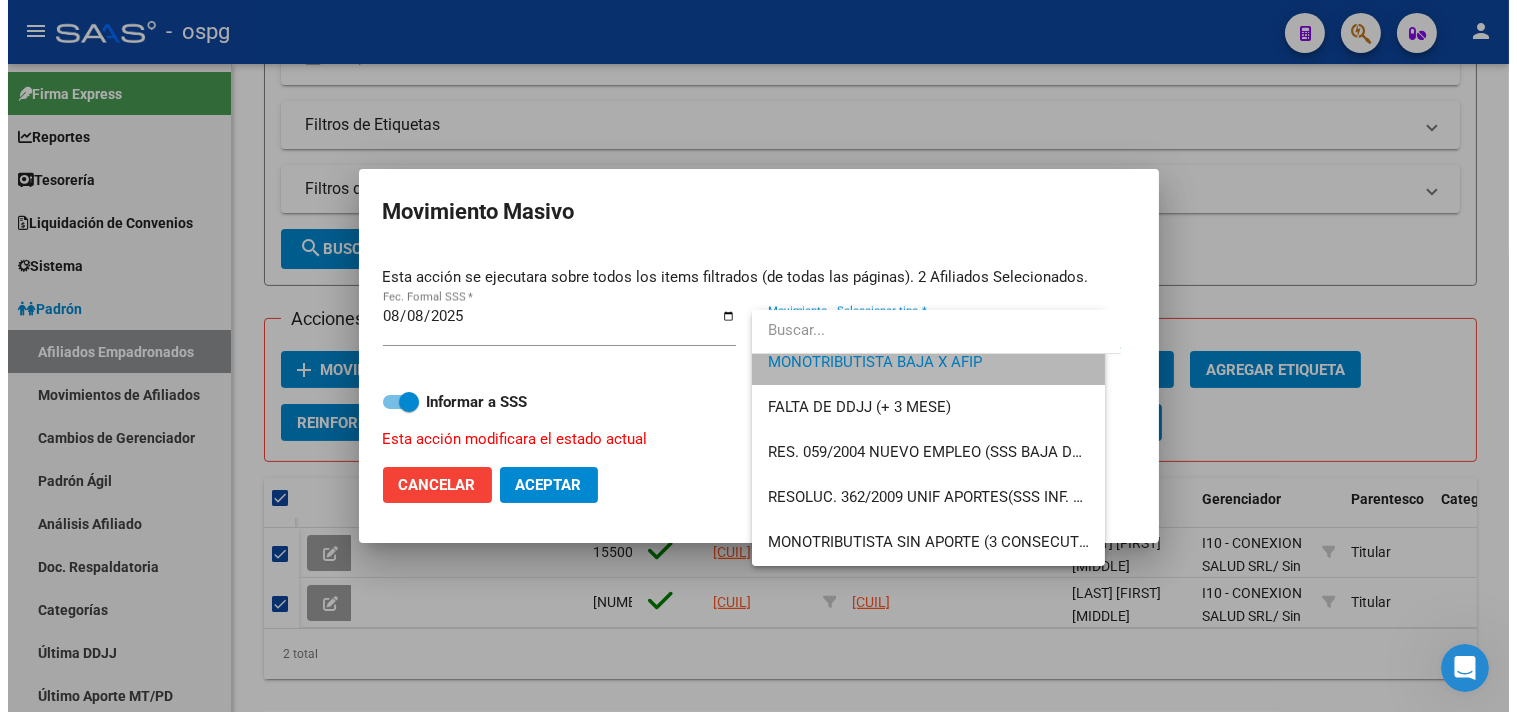 scroll, scrollTop: 540, scrollLeft: 0, axis: vertical 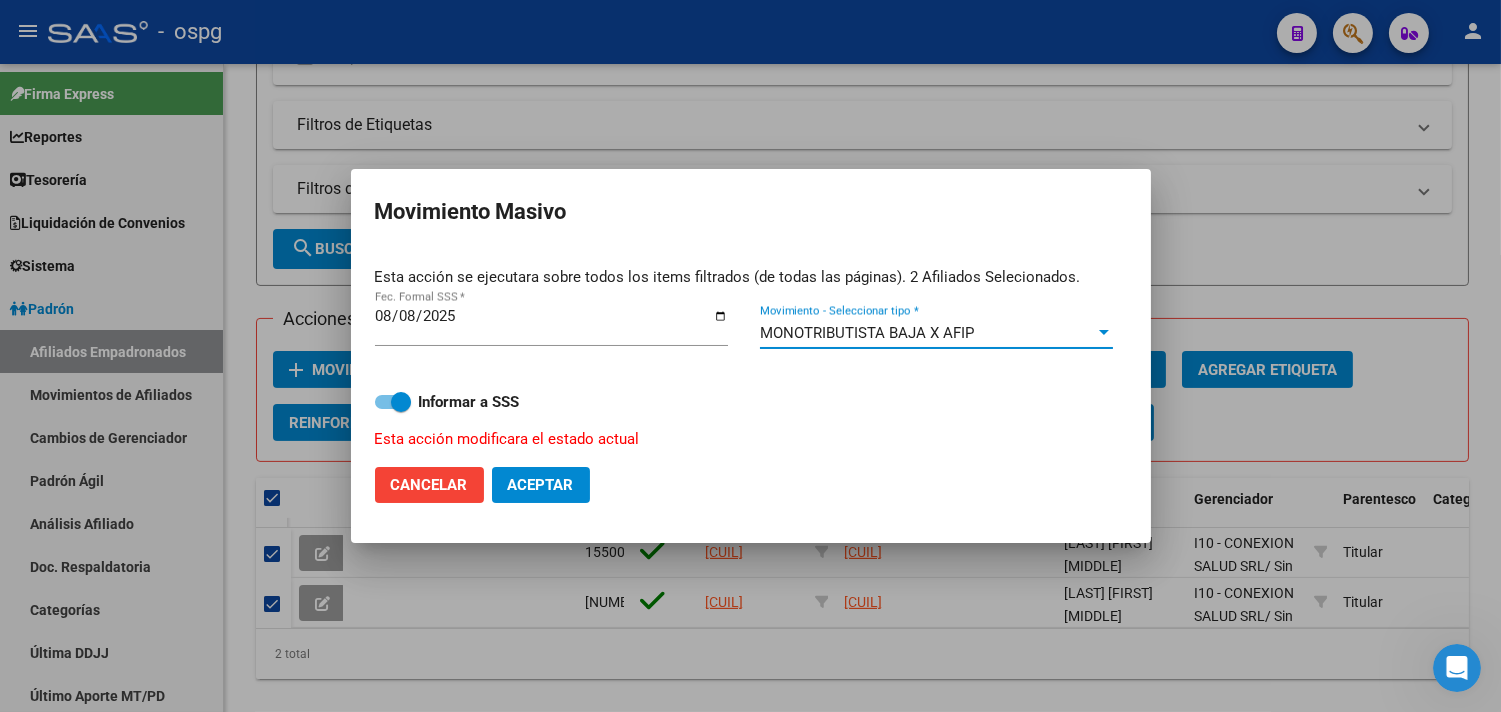 click on "Aceptar" 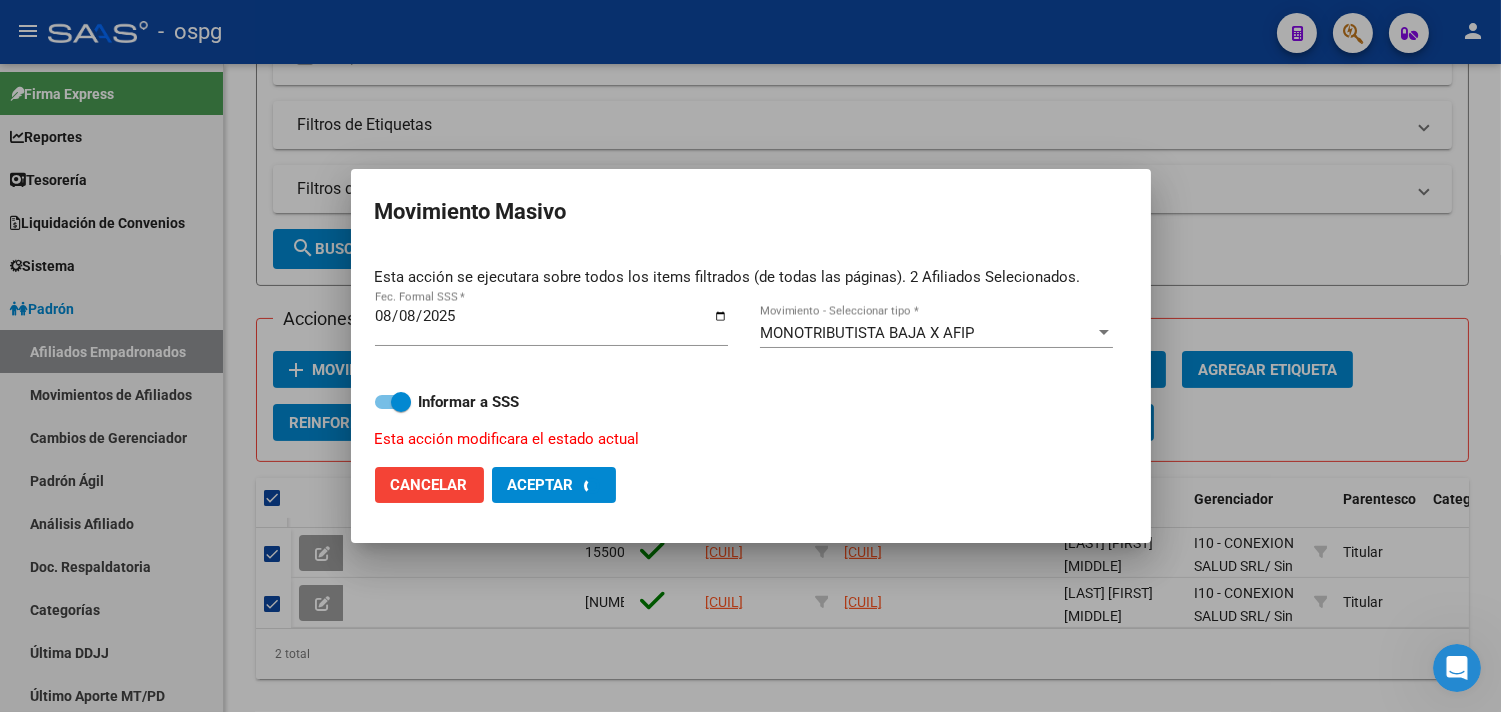 checkbox on "false" 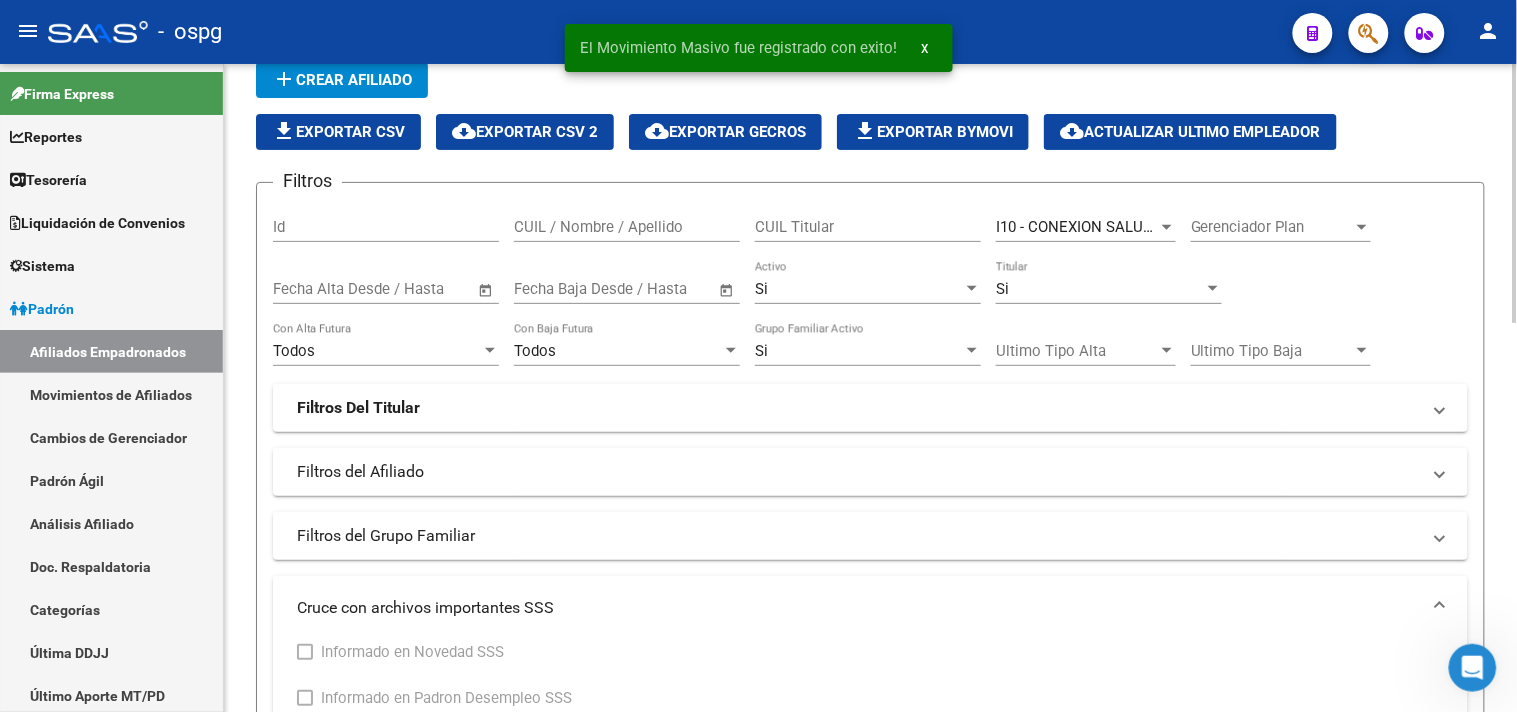 scroll, scrollTop: 0, scrollLeft: 0, axis: both 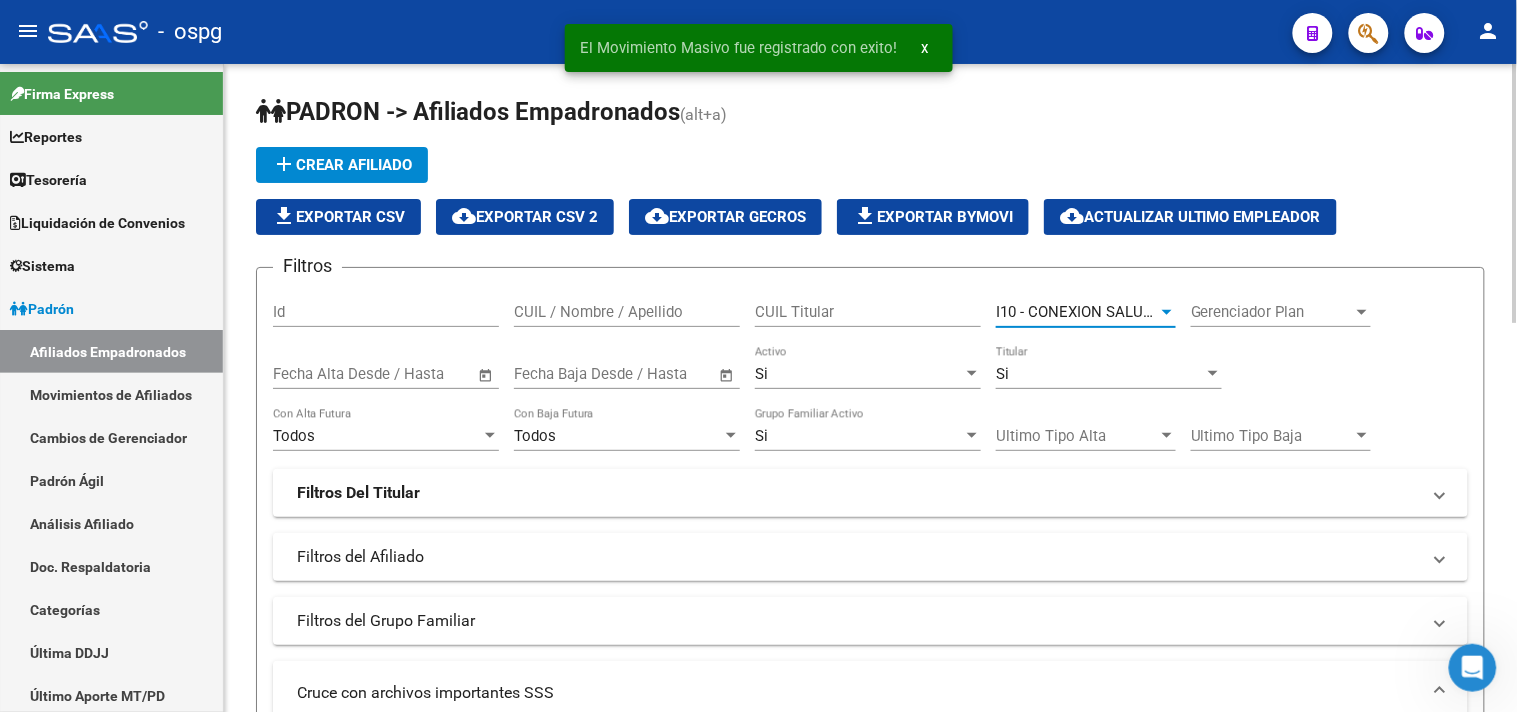 click on "I10 - CONEXION SALUD SRL" at bounding box center (1089, 312) 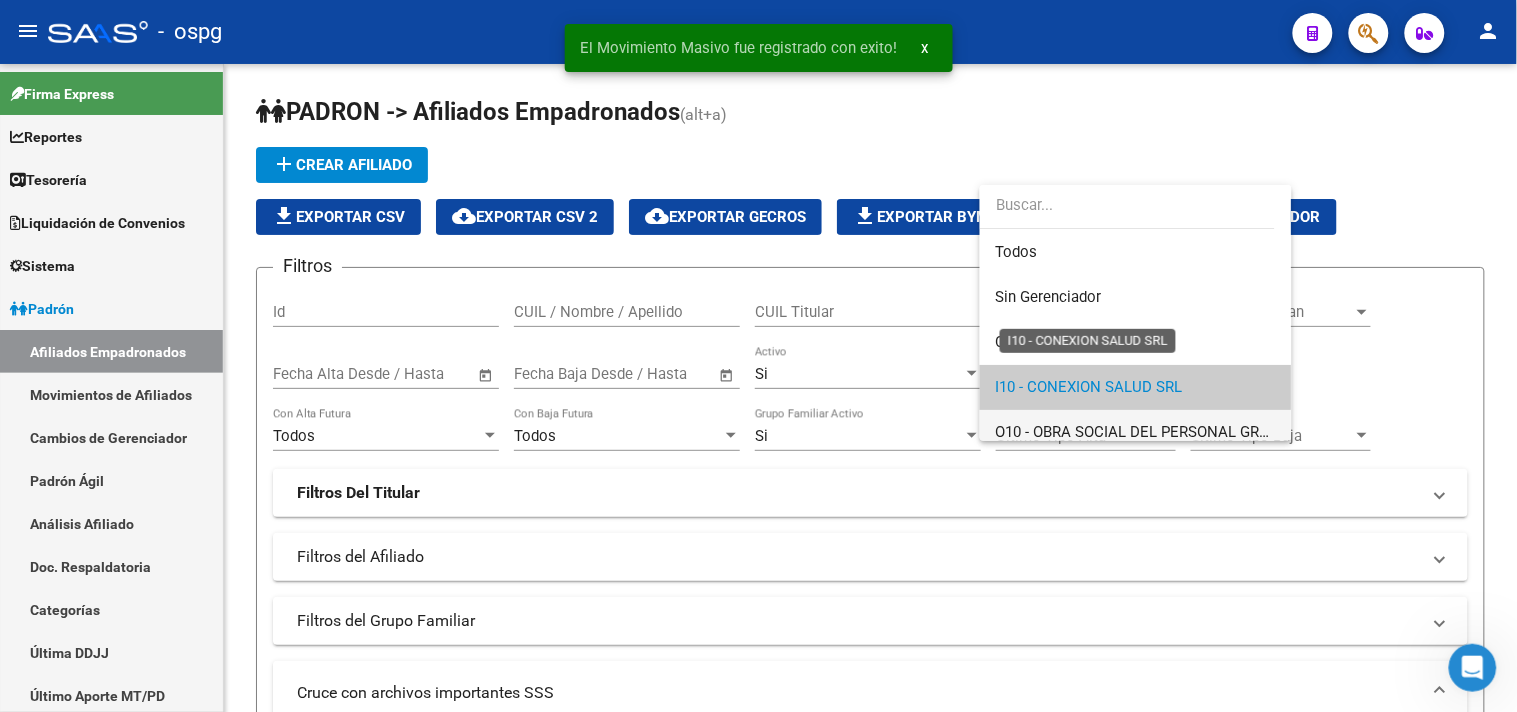 scroll, scrollTop: 74, scrollLeft: 0, axis: vertical 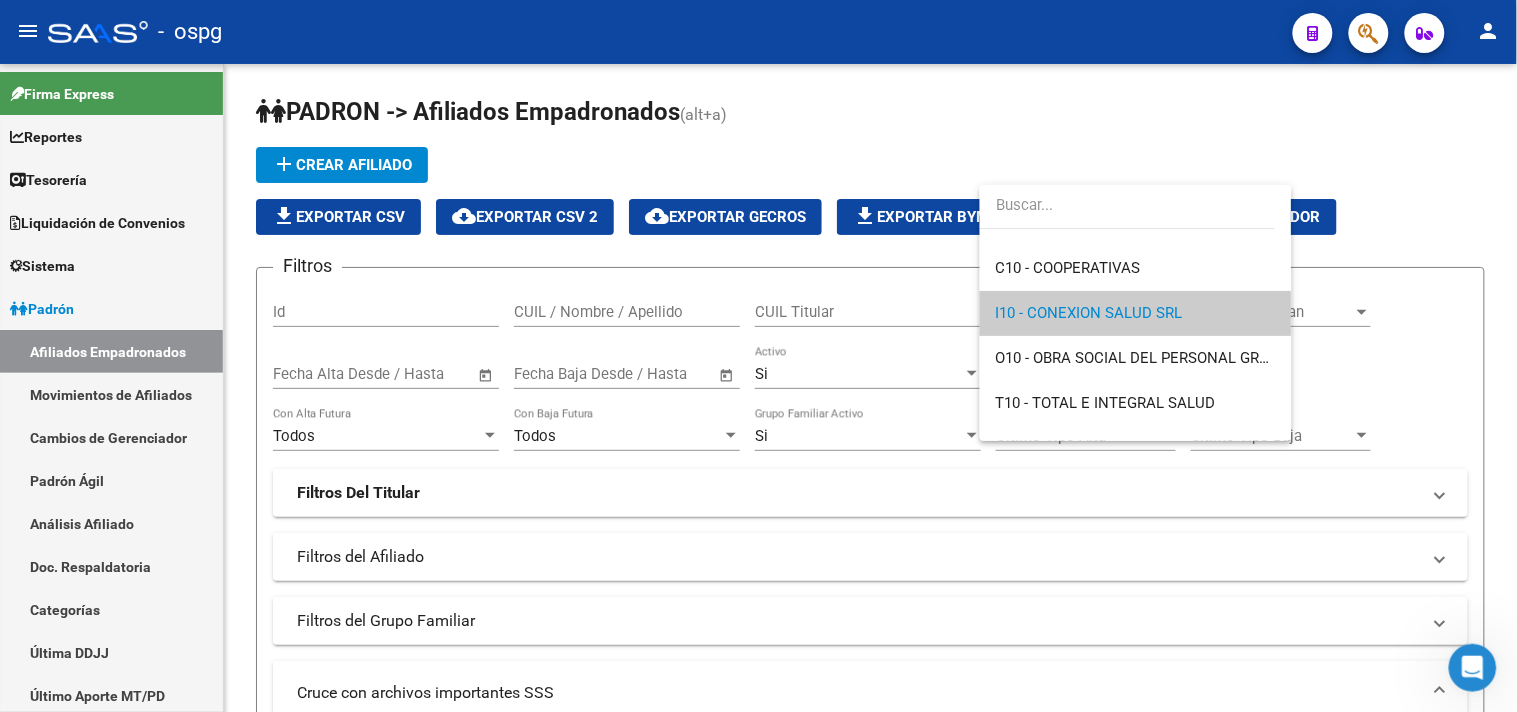 click at bounding box center [758, 356] 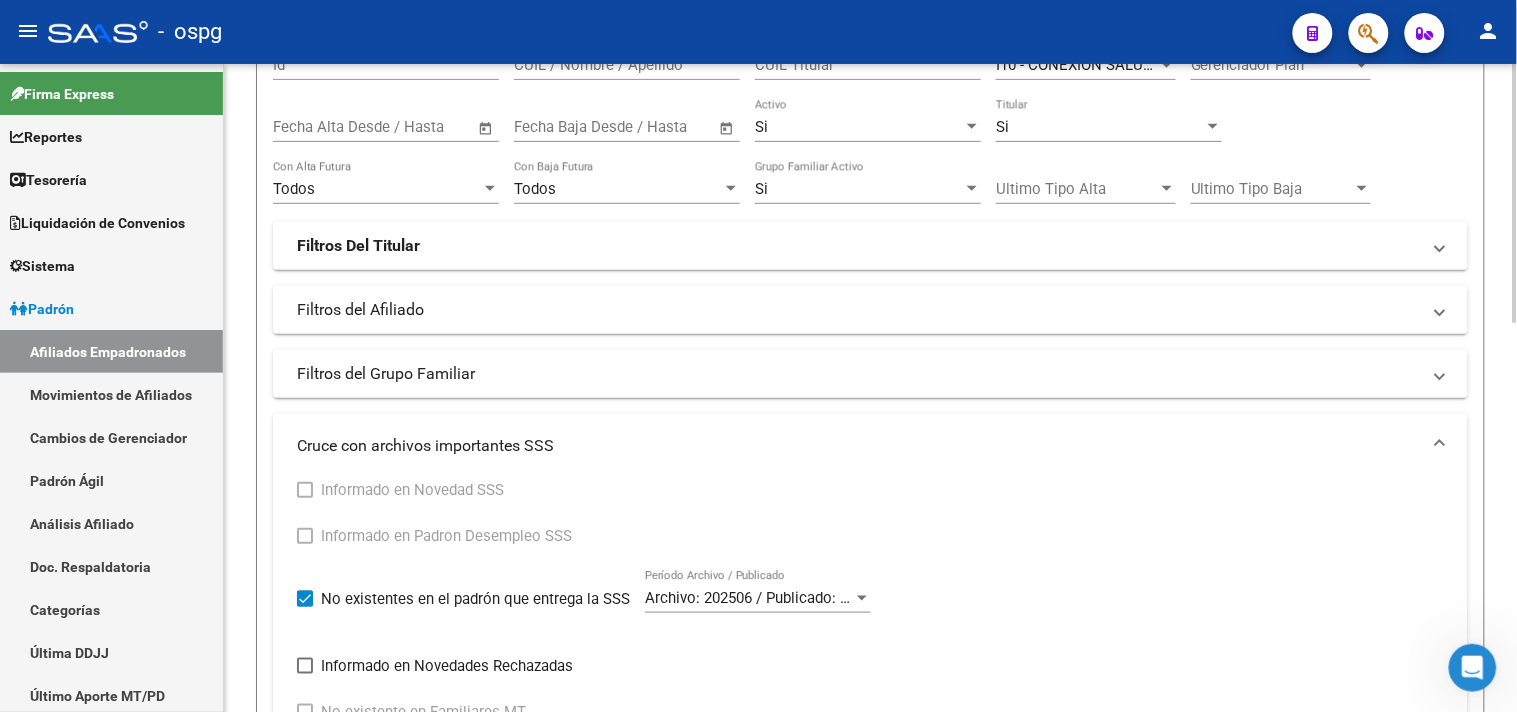 scroll, scrollTop: 333, scrollLeft: 0, axis: vertical 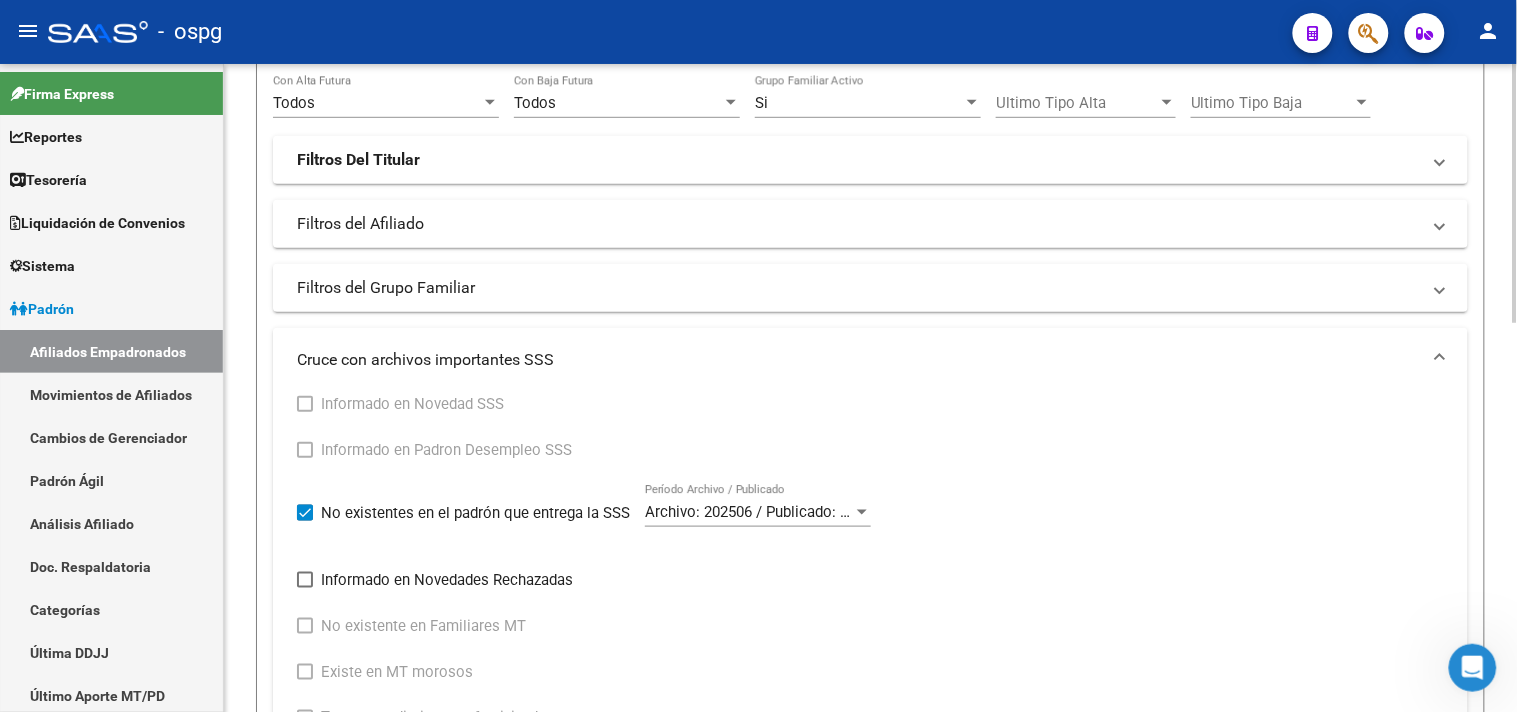 click on "Archivo: 202506 / Publicado: 202508" at bounding box center [766, 512] 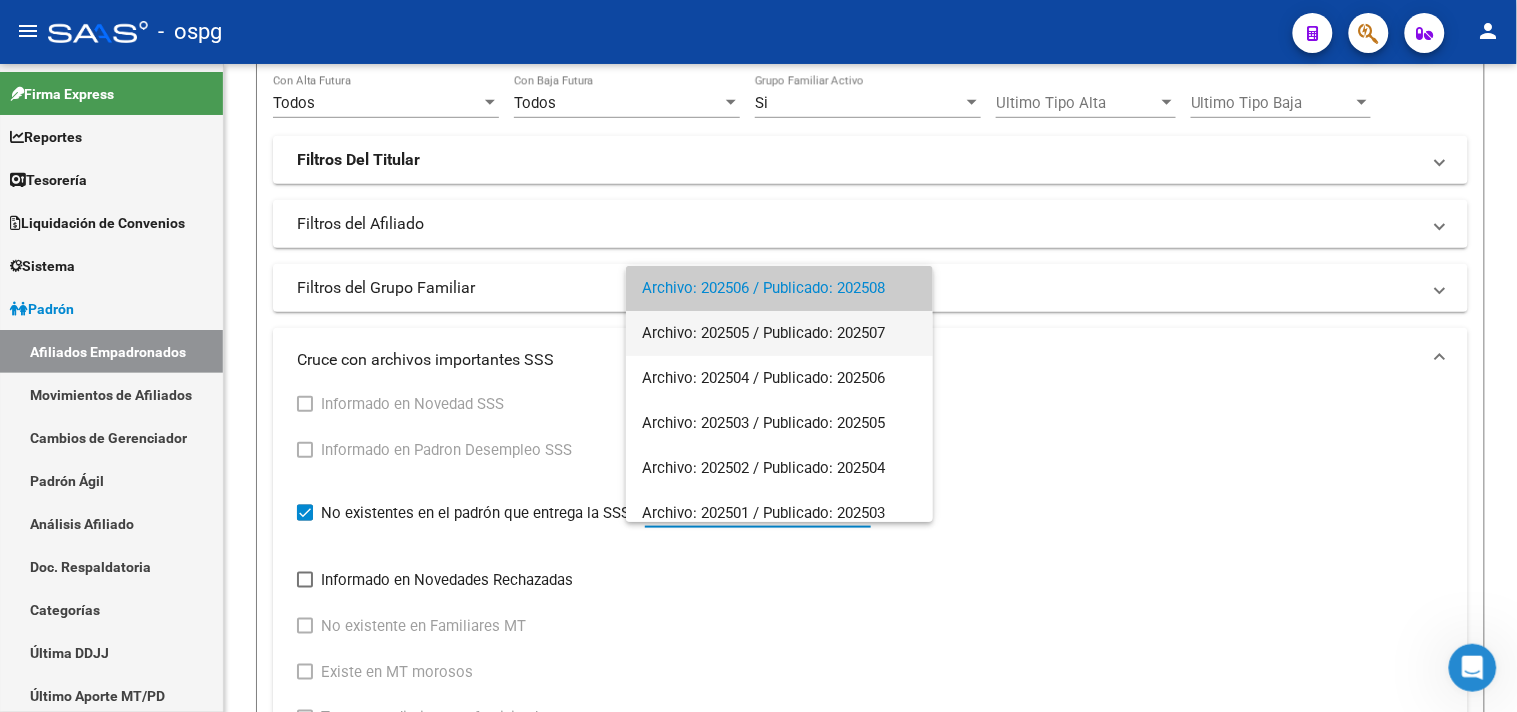 click on "Archivo: 202505 / Publicado: 202507" at bounding box center [779, 333] 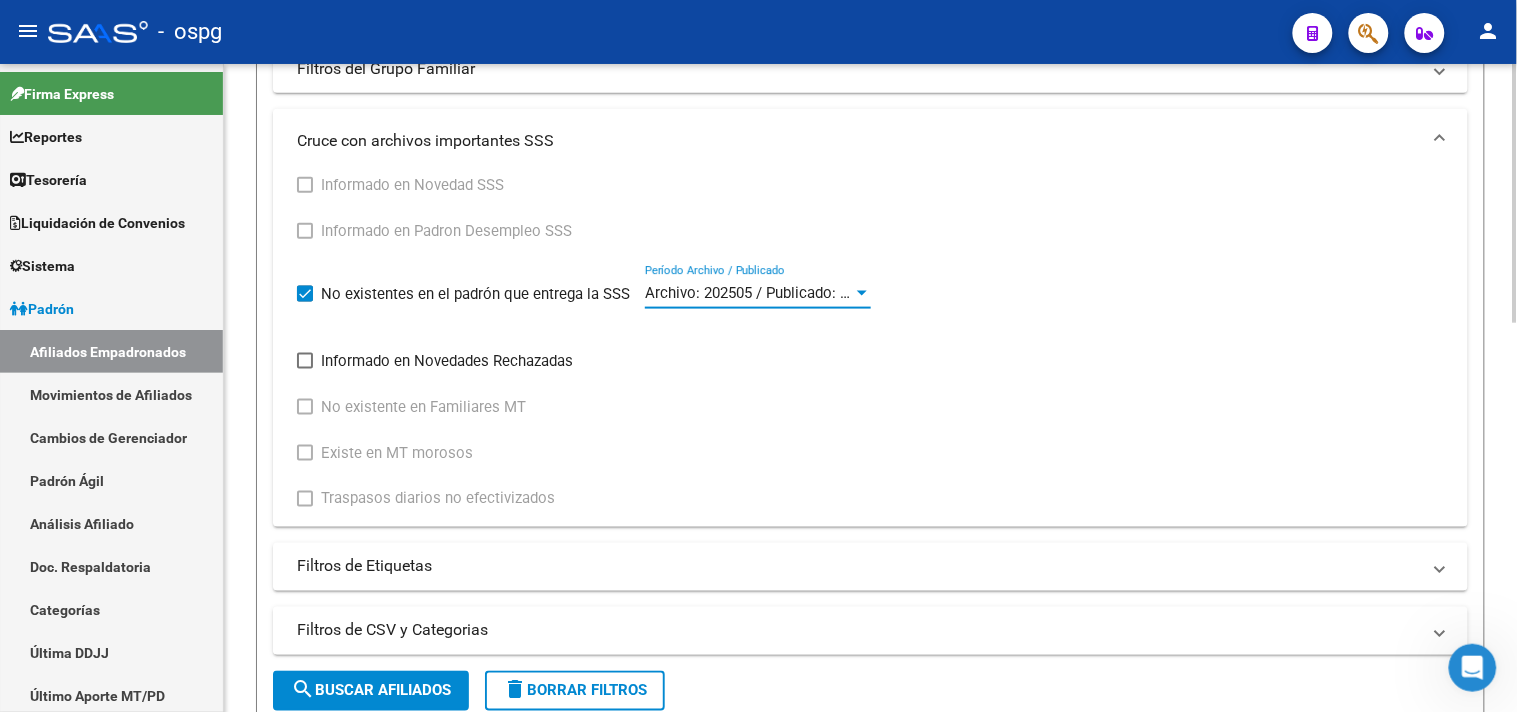 scroll, scrollTop: 555, scrollLeft: 0, axis: vertical 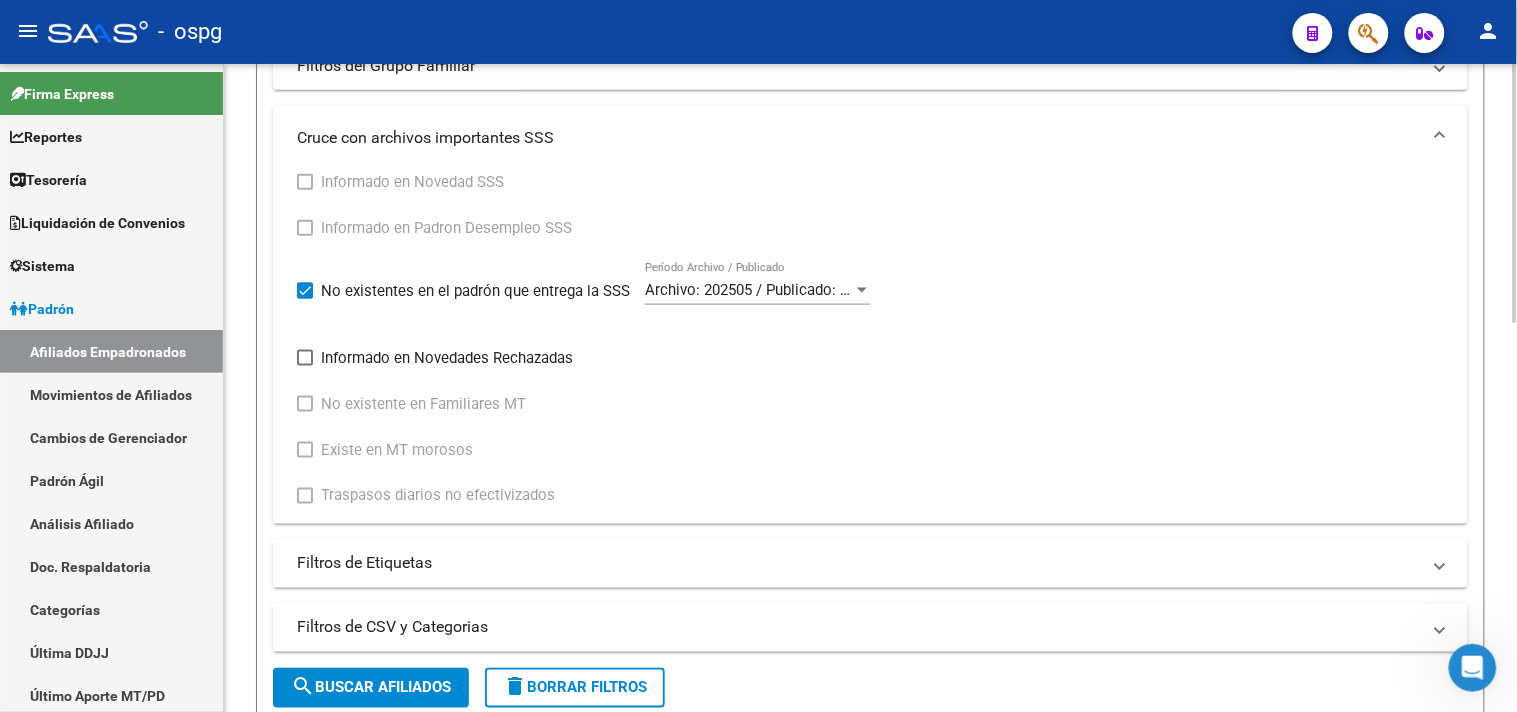 click on "Filtros Id CUIL / Nombre / Apellido CUIL Titular I10 - CONEXION SALUD SRL Seleccionar Gerenciador Gerenciador Plan Gerenciador Plan Start date – End date Fecha Alta Desde / Hasta Start date – End date Fecha Baja Desde / Hasta Si Activo Si Titular Todos Con Alta Futura Todos Con Baja Futura Si Grupo Familiar Activo Ultimo Tipo Alta Ultimo Tipo Alta Ultimo Tipo Baja Ultimo Tipo Baja Filtros Del Titular Ultima DDJJ Ultima DDJJ Ultima DDJJ en Periodo Periodo Ultimo MtPd Sitcuil Con Sueldo Con Sueldo  Filtros del Afiliado  Edades Edades Sexo Sexo Discapacitado Discapacitado Nacionalidad Nacionalidad Provincia Provincia Estado Civil Estado Civil Start date – End date Fecha Nacimiento Desde / Hasta Todos Tiene PMI Todos Certificado Estudio Codigo Postal Localidad  Filtros del Grupo Familiar  Tipo Beneficiario Titular Tipo Beneficiario Titular Situacion Revista Titular CUIT Empleador Seleccionar Cobertura Seleccionar Cobertura  Cruce con archivos importantes SSS" 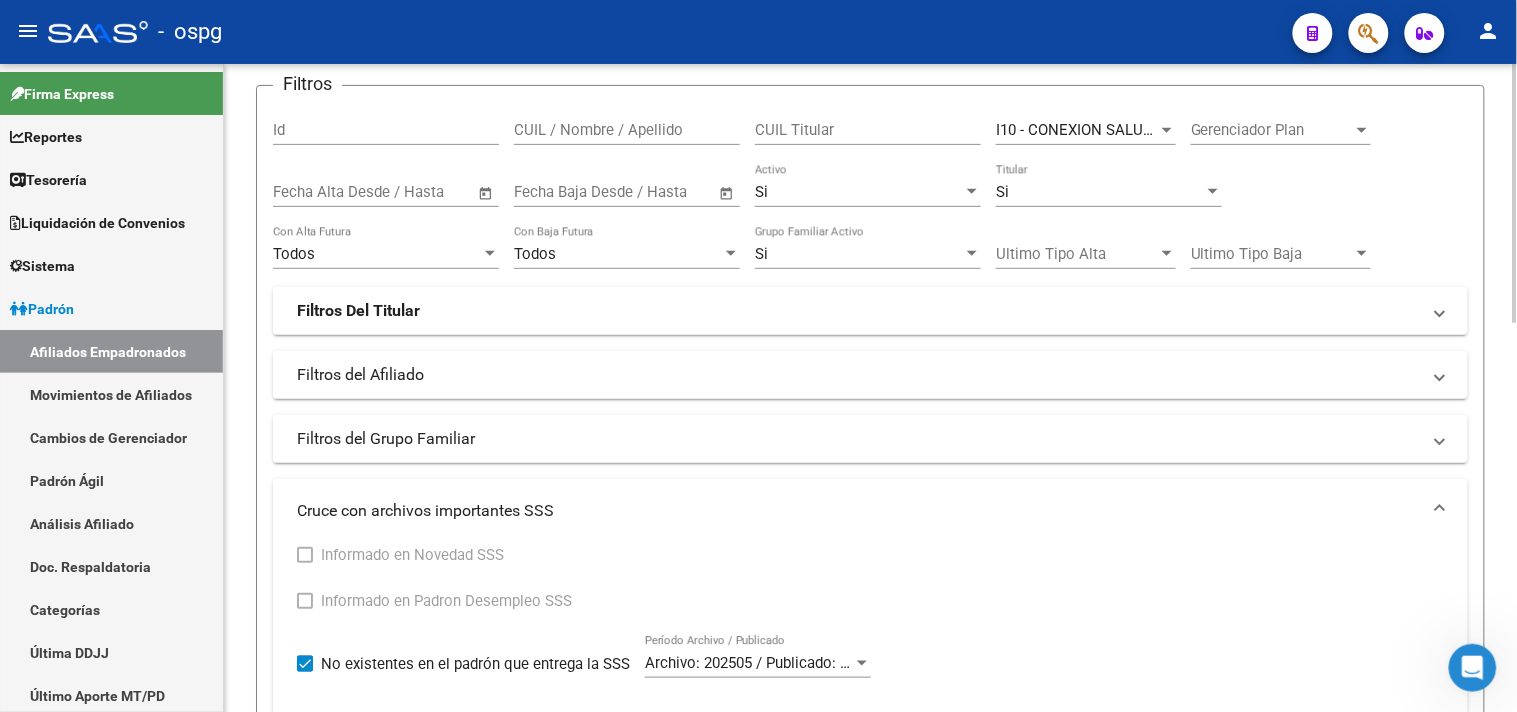scroll, scrollTop: 0, scrollLeft: 0, axis: both 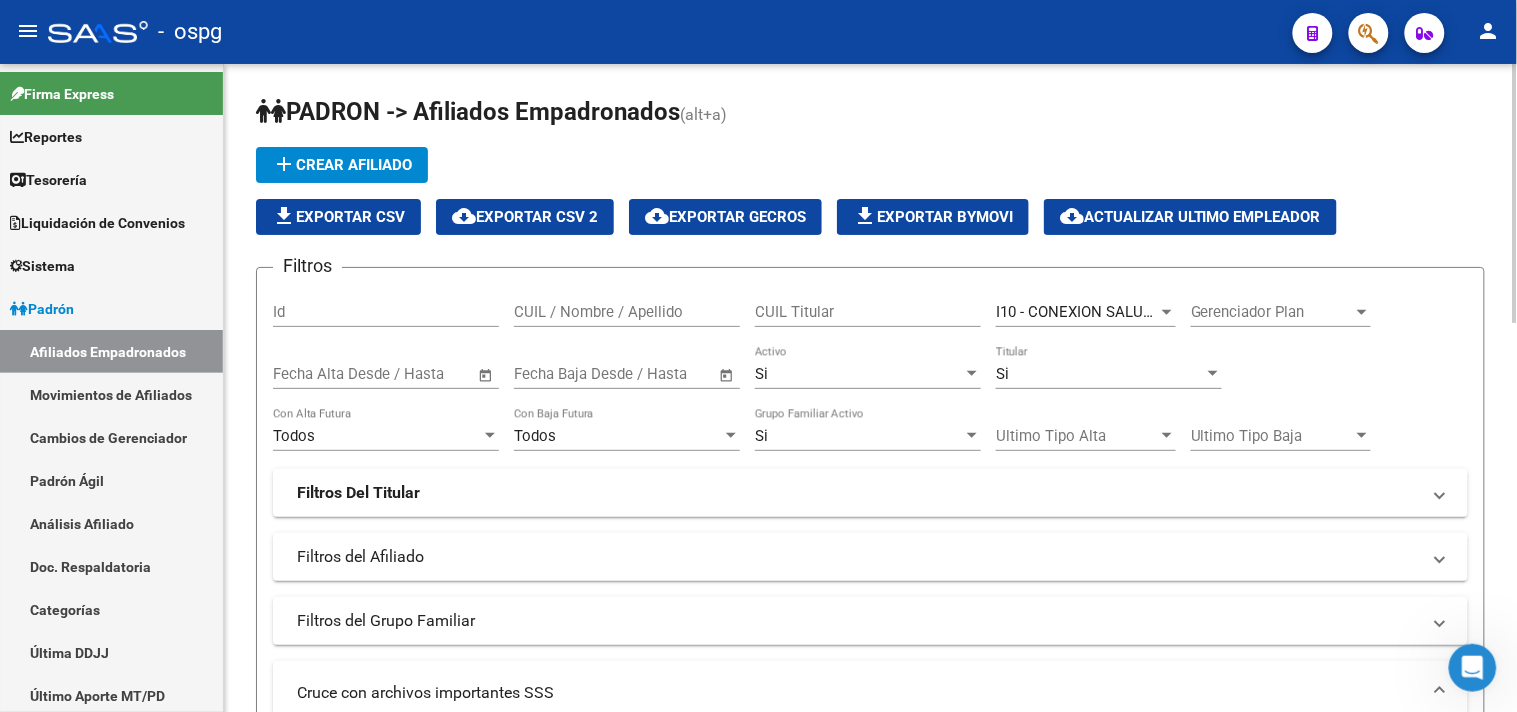 click on "I10 - CONEXION SALUD SRL" at bounding box center [1089, 312] 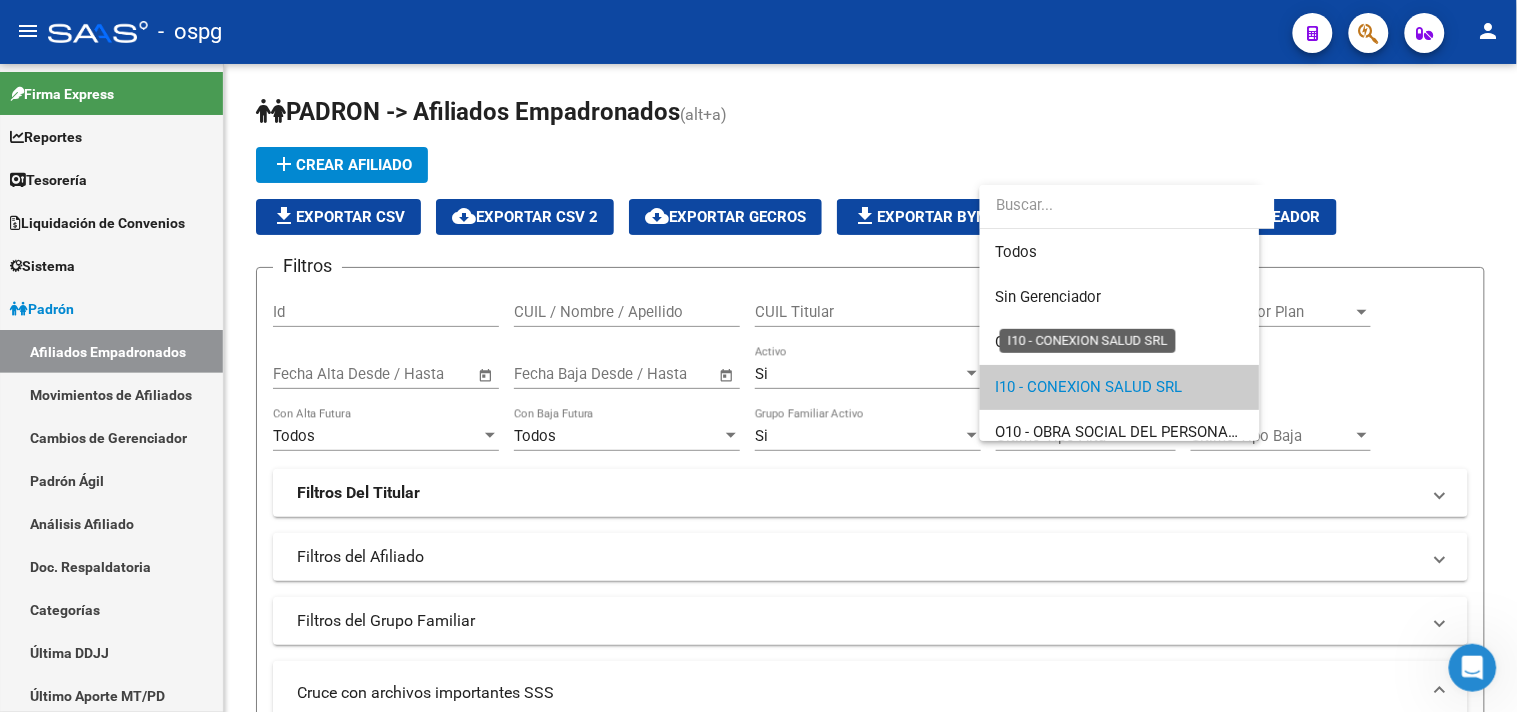 scroll, scrollTop: 74, scrollLeft: 0, axis: vertical 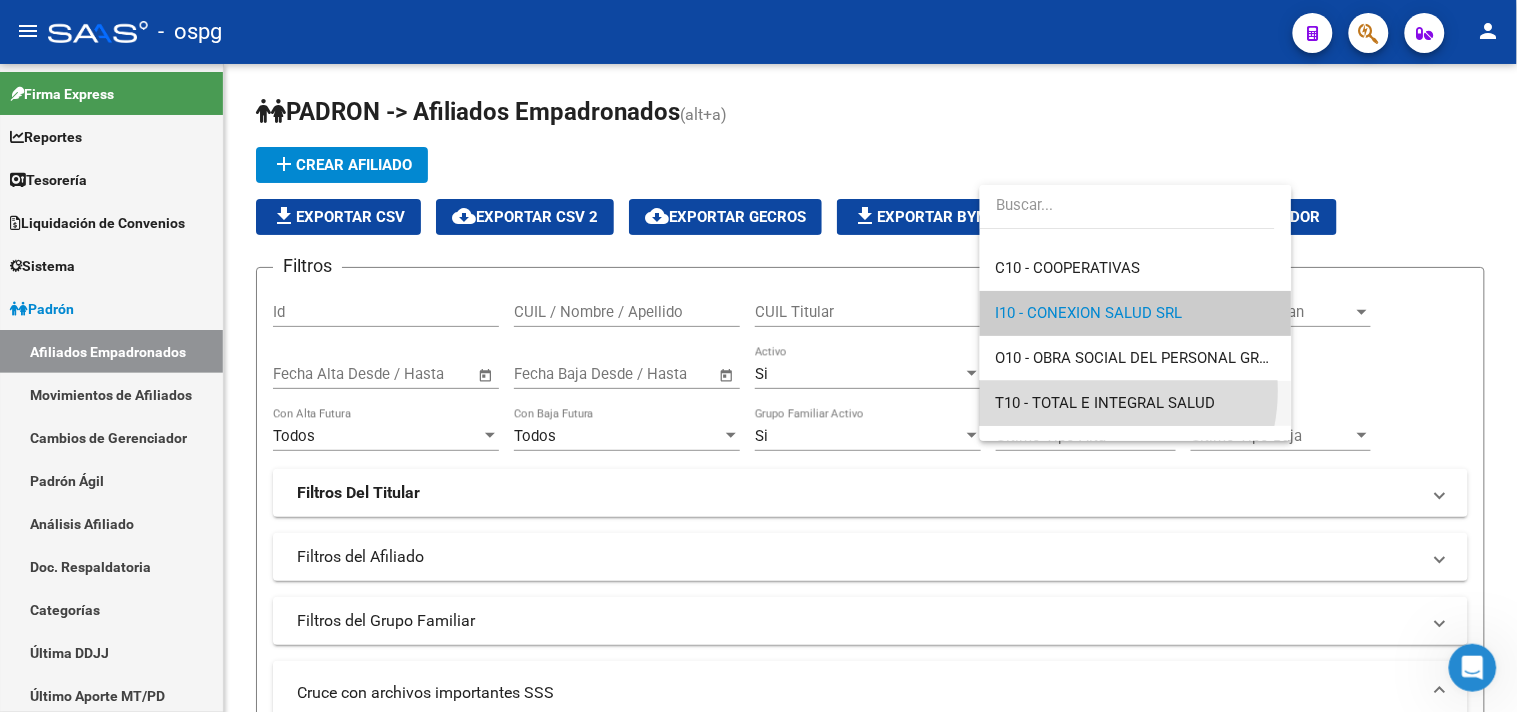 click on "T10 - TOTAL E INTEGRAL SALUD" at bounding box center [1136, 403] 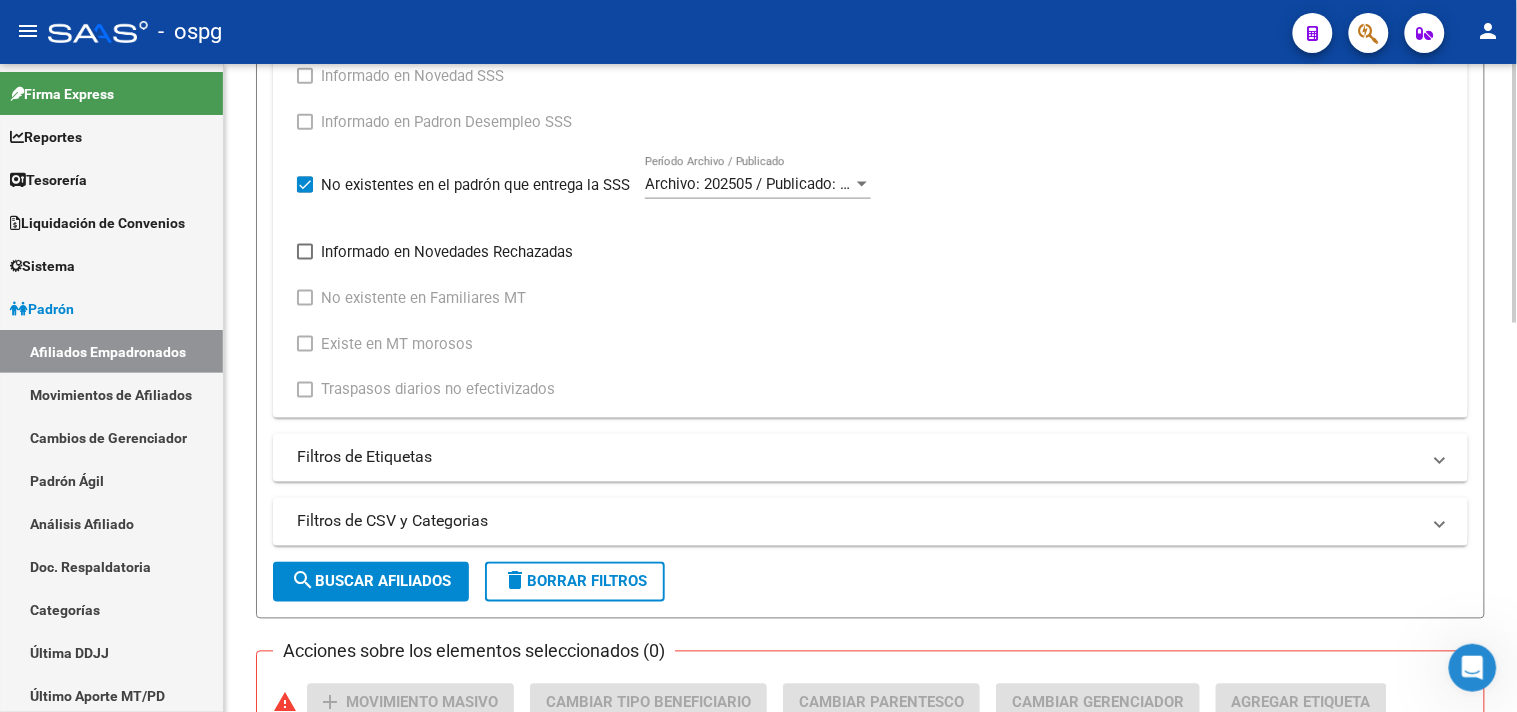 scroll, scrollTop: 666, scrollLeft: 0, axis: vertical 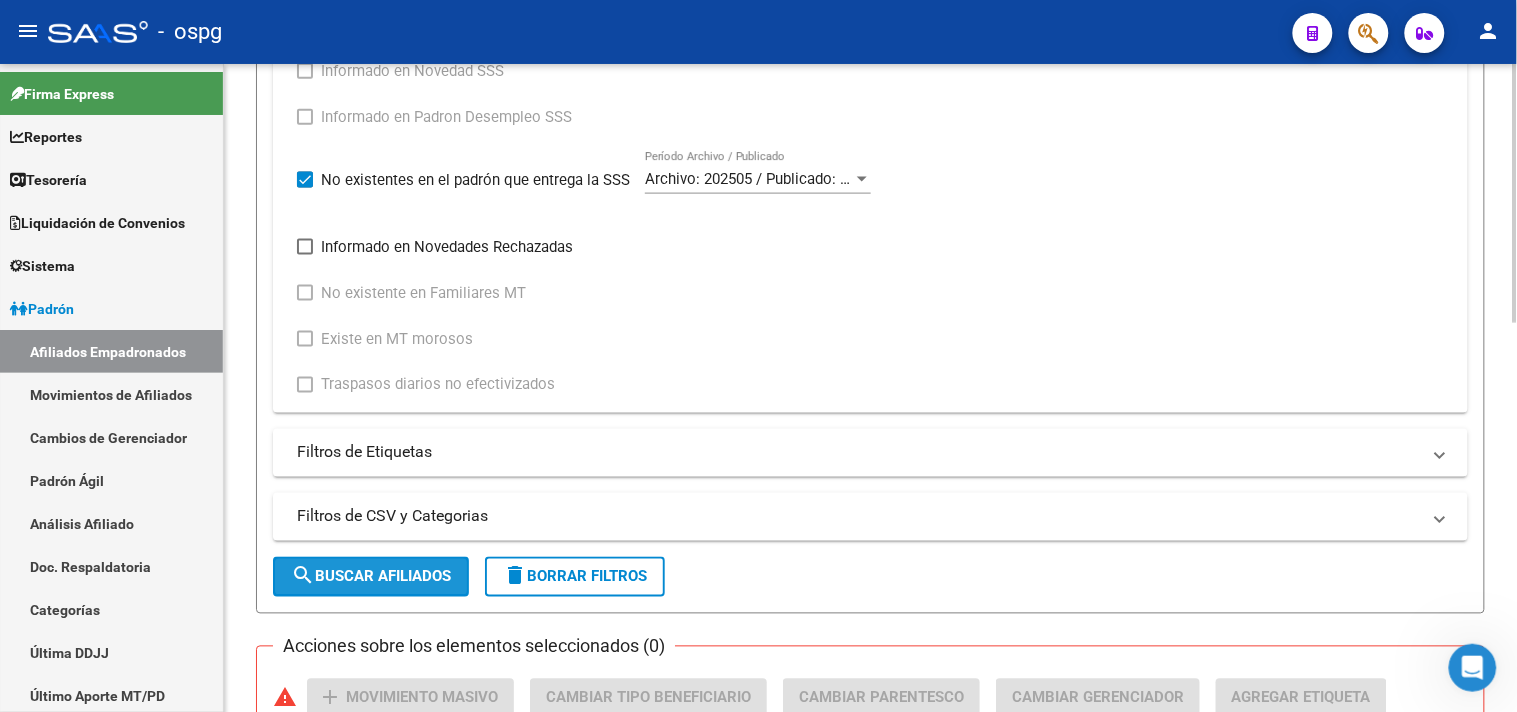 click on "search  Buscar Afiliados" 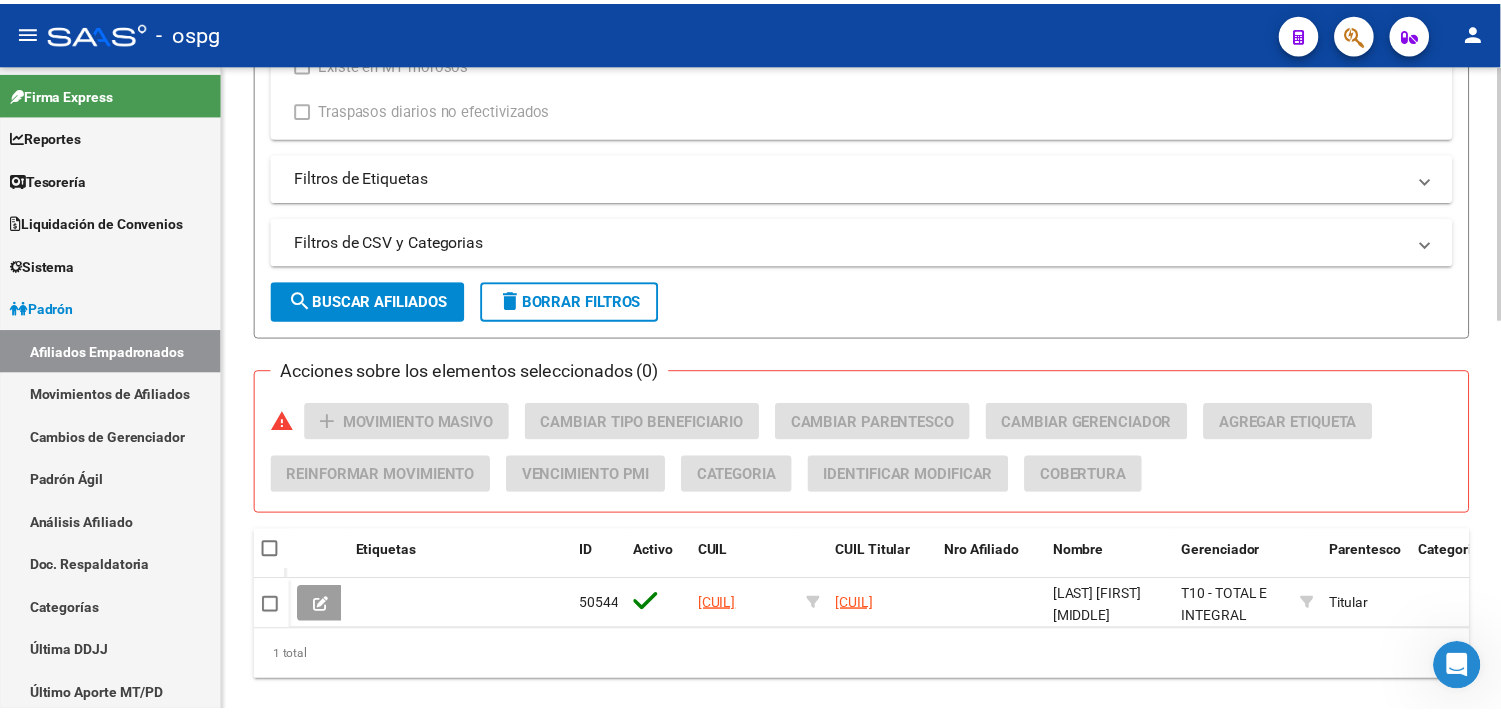scroll, scrollTop: 992, scrollLeft: 0, axis: vertical 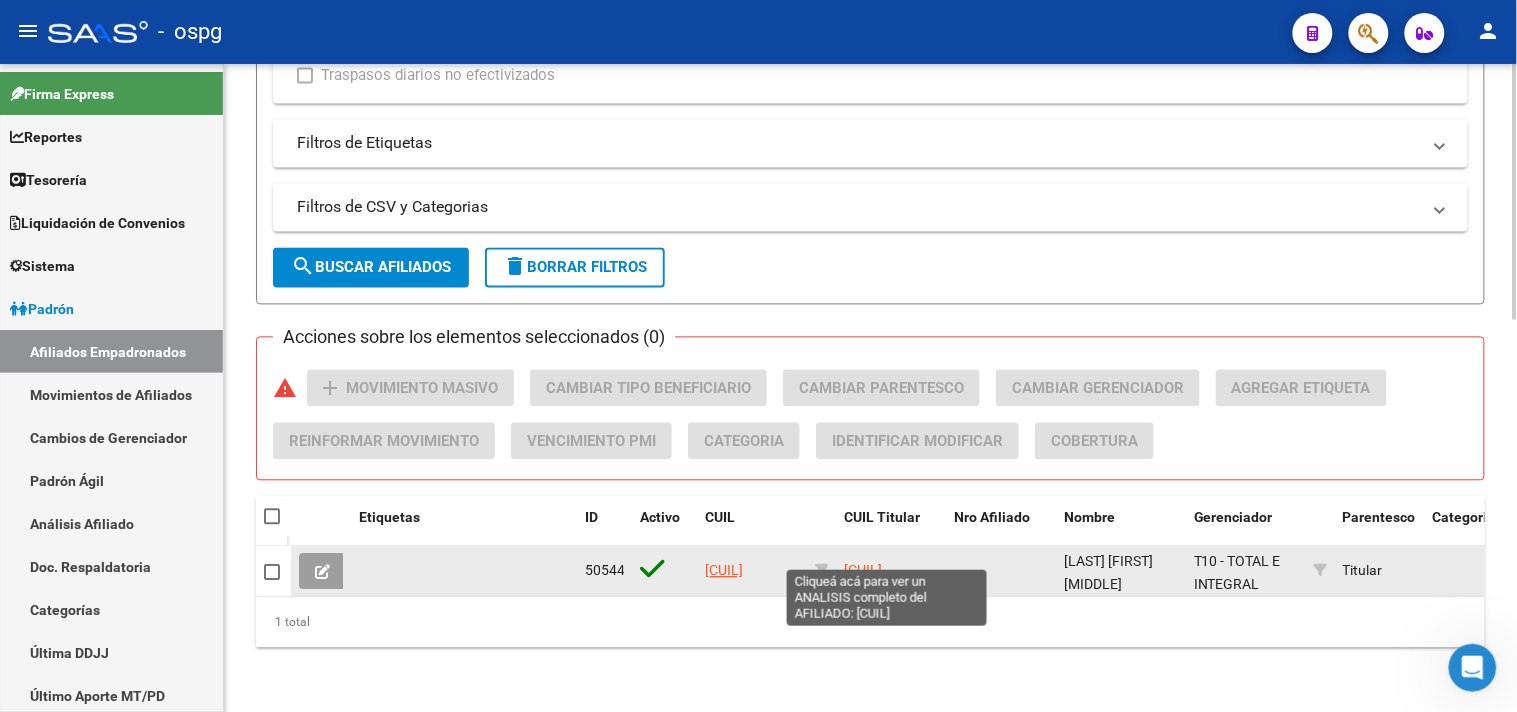 click on "[CUIL]" 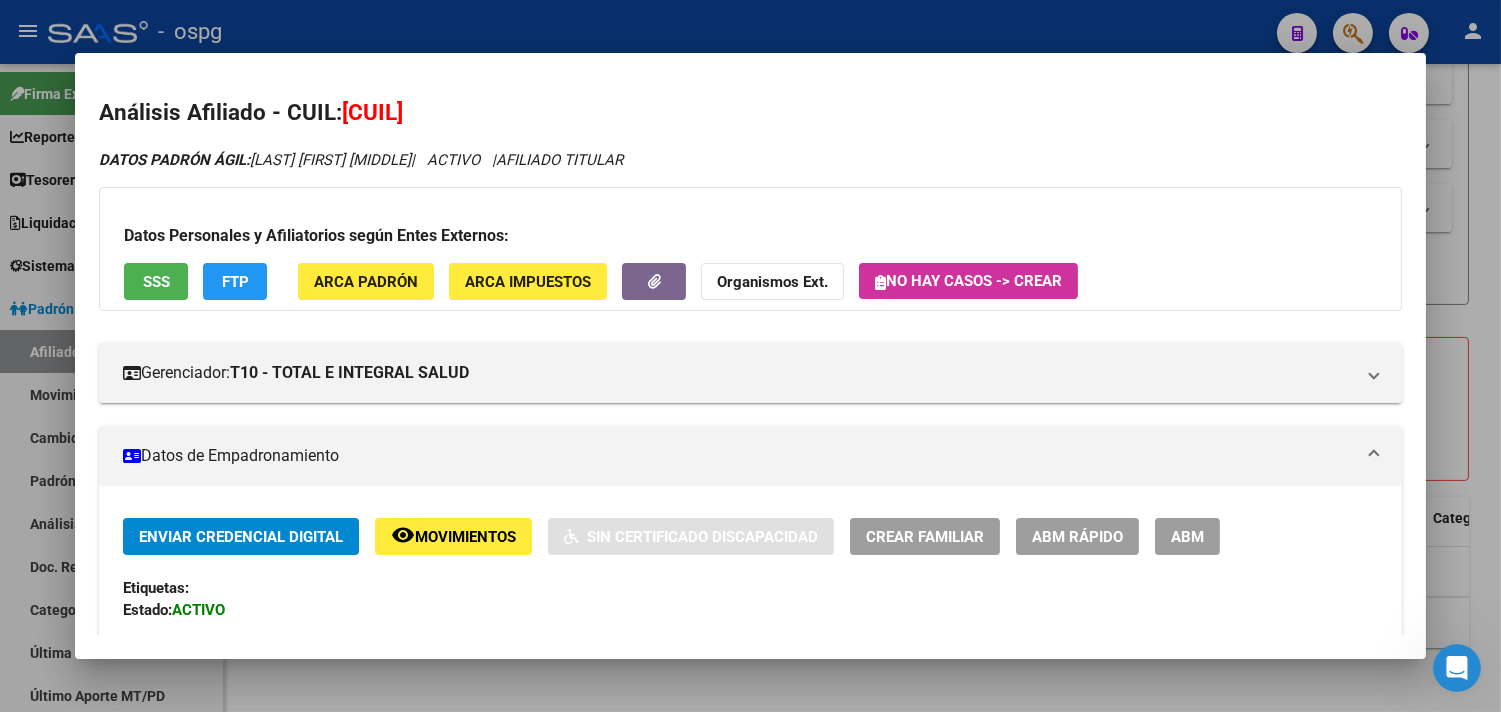 drag, startPoint x: 340, startPoint y: 113, endPoint x: 482, endPoint y: 108, distance: 142.088 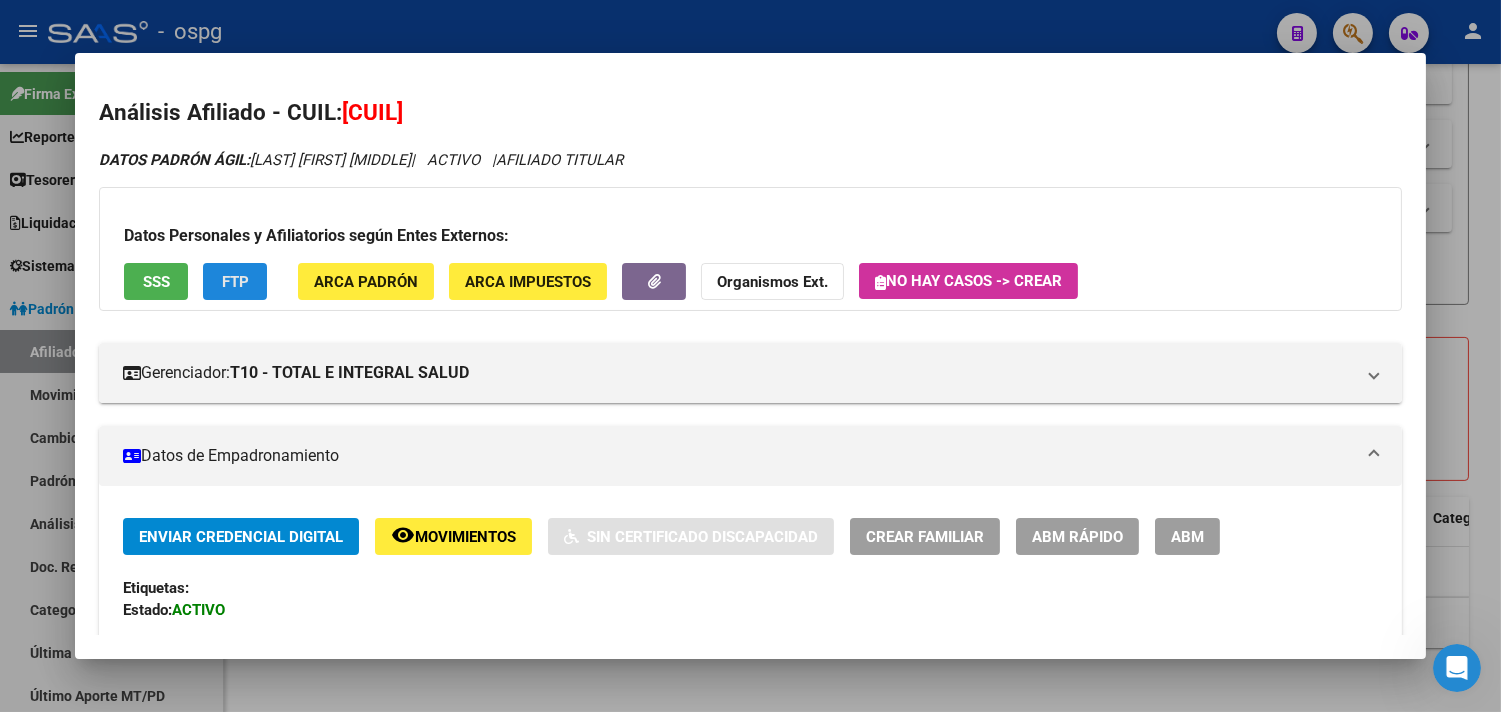 click on "FTP" 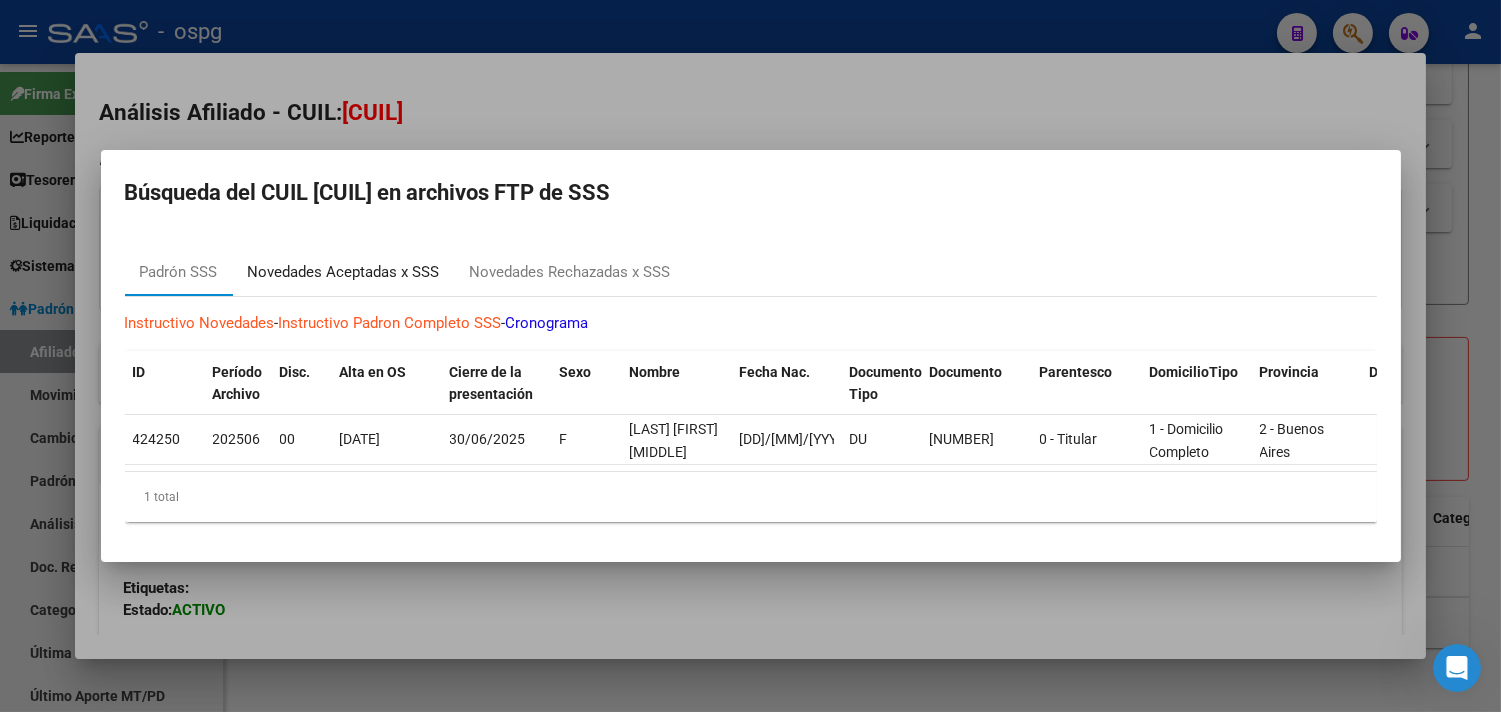 click on "Novedades Aceptadas x SSS" at bounding box center [344, 272] 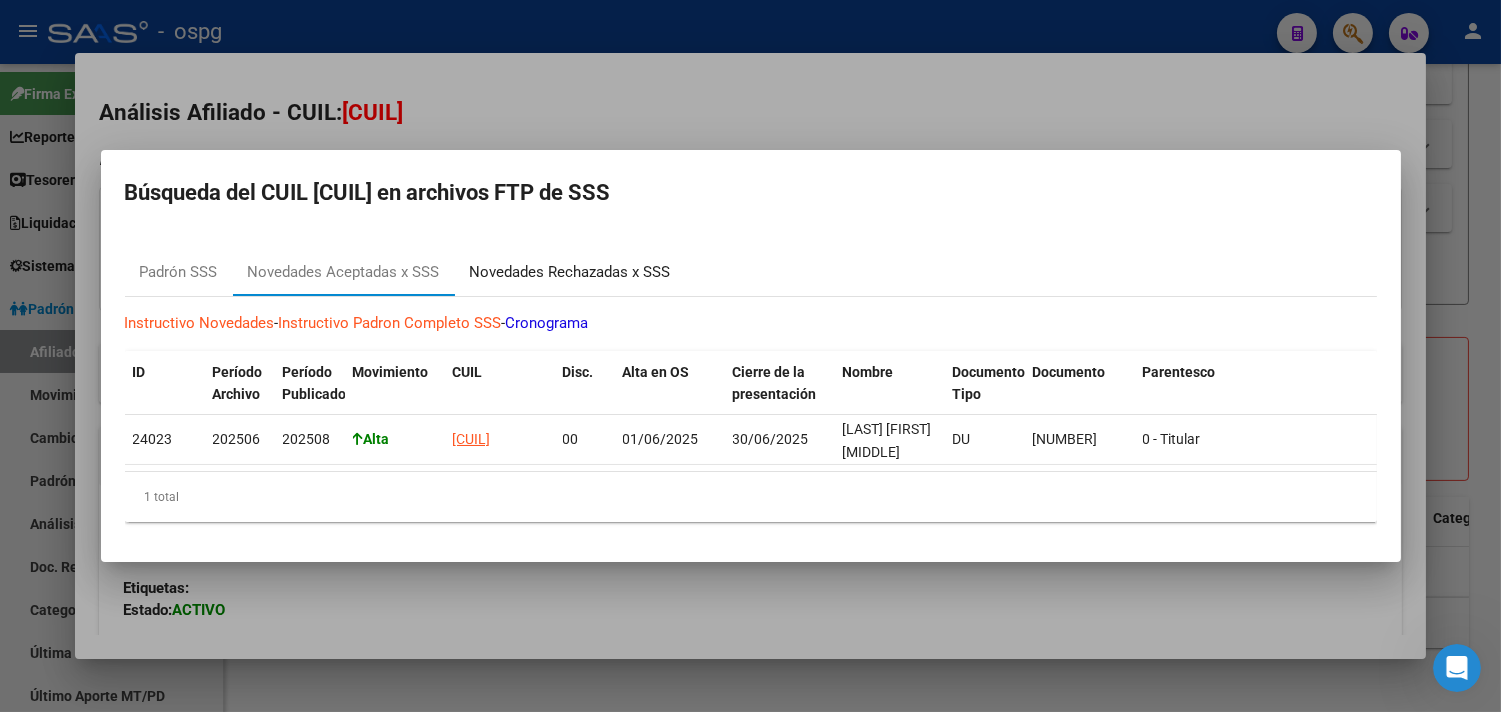 click on "Novedades Rechazadas x SSS" at bounding box center [570, 272] 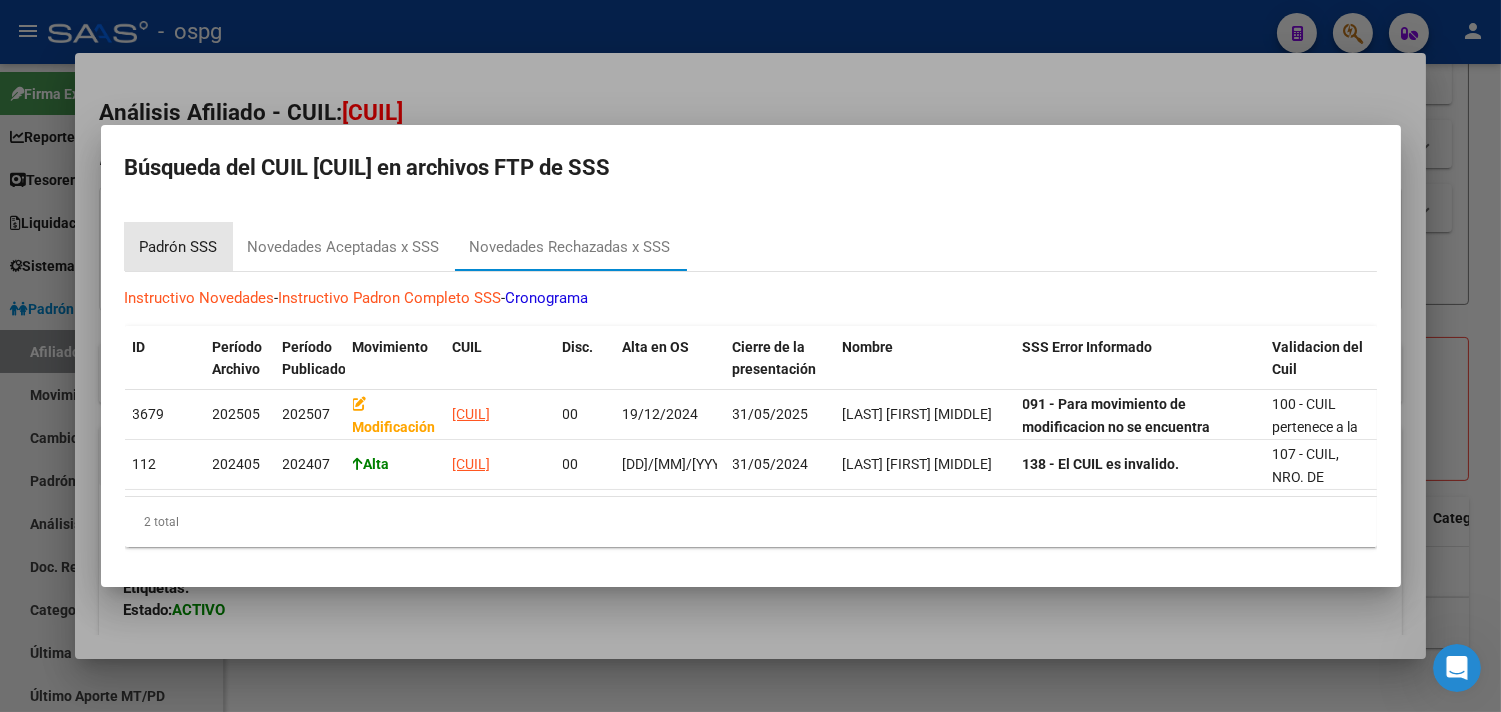 click on "Padrón SSS" at bounding box center (179, 247) 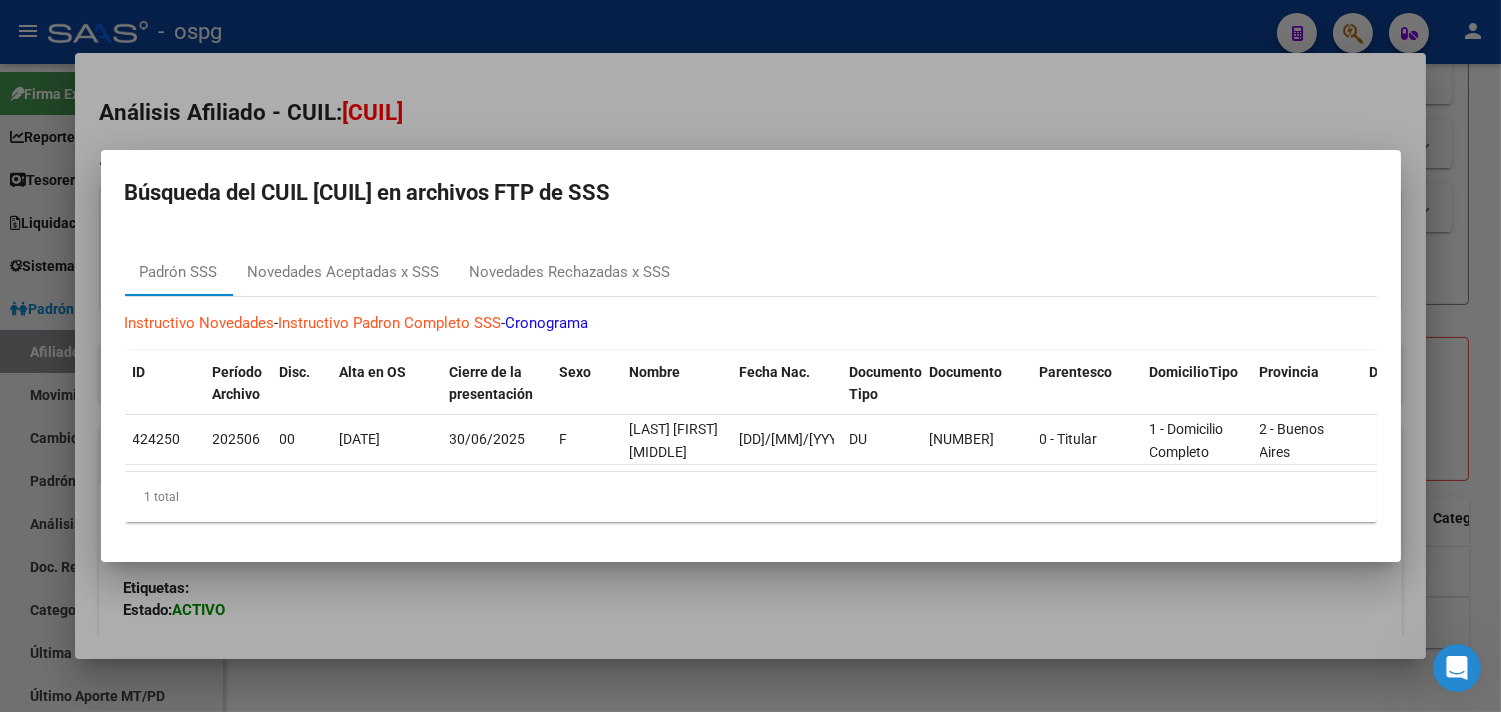 click at bounding box center (750, 356) 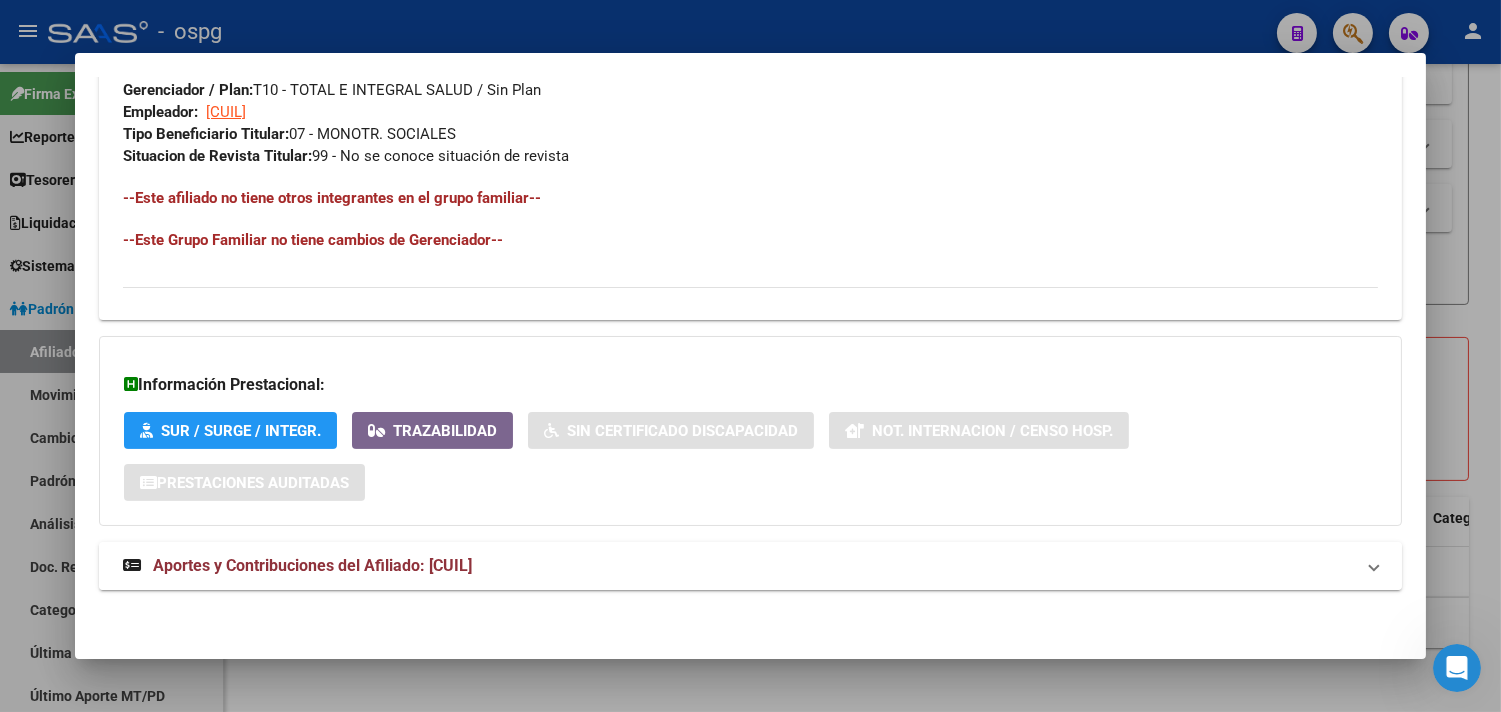 click on "Aportes y Contribuciones del Afiliado: [CUIL]" at bounding box center (738, 566) 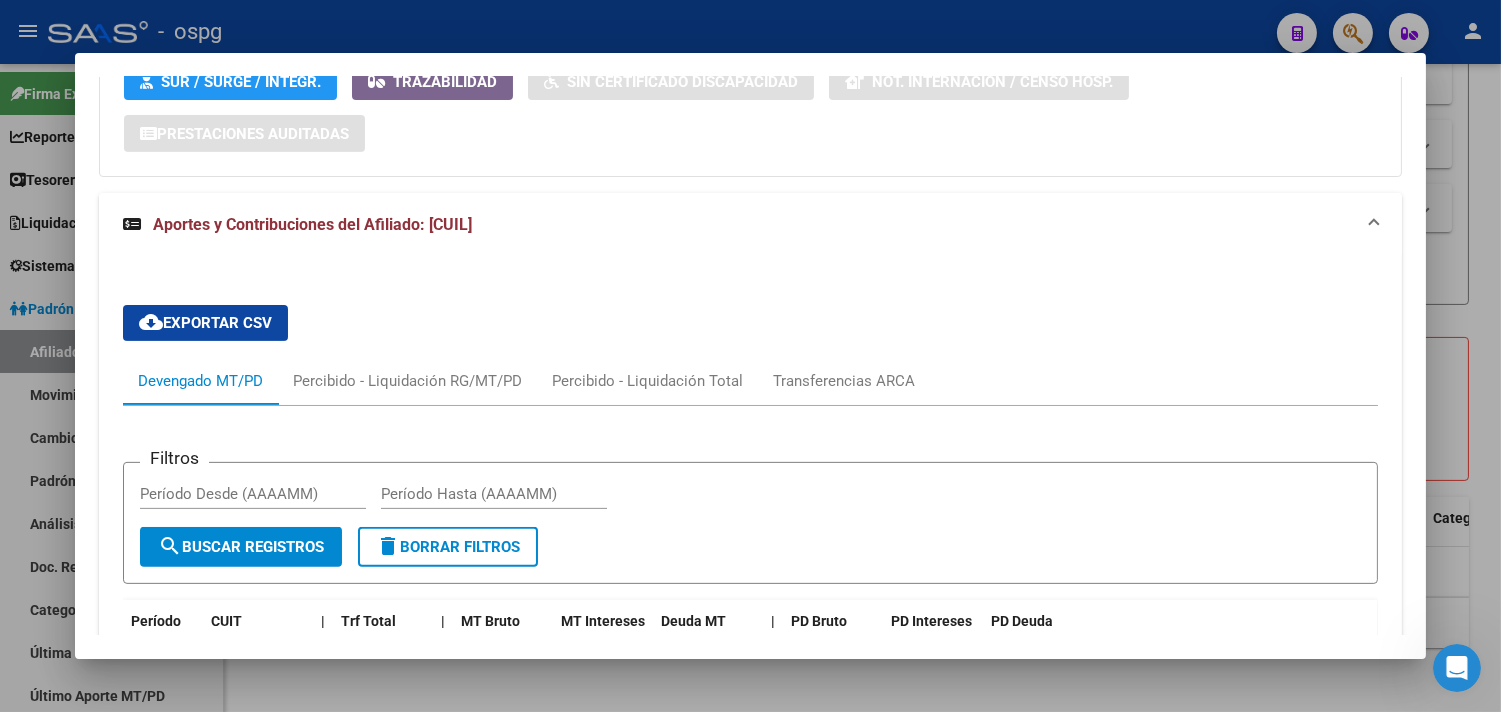scroll, scrollTop: 1320, scrollLeft: 0, axis: vertical 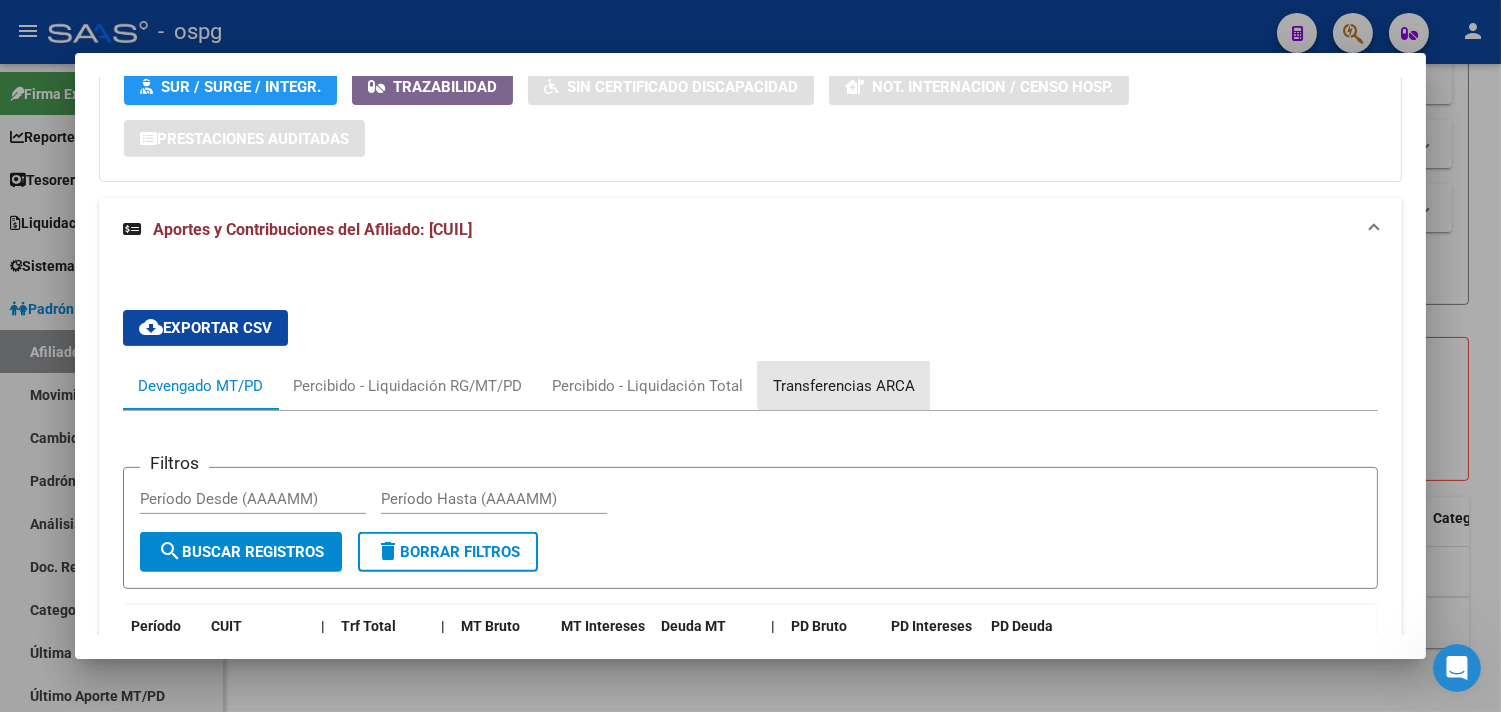 drag, startPoint x: 835, startPoint y: 375, endPoint x: 782, endPoint y: 401, distance: 59.03389 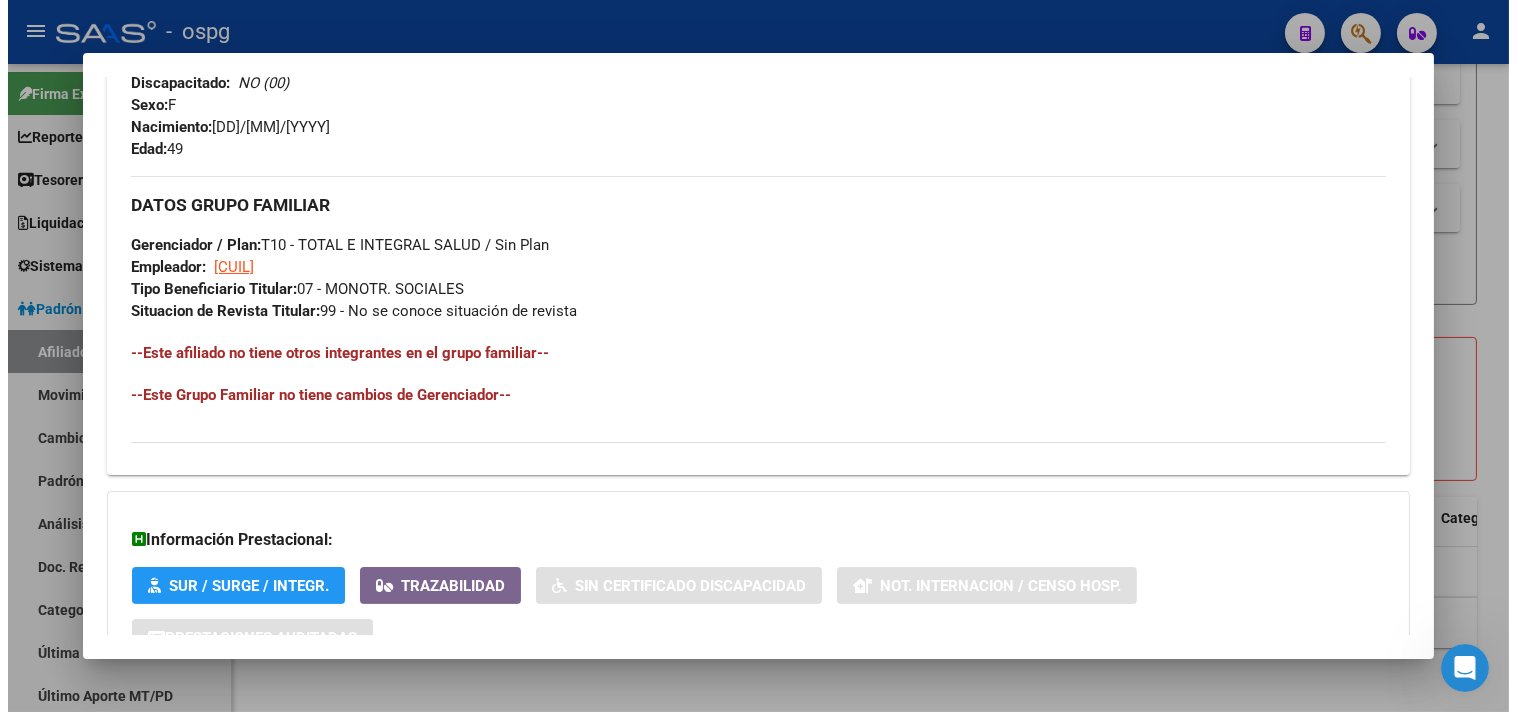 scroll, scrollTop: 617, scrollLeft: 0, axis: vertical 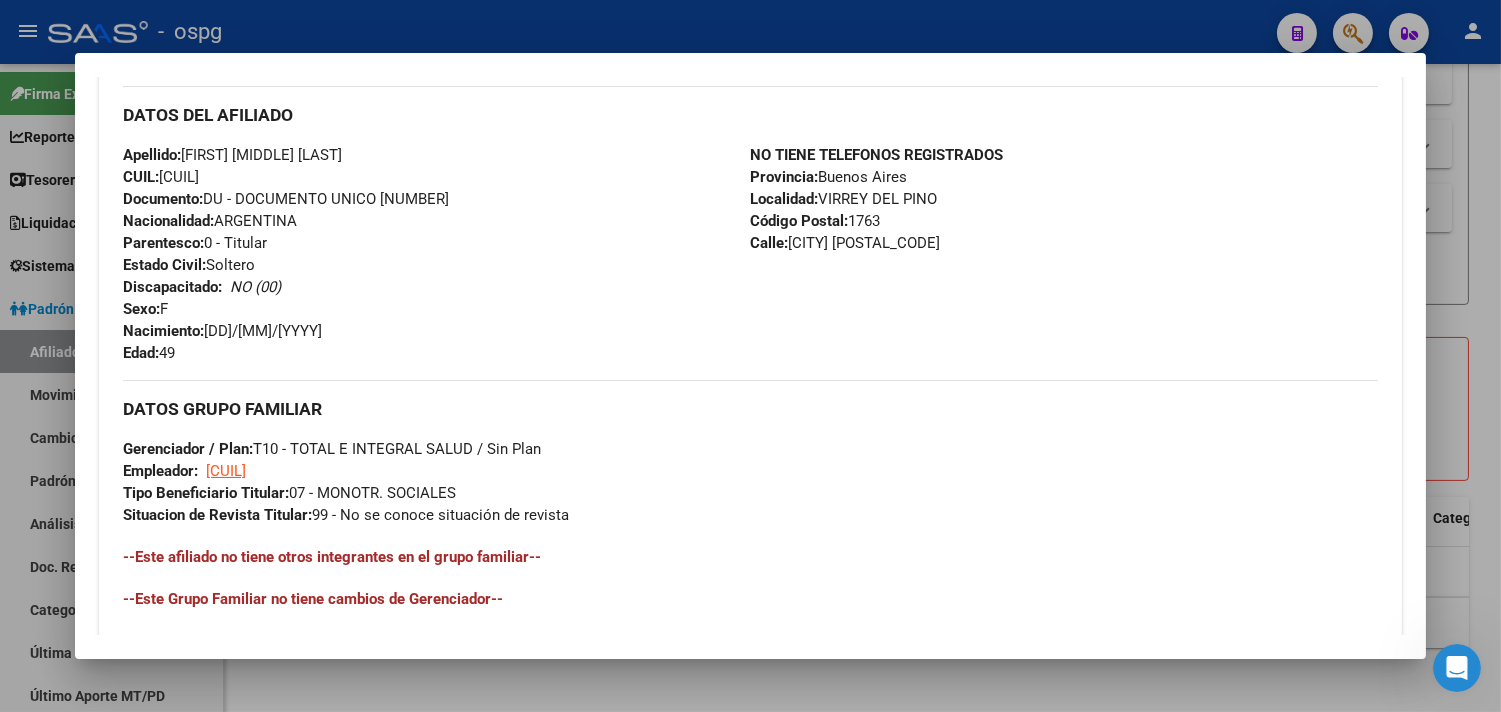 click at bounding box center [750, 356] 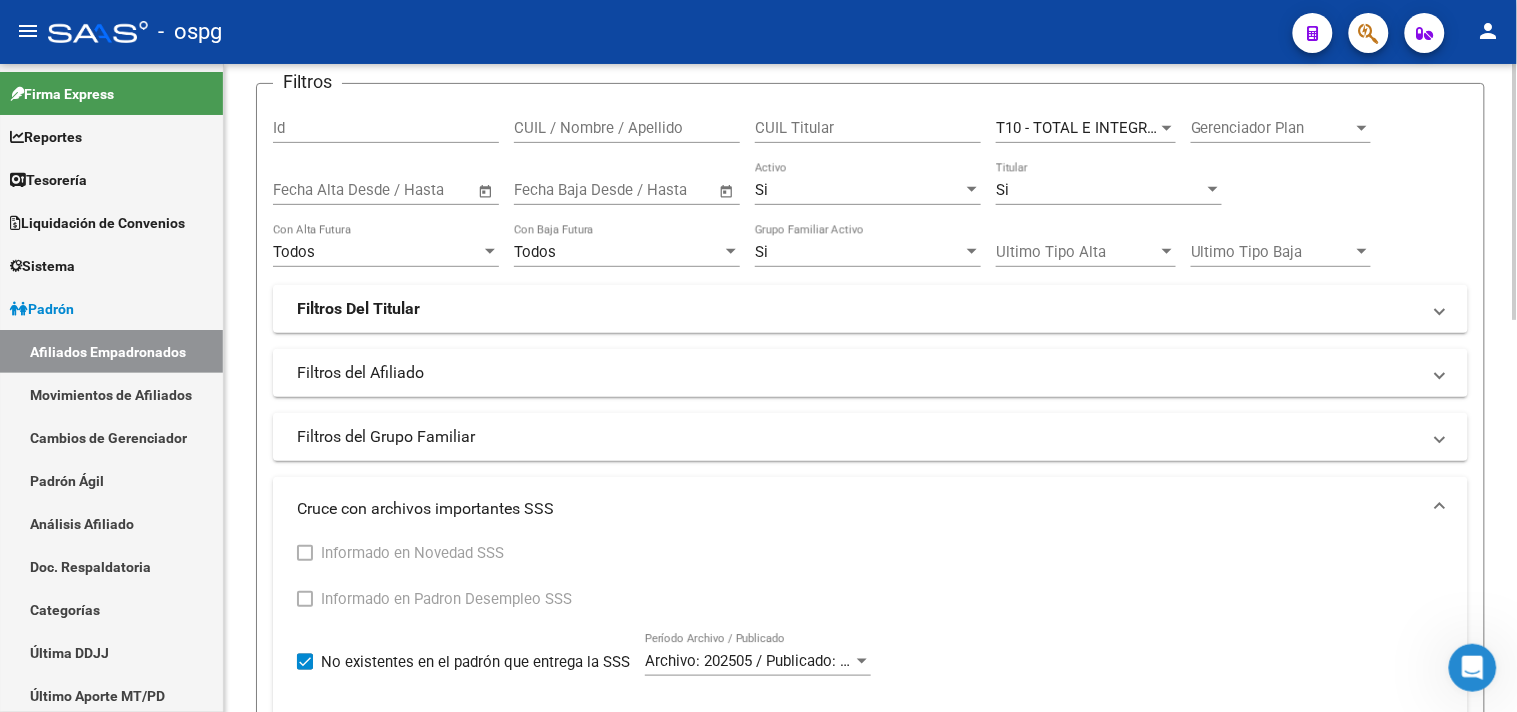 scroll, scrollTop: 325, scrollLeft: 0, axis: vertical 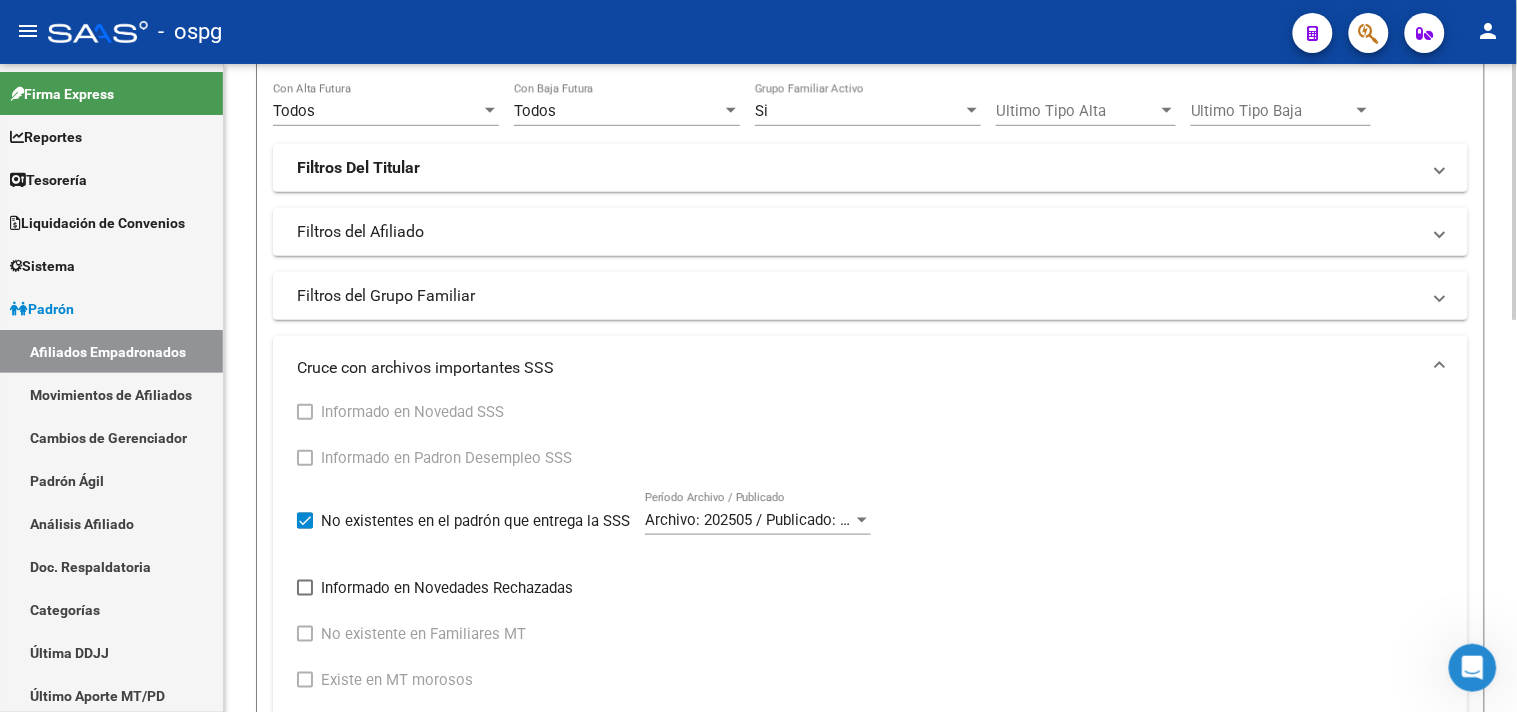 click on "Archivo: 202505 / Publicado: 202507" at bounding box center [766, 520] 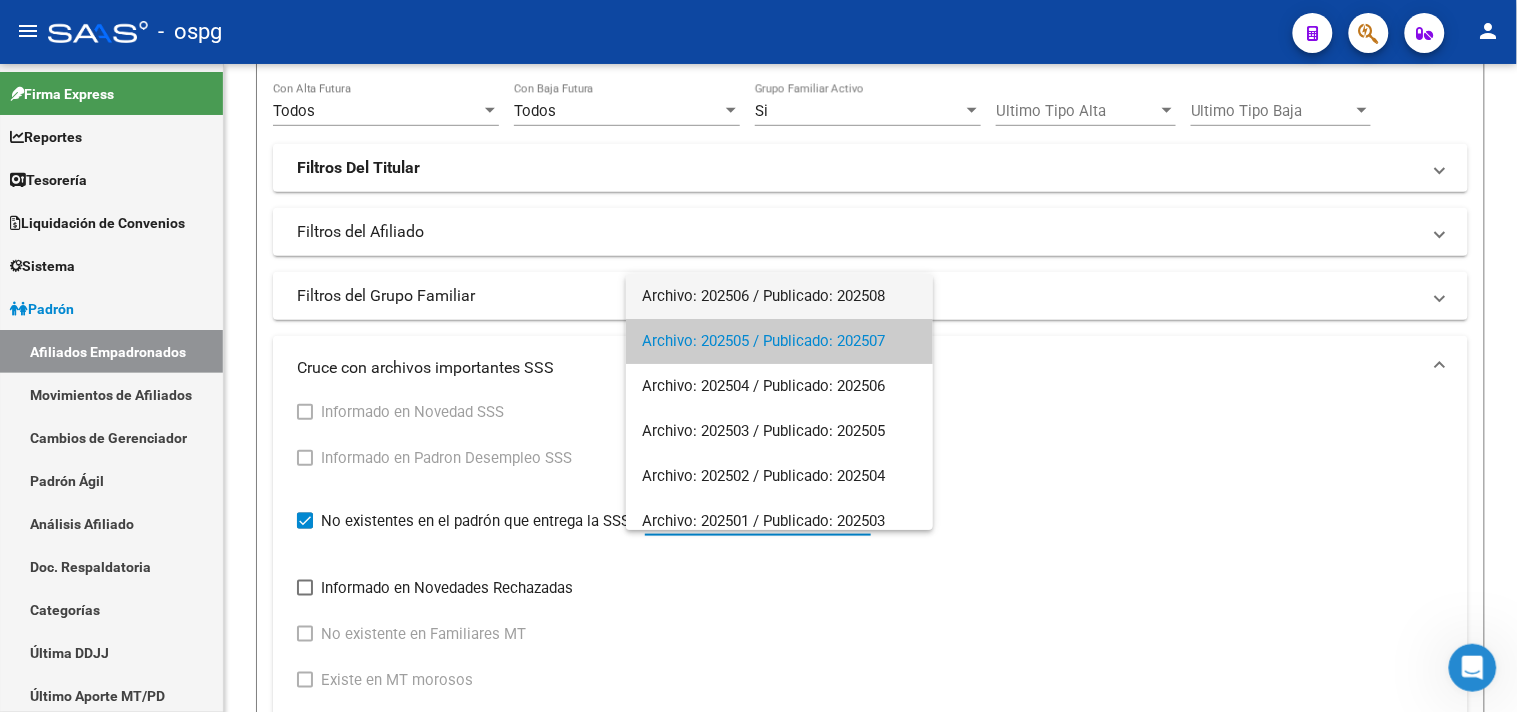 click on "Archivo: 202506 / Publicado: 202508" at bounding box center [779, 296] 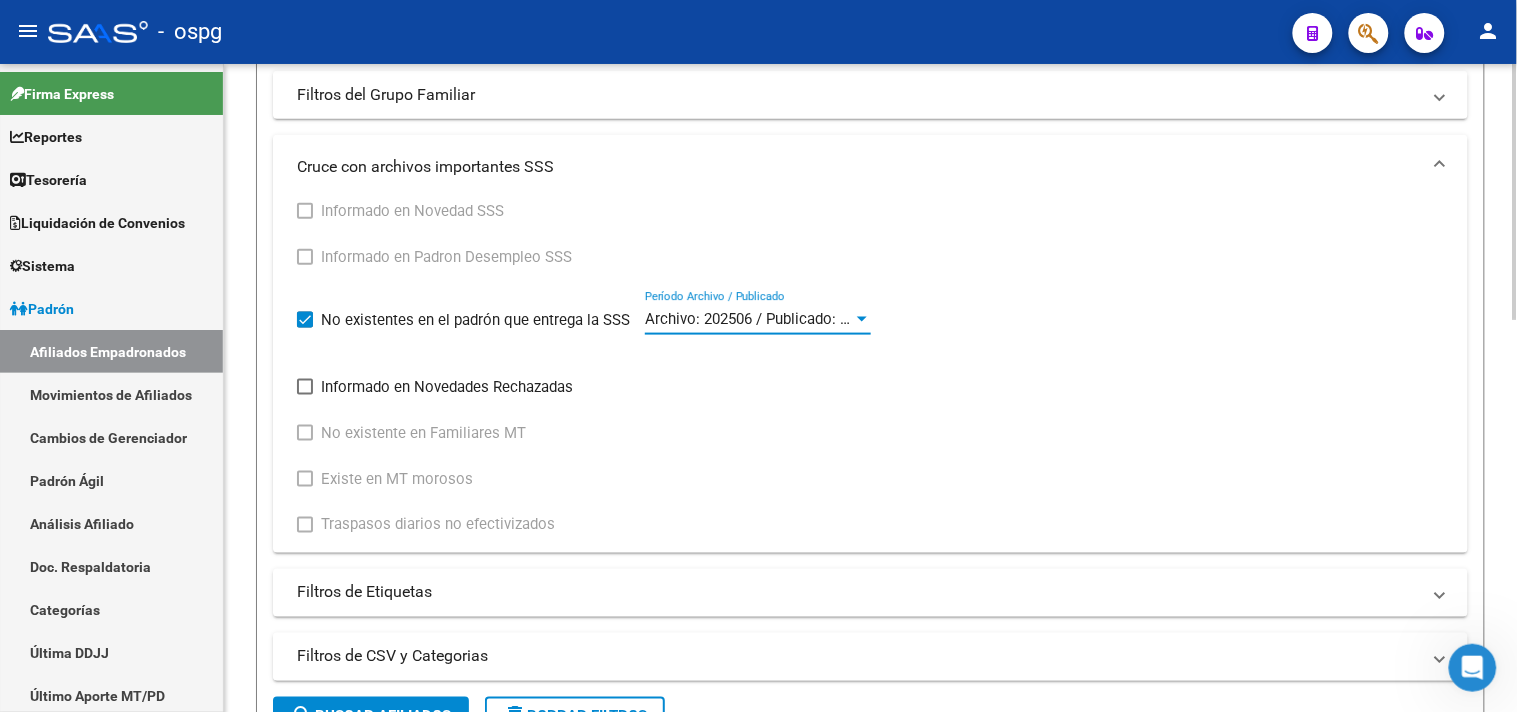 scroll, scrollTop: 547, scrollLeft: 0, axis: vertical 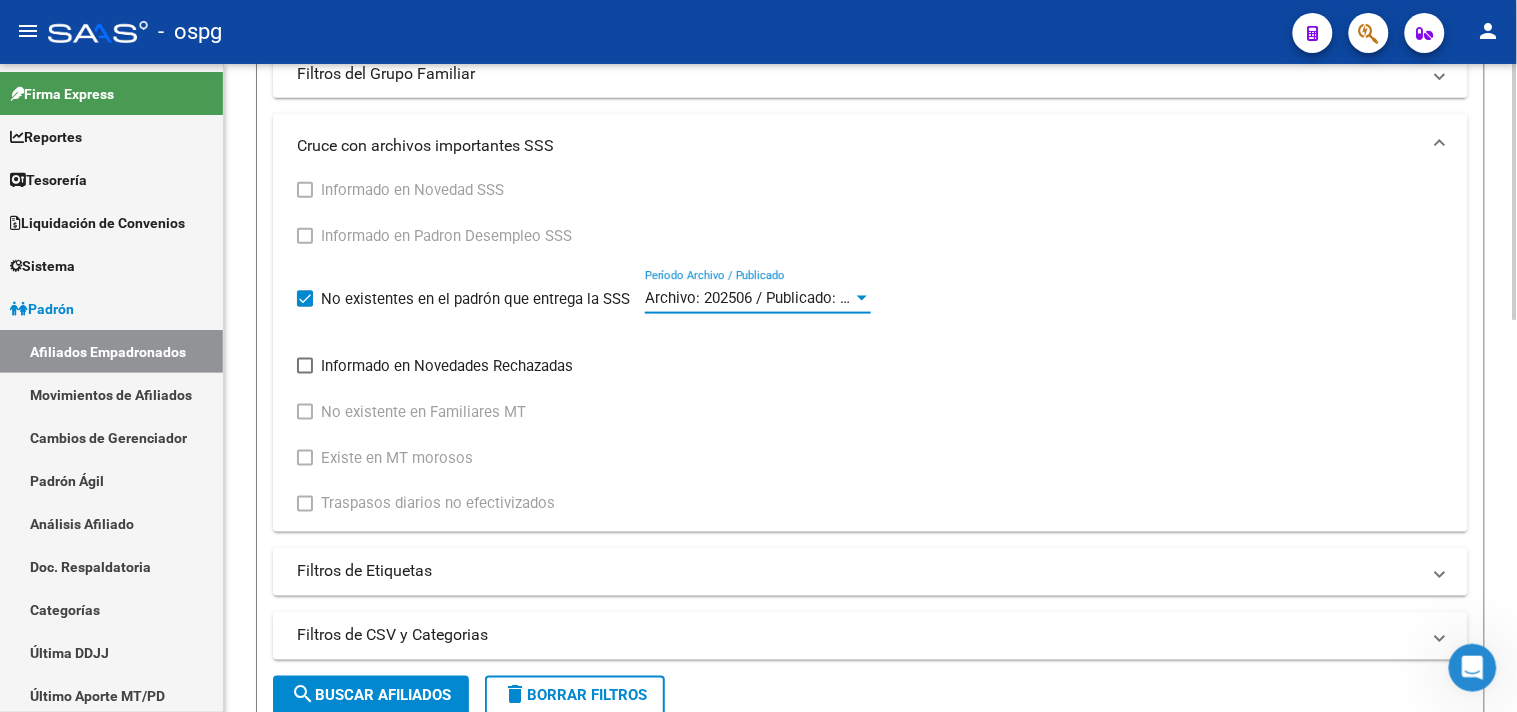 click on "search  Buscar Afiliados" 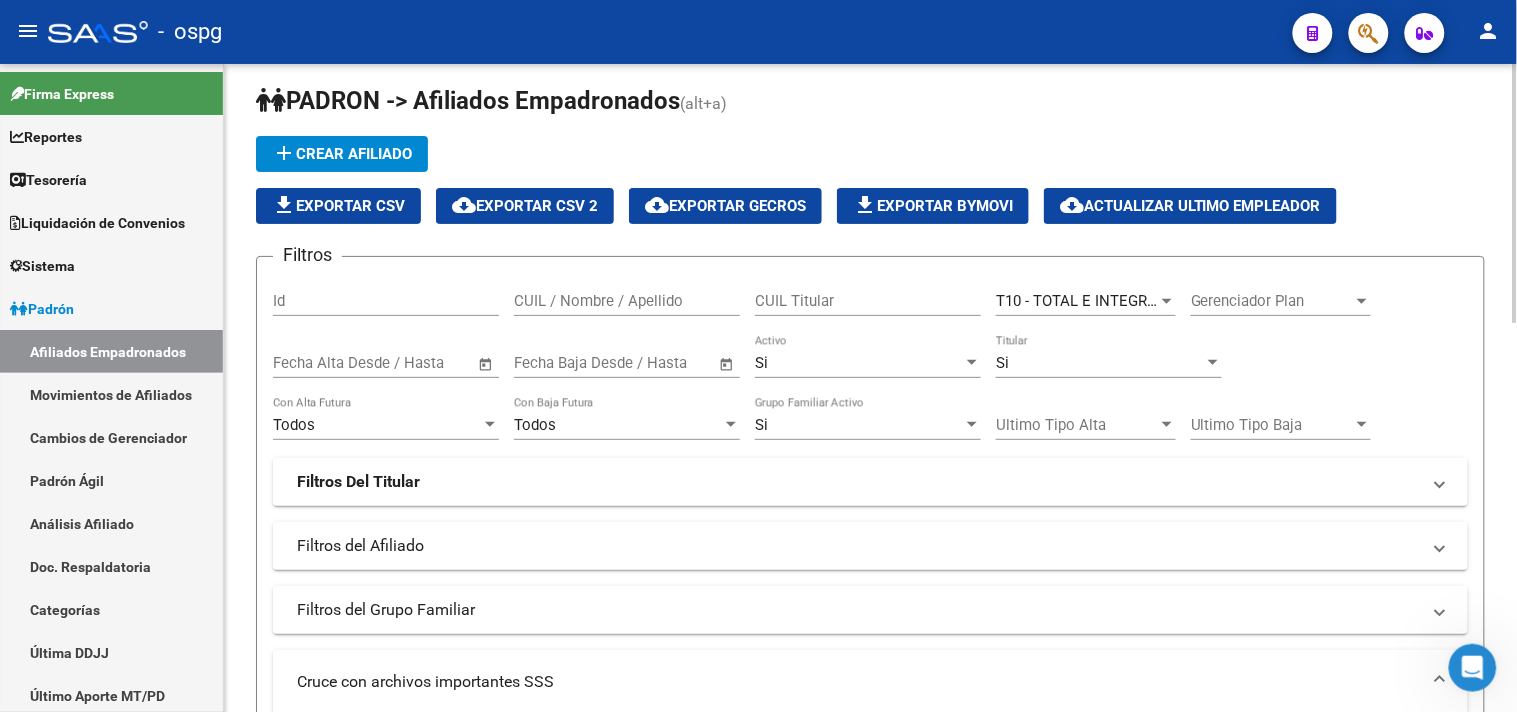 scroll, scrollTop: 0, scrollLeft: 0, axis: both 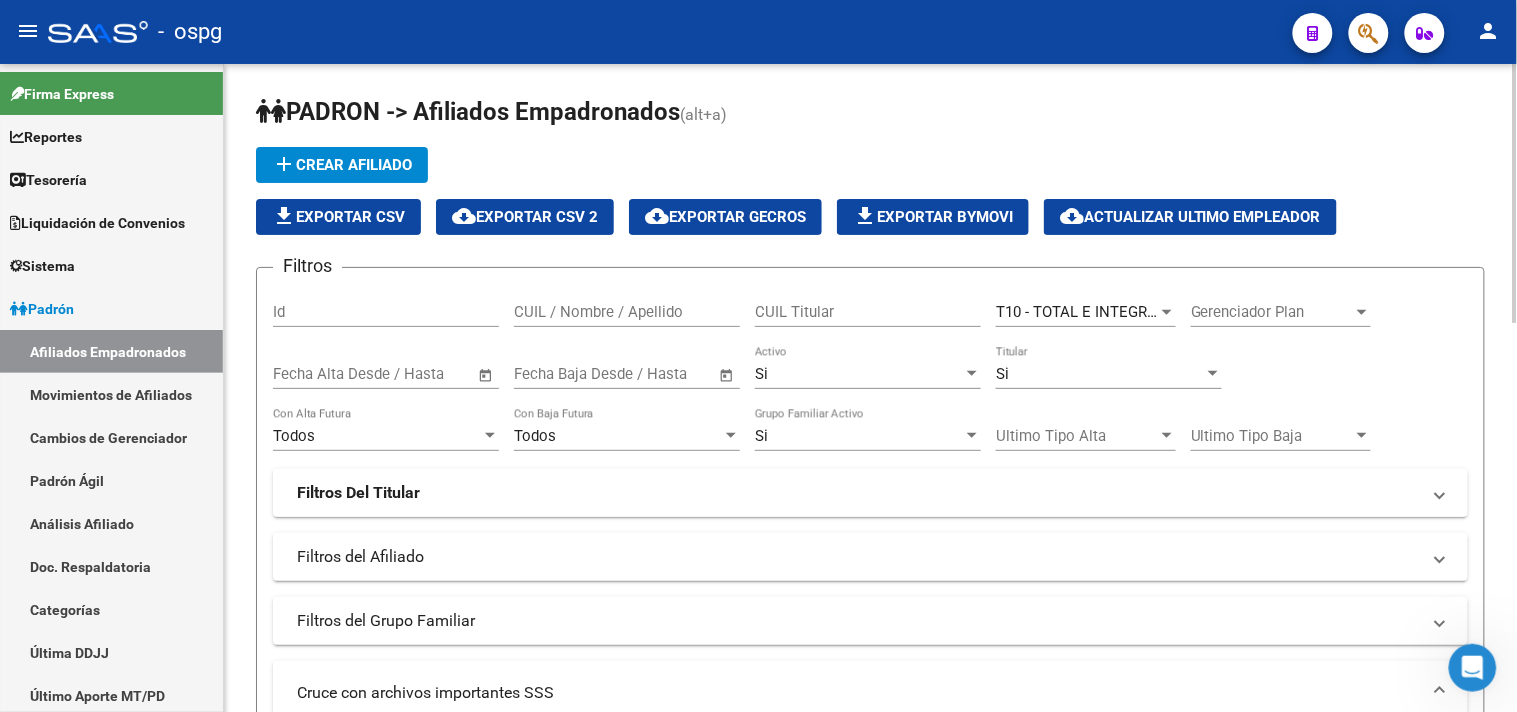click on "Filtros Del Titular" at bounding box center (870, 493) 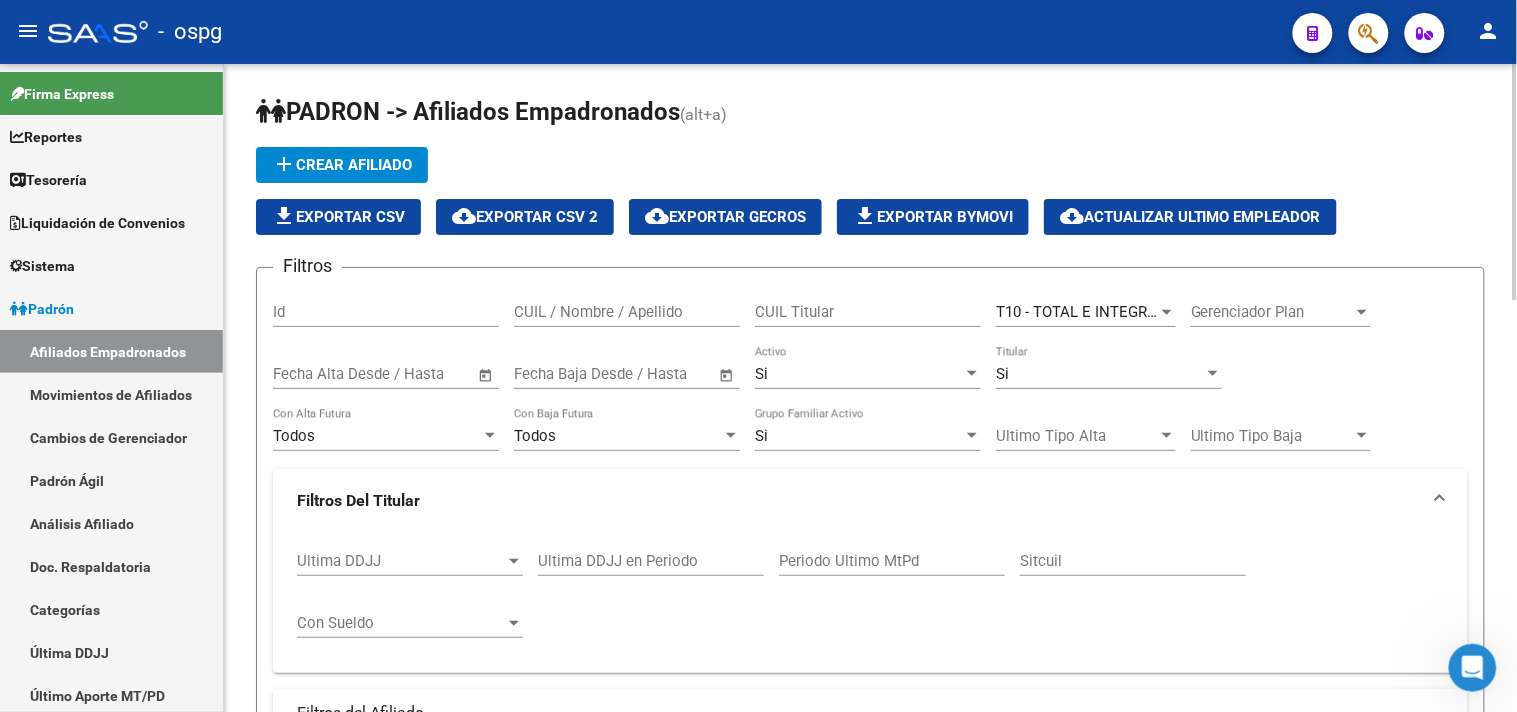 click on "Ultima DDJJ Ultima DDJJ Ultima DDJJ en Periodo Periodo Ultimo MtPd Sitcuil Con Sueldo Con Sueldo" at bounding box center (870, 595) 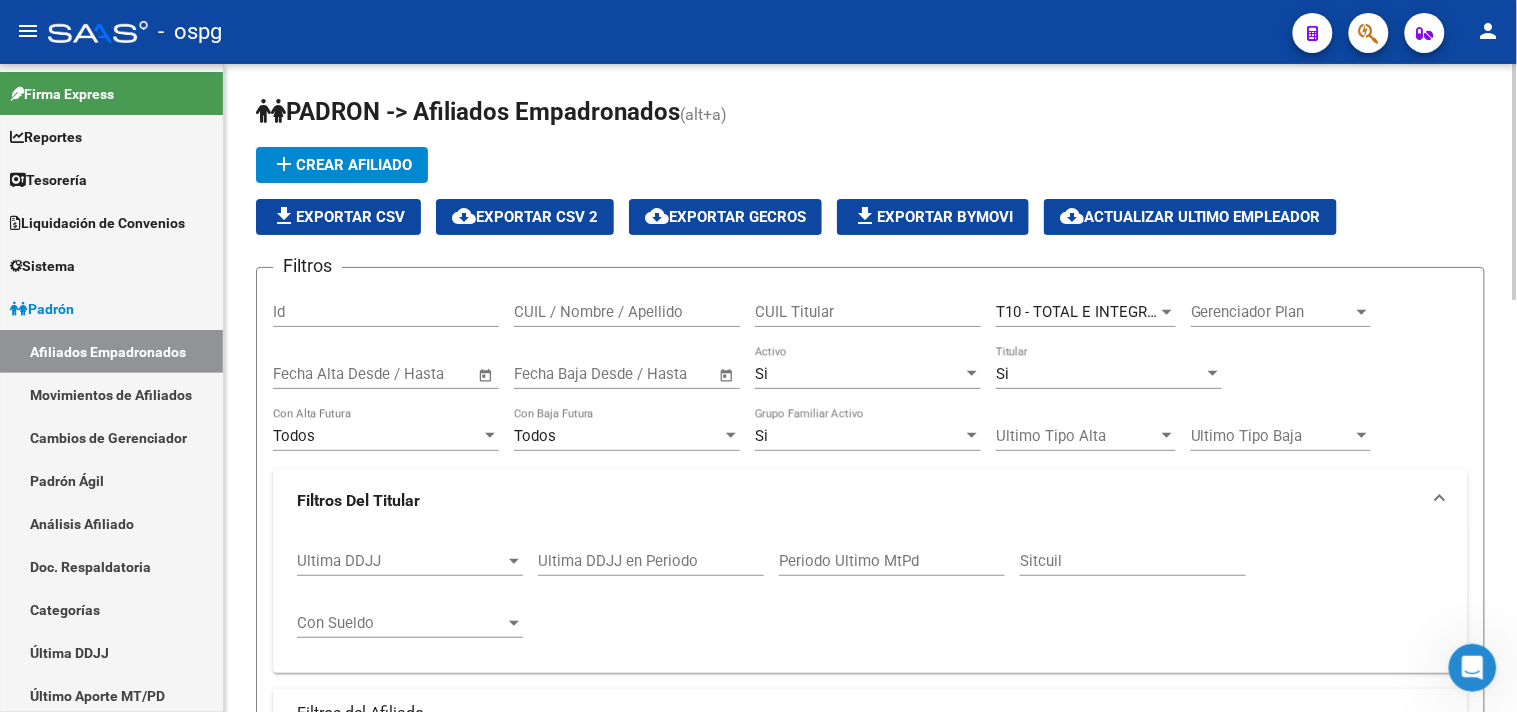 click on "Periodo Ultimo MtPd" at bounding box center [892, 561] 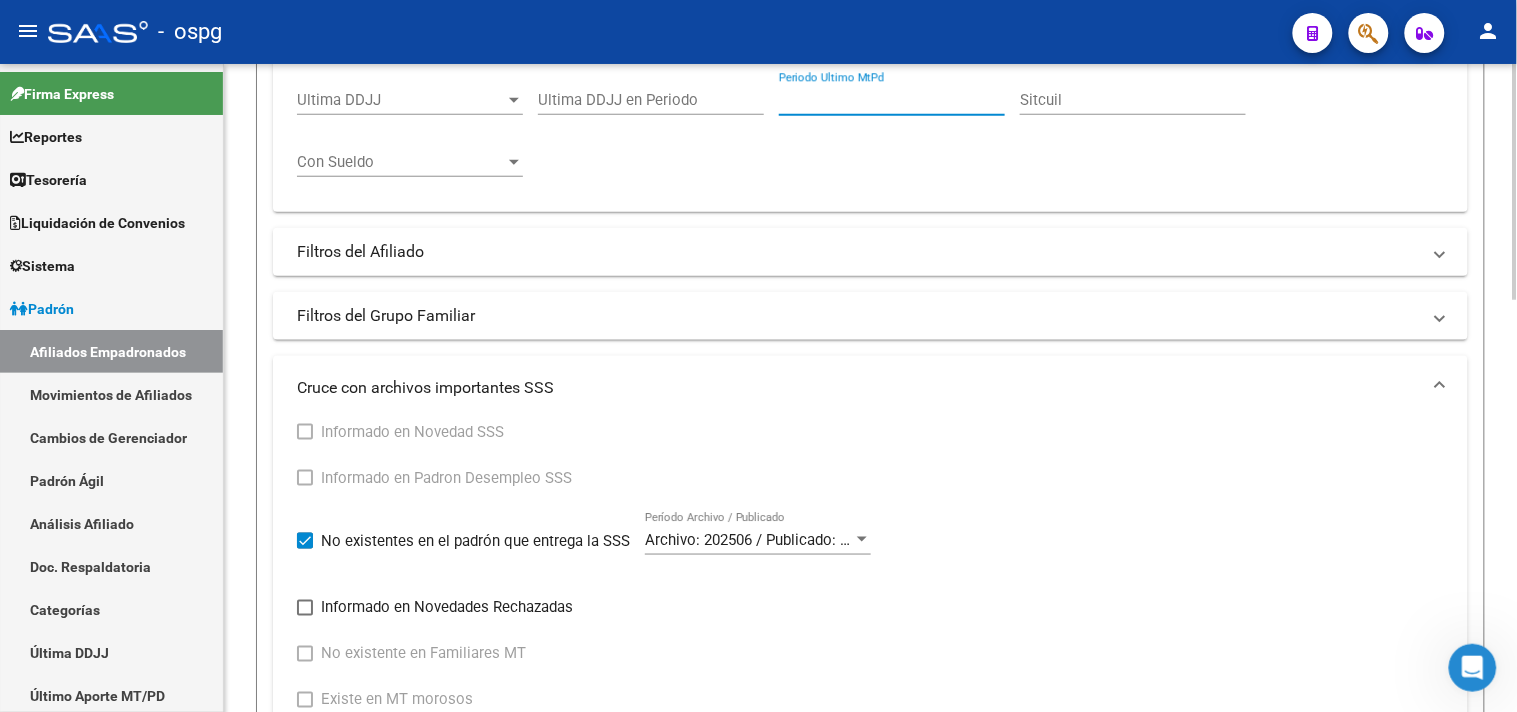 scroll, scrollTop: 555, scrollLeft: 0, axis: vertical 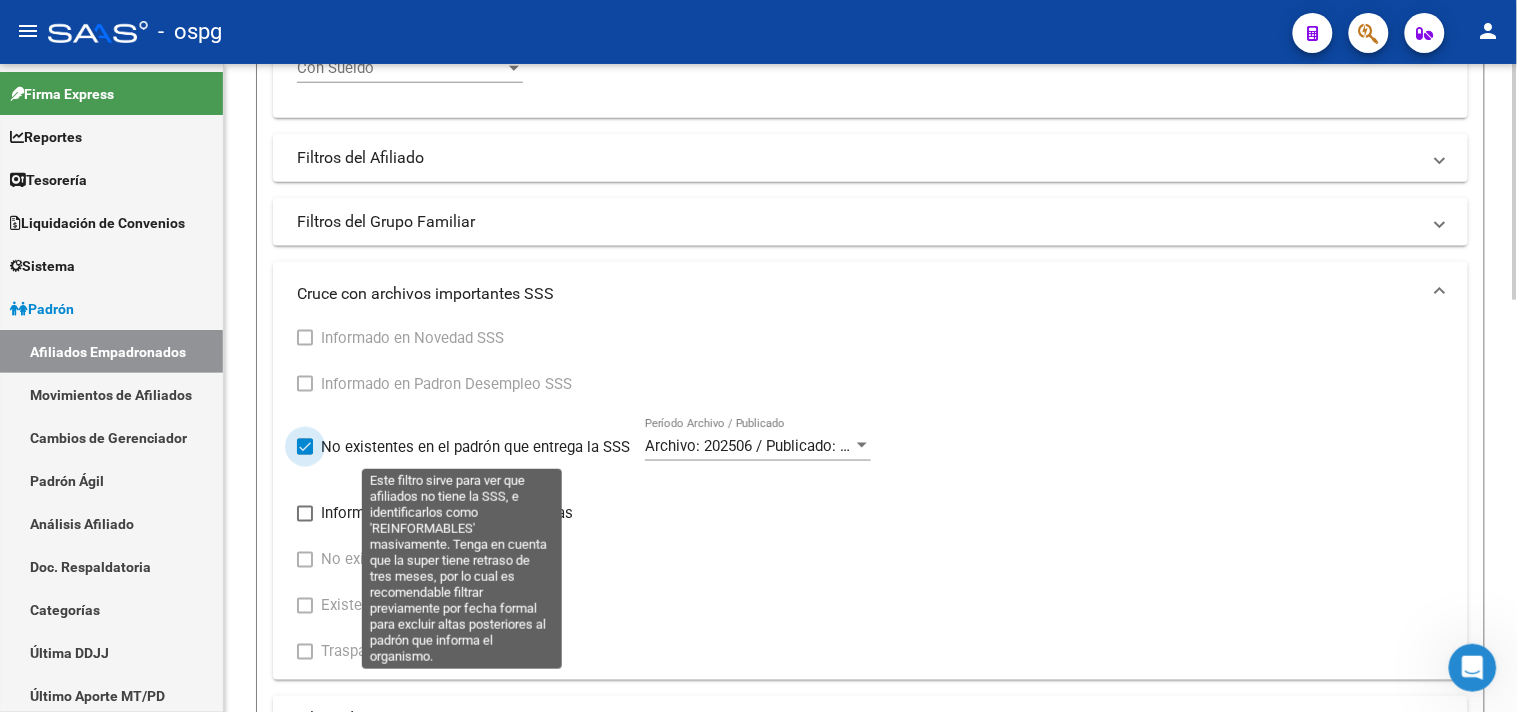 click at bounding box center [305, 447] 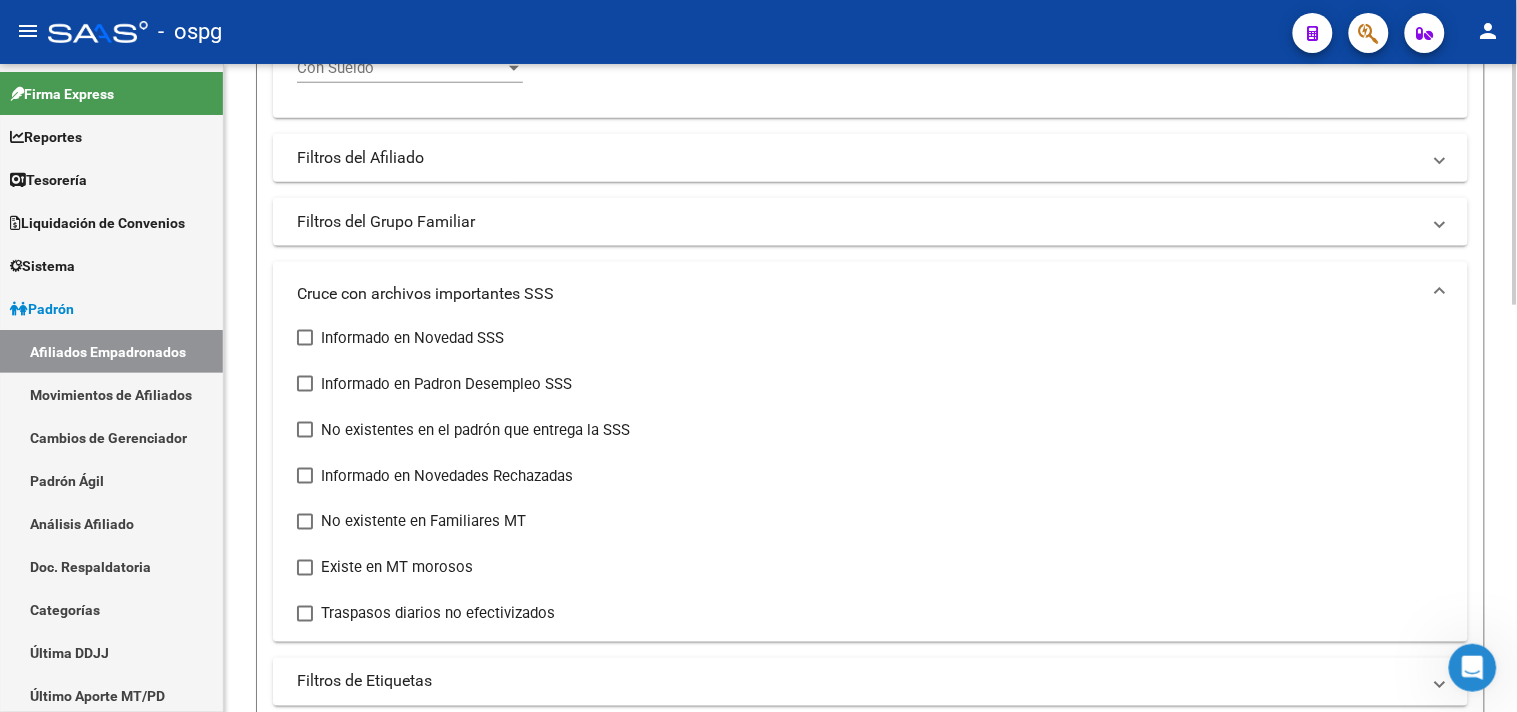 click at bounding box center [305, 522] 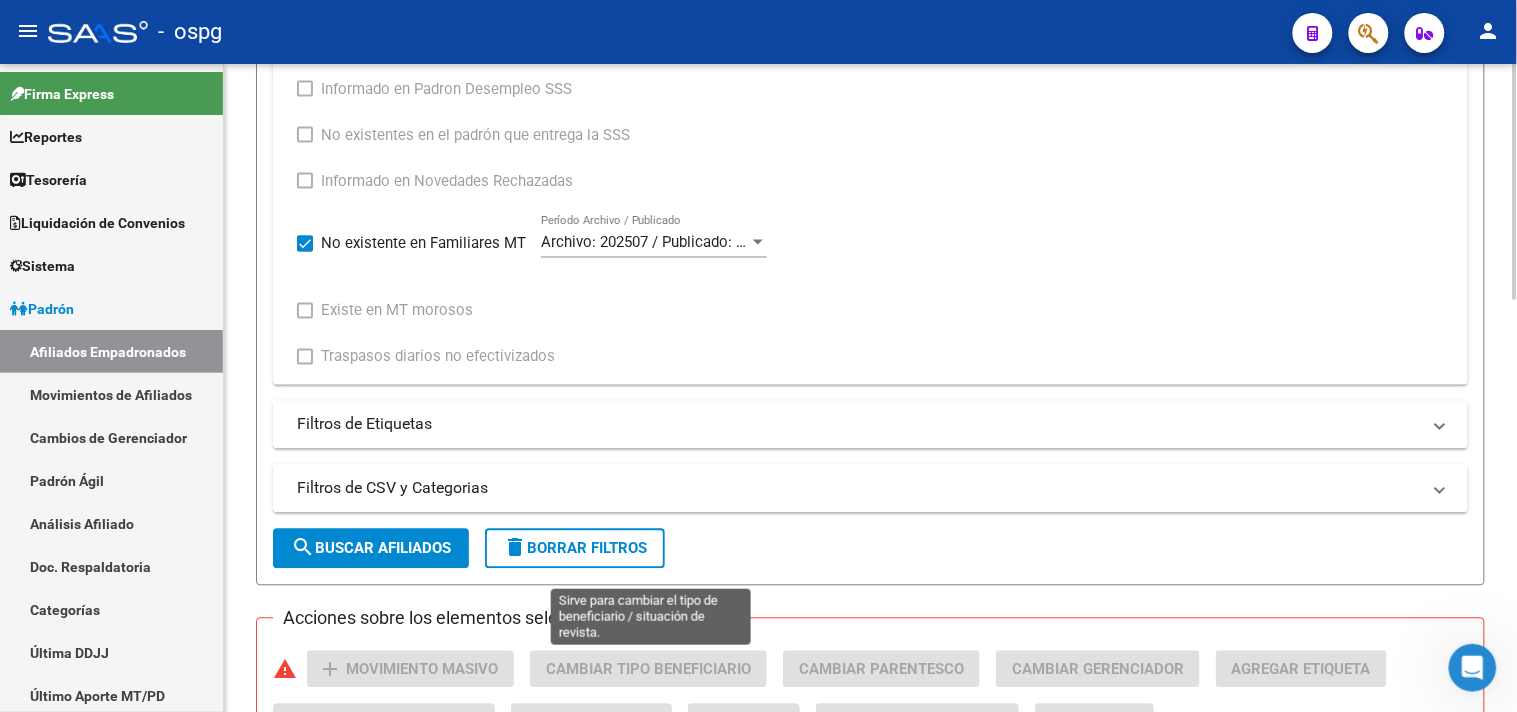 scroll, scrollTop: 1000, scrollLeft: 0, axis: vertical 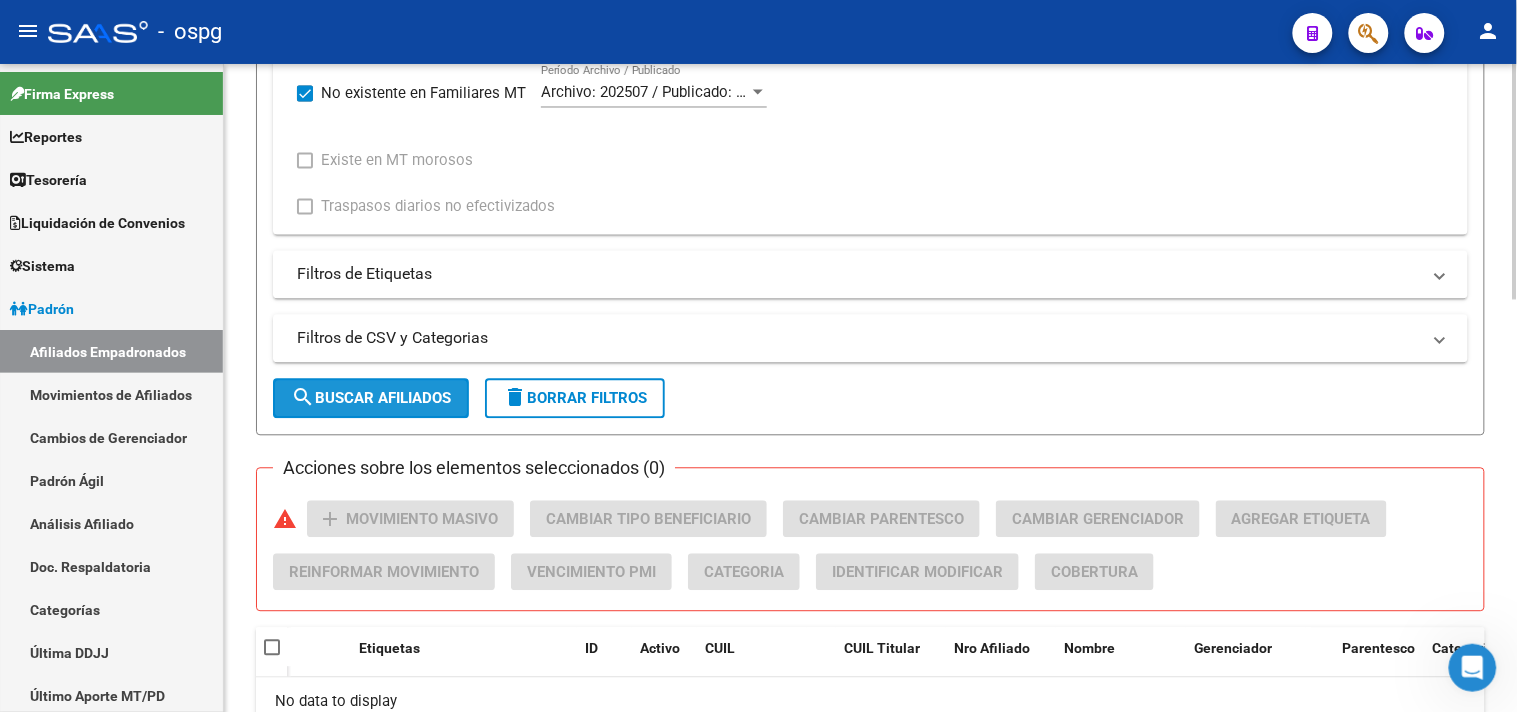 click on "search  Buscar Afiliados" 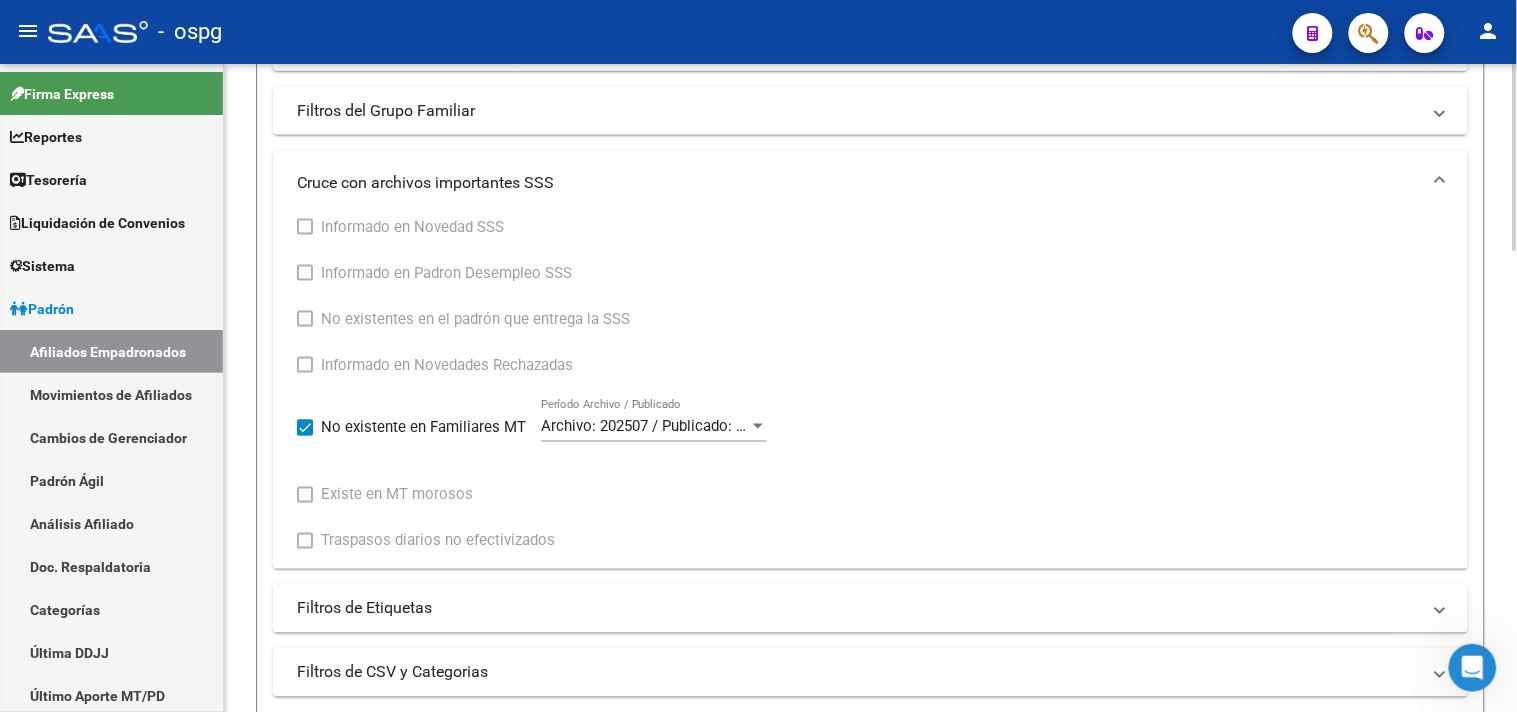 scroll, scrollTop: 0, scrollLeft: 0, axis: both 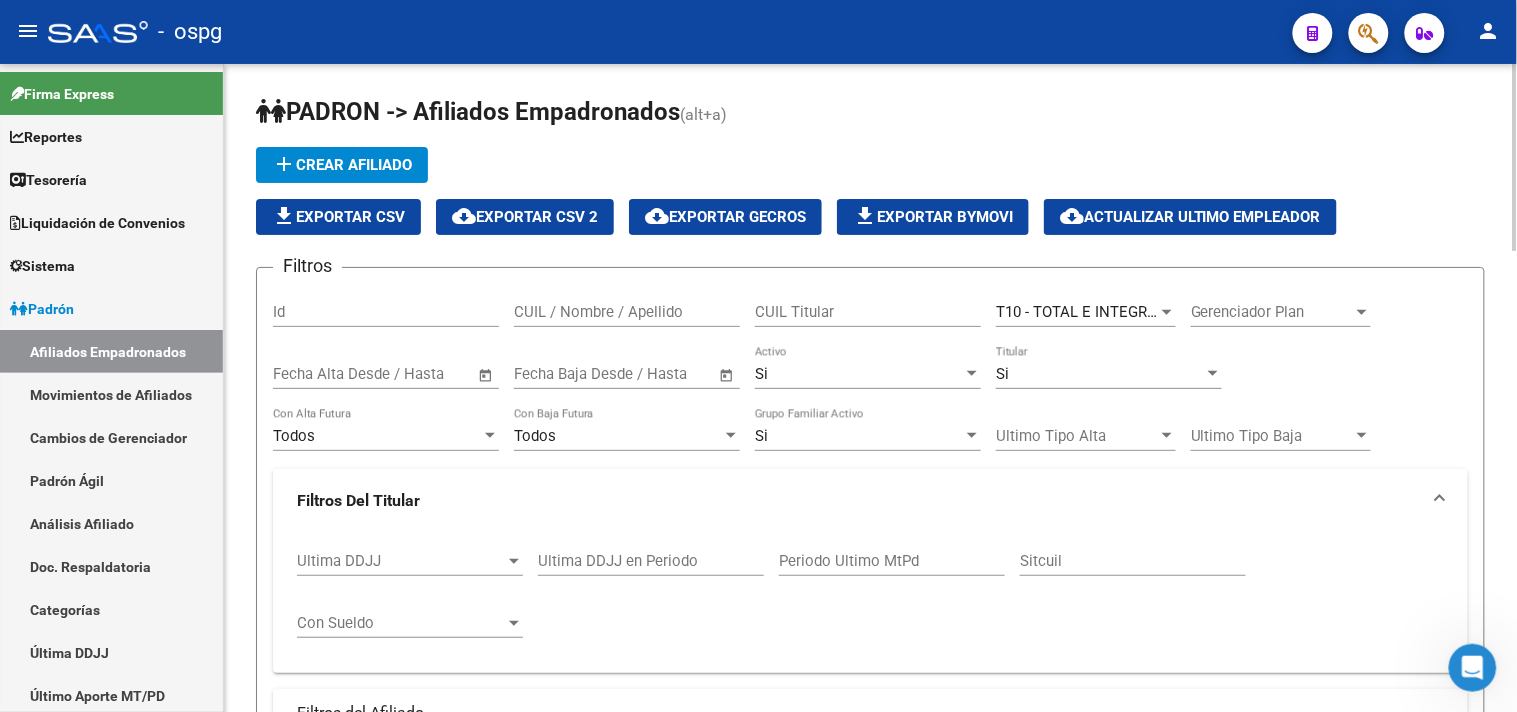 click on "Si" at bounding box center (1100, 374) 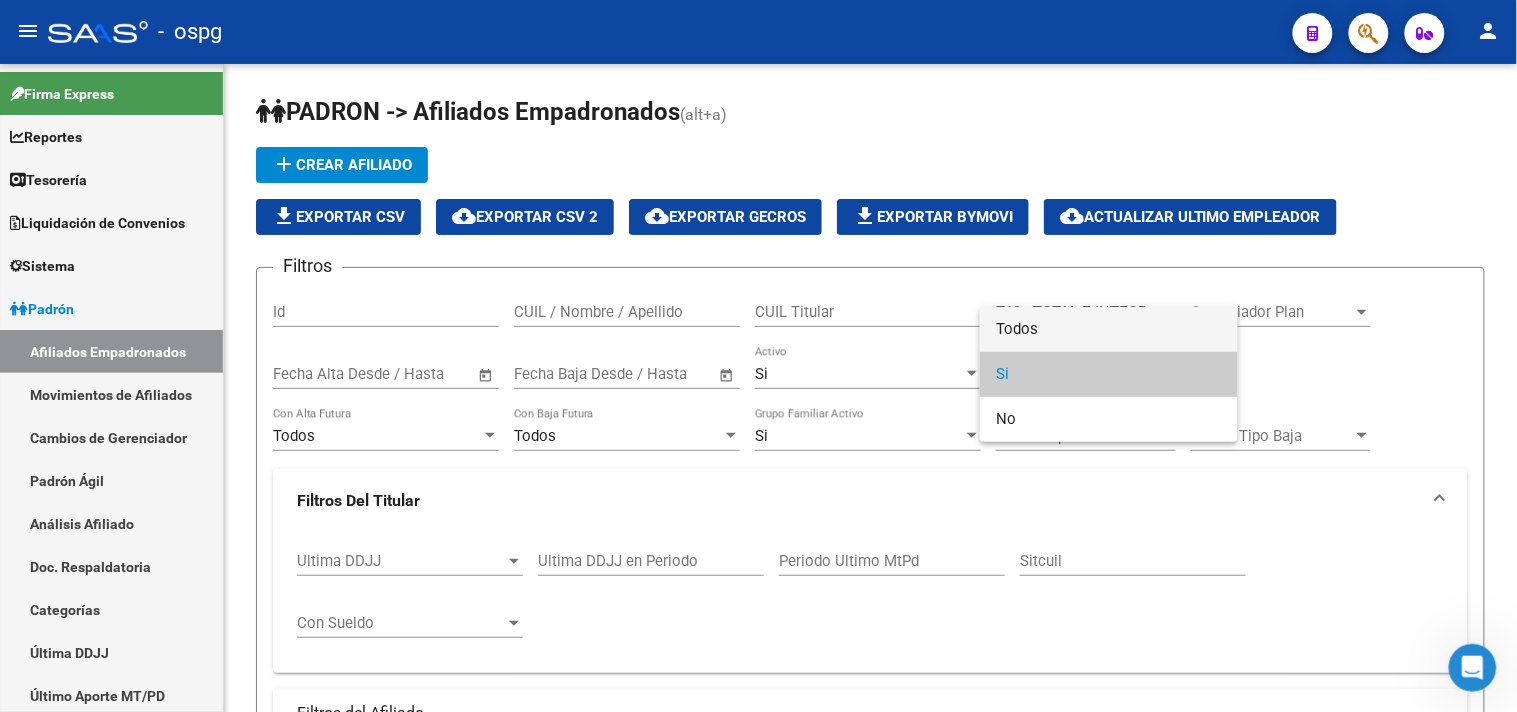 click on "Todos" at bounding box center (1109, 329) 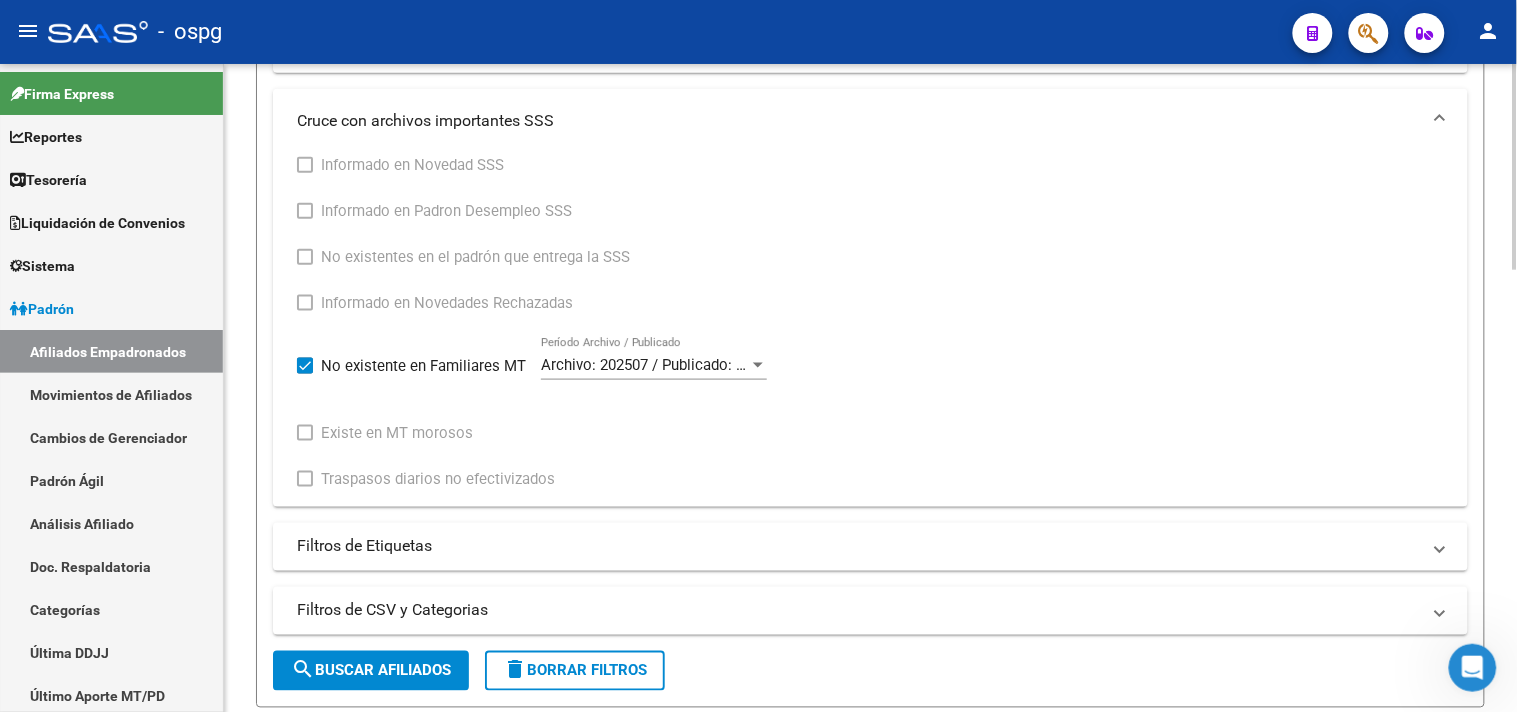 scroll, scrollTop: 555, scrollLeft: 0, axis: vertical 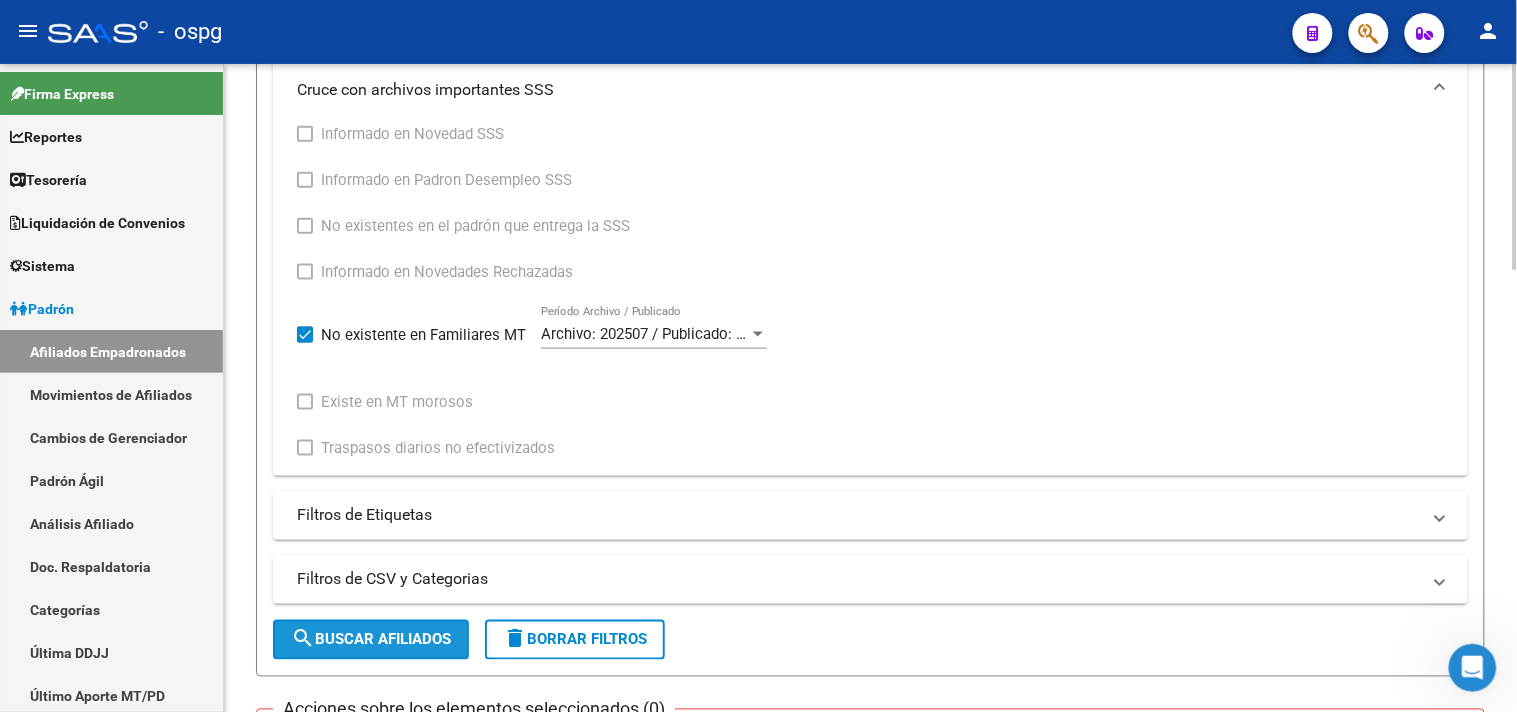drag, startPoint x: 315, startPoint y: 646, endPoint x: 985, endPoint y: 531, distance: 679.7978 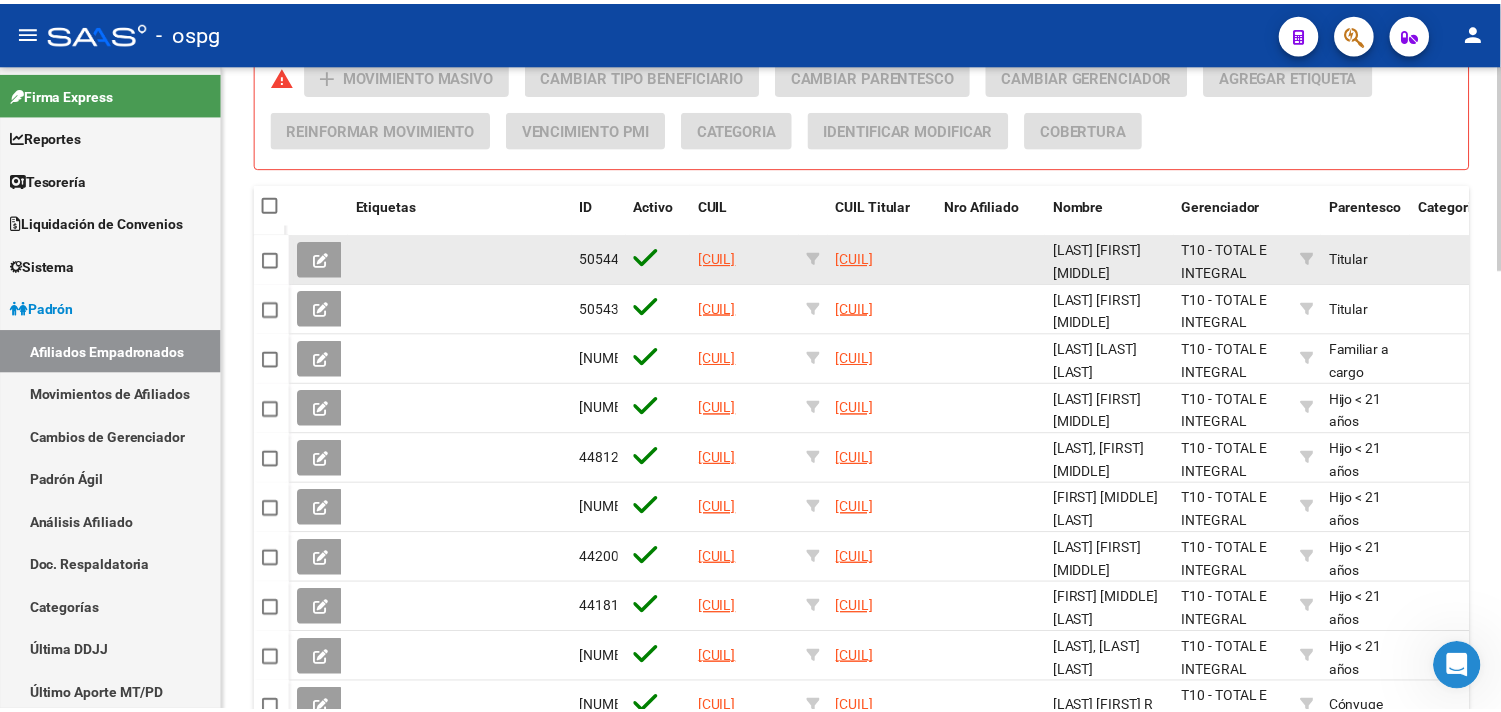 scroll, scrollTop: 1172, scrollLeft: 0, axis: vertical 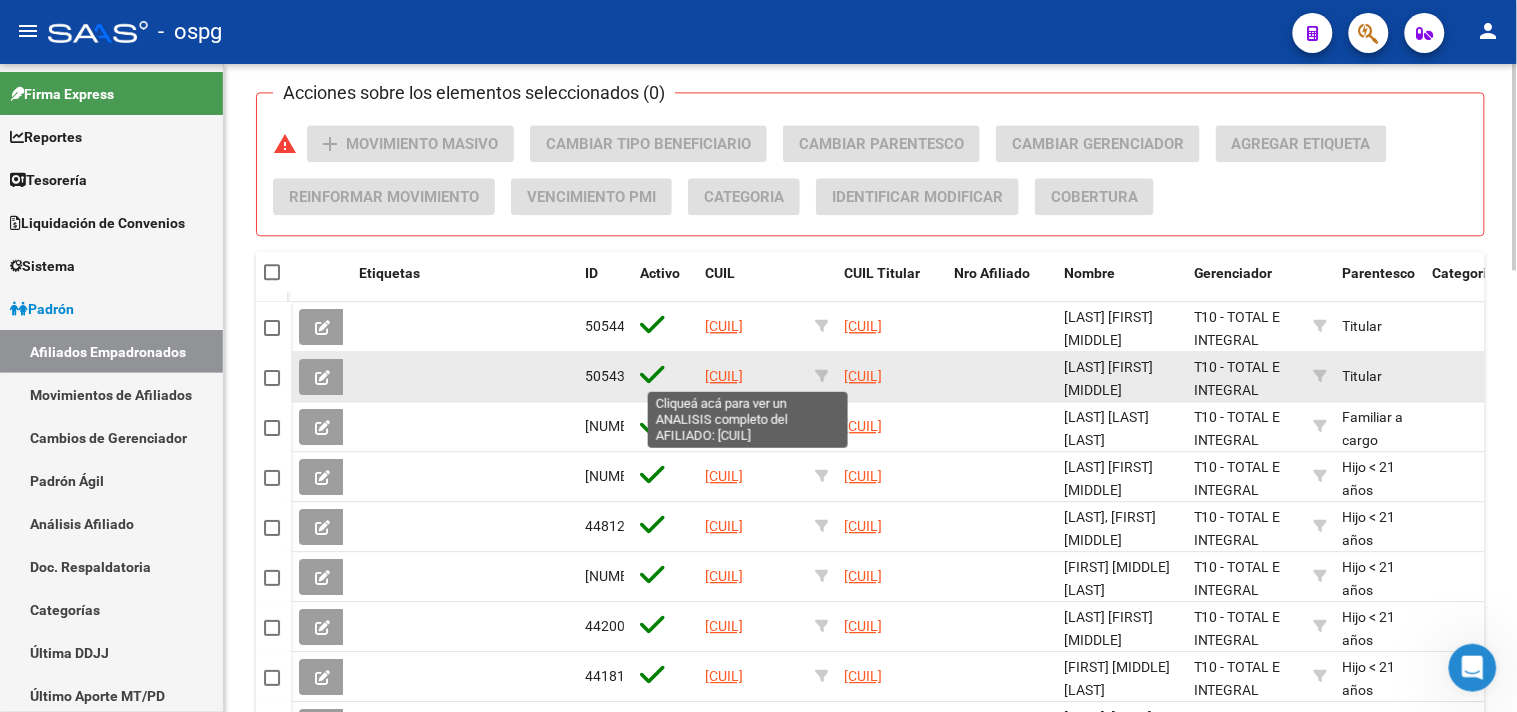click on "[CUIL]" 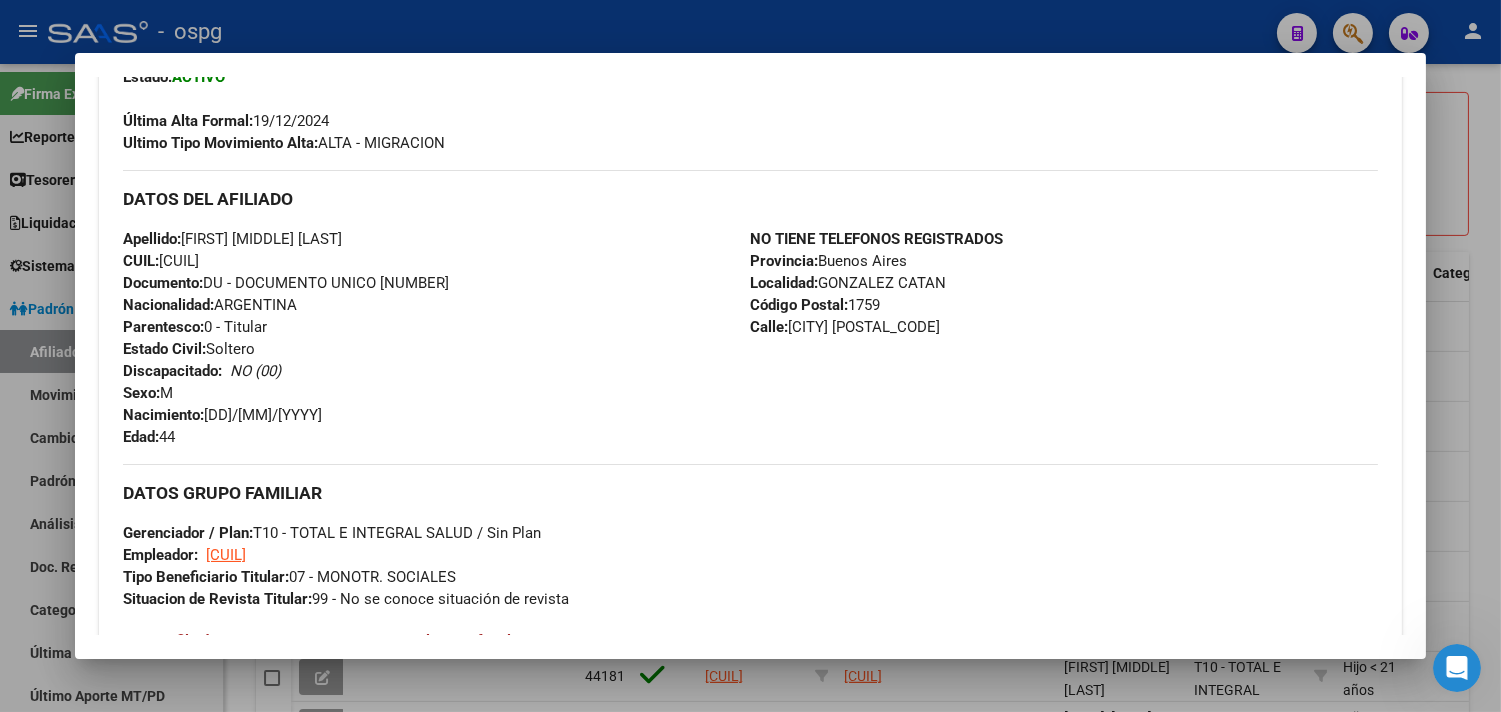 scroll, scrollTop: 0, scrollLeft: 0, axis: both 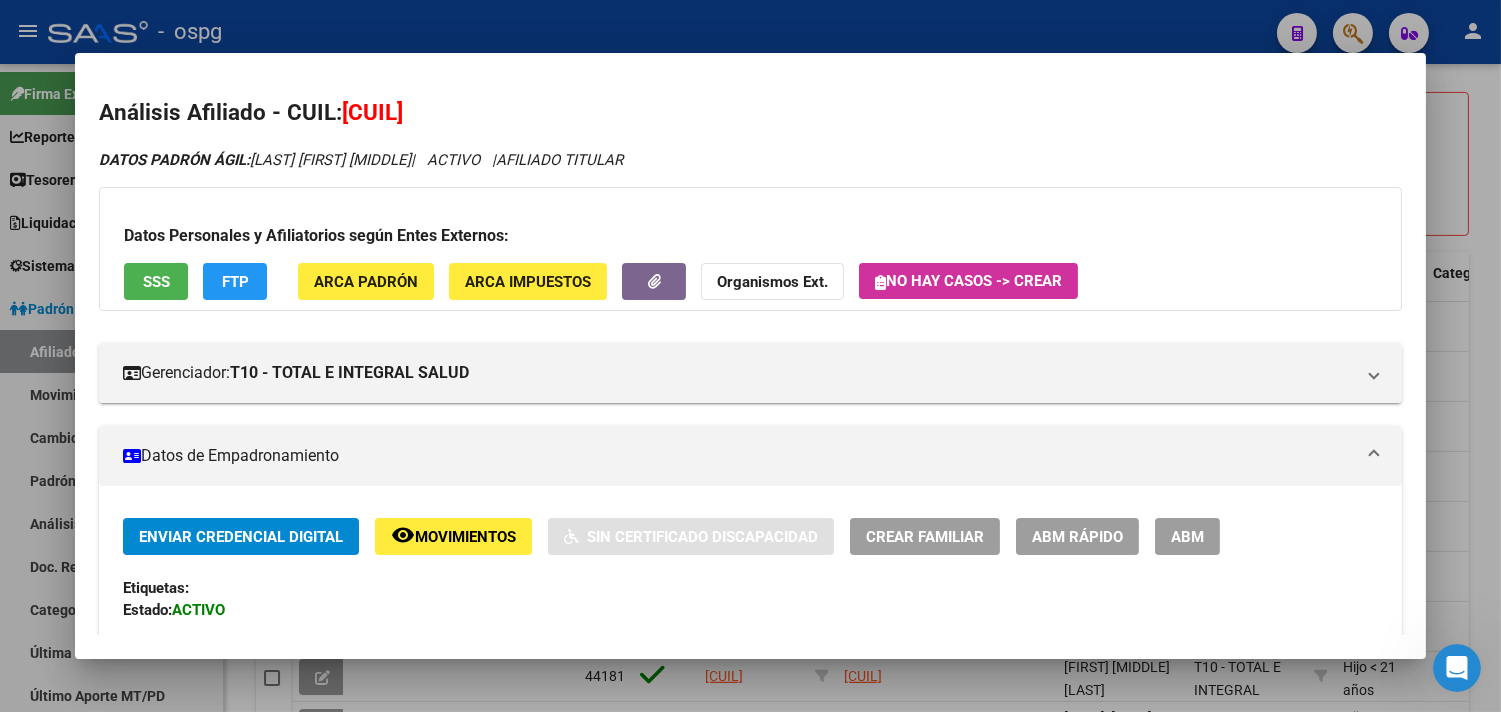 click on "SSS" at bounding box center [156, 282] 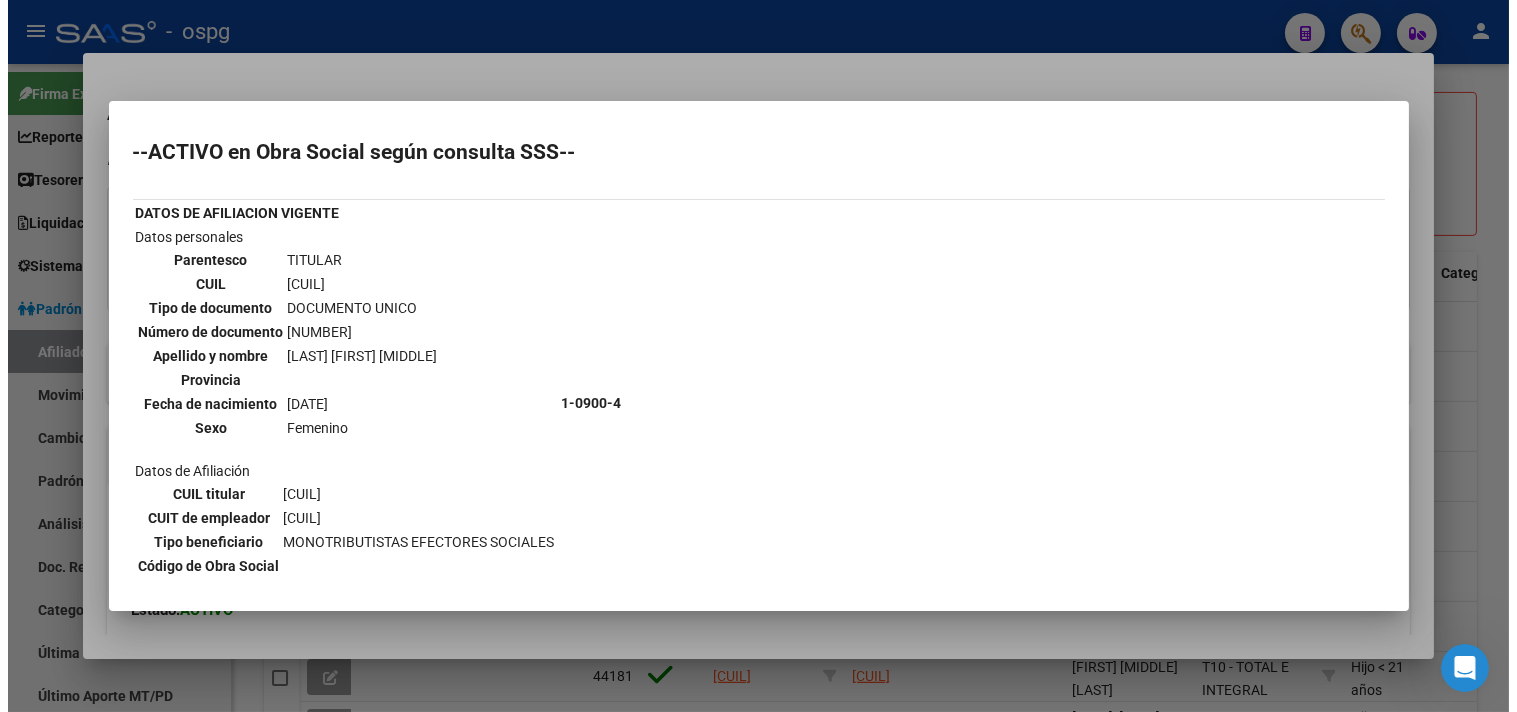 scroll, scrollTop: 66, scrollLeft: 0, axis: vertical 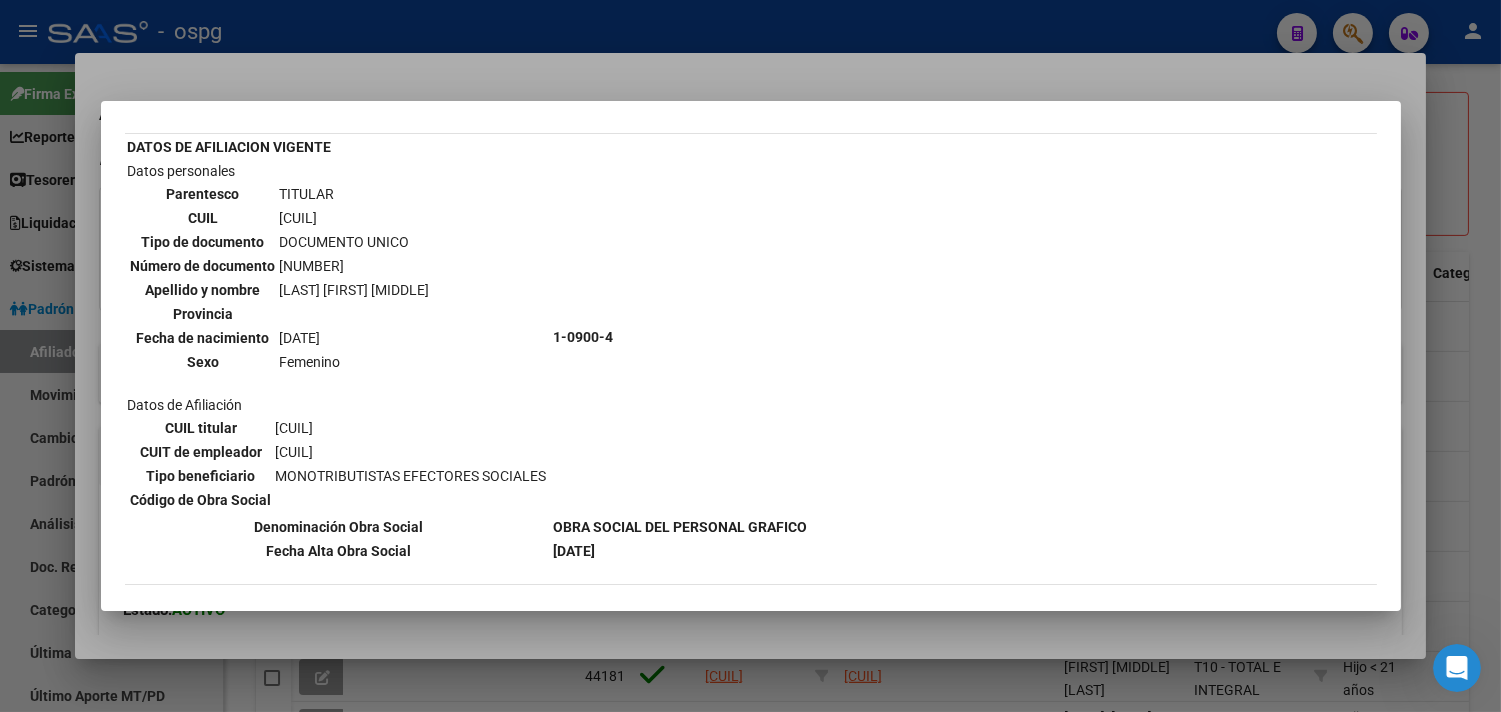 click at bounding box center (750, 356) 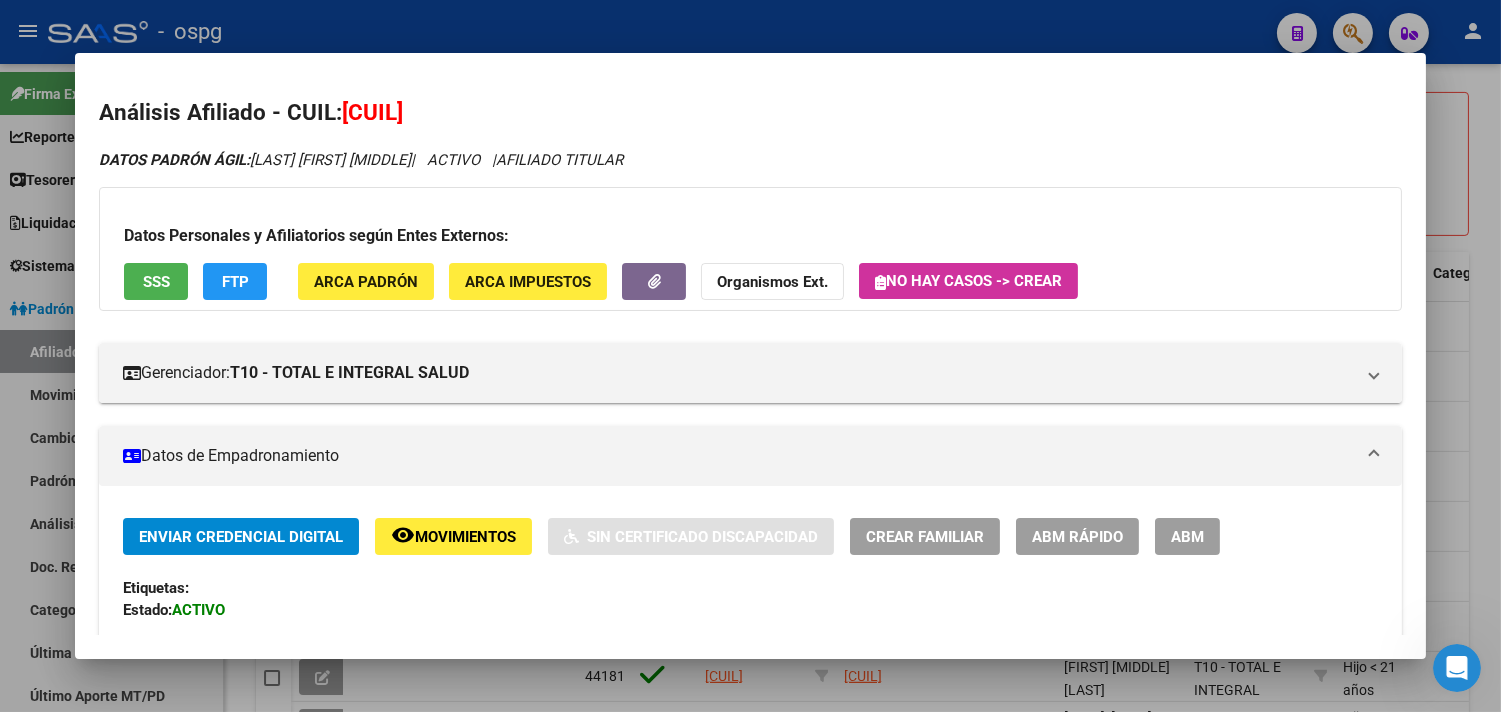 click at bounding box center [750, 356] 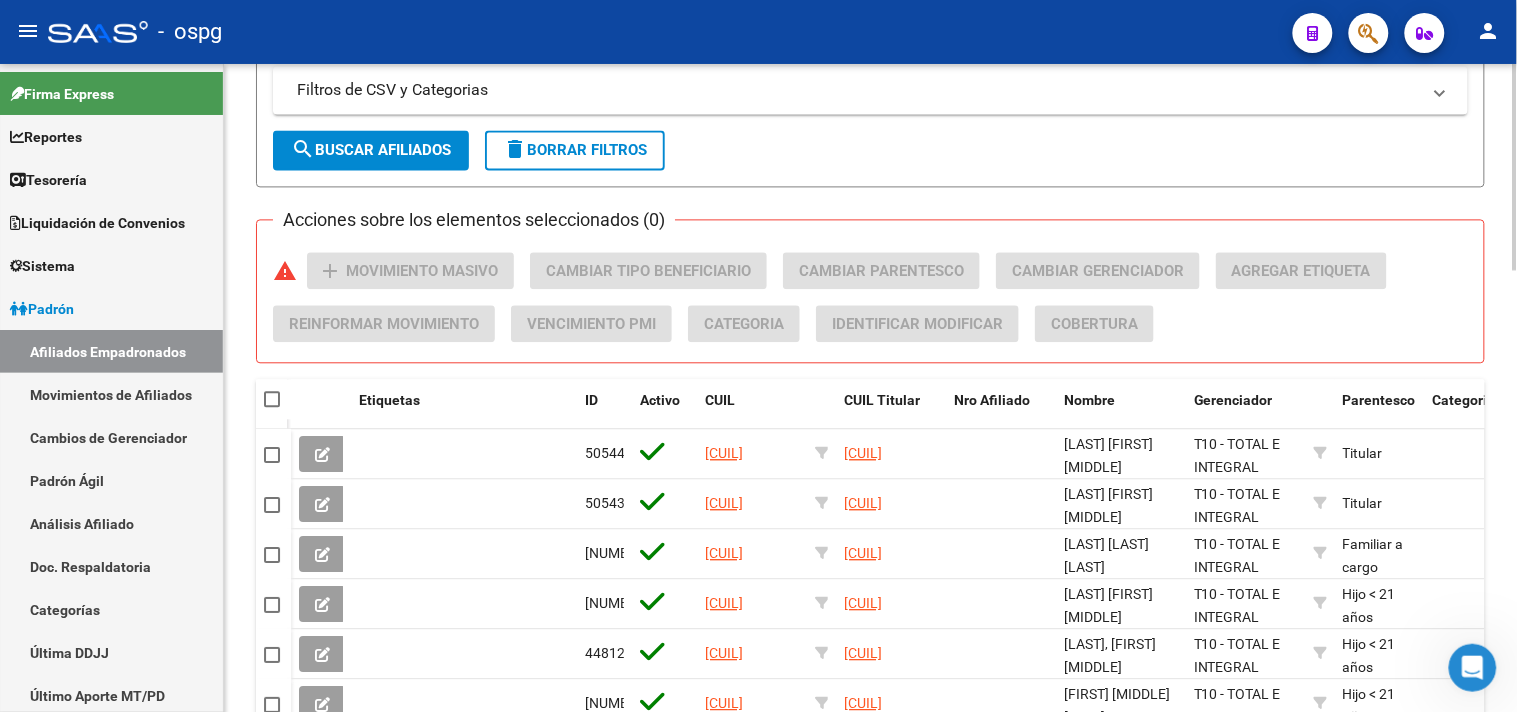 scroll, scrollTop: 1172, scrollLeft: 0, axis: vertical 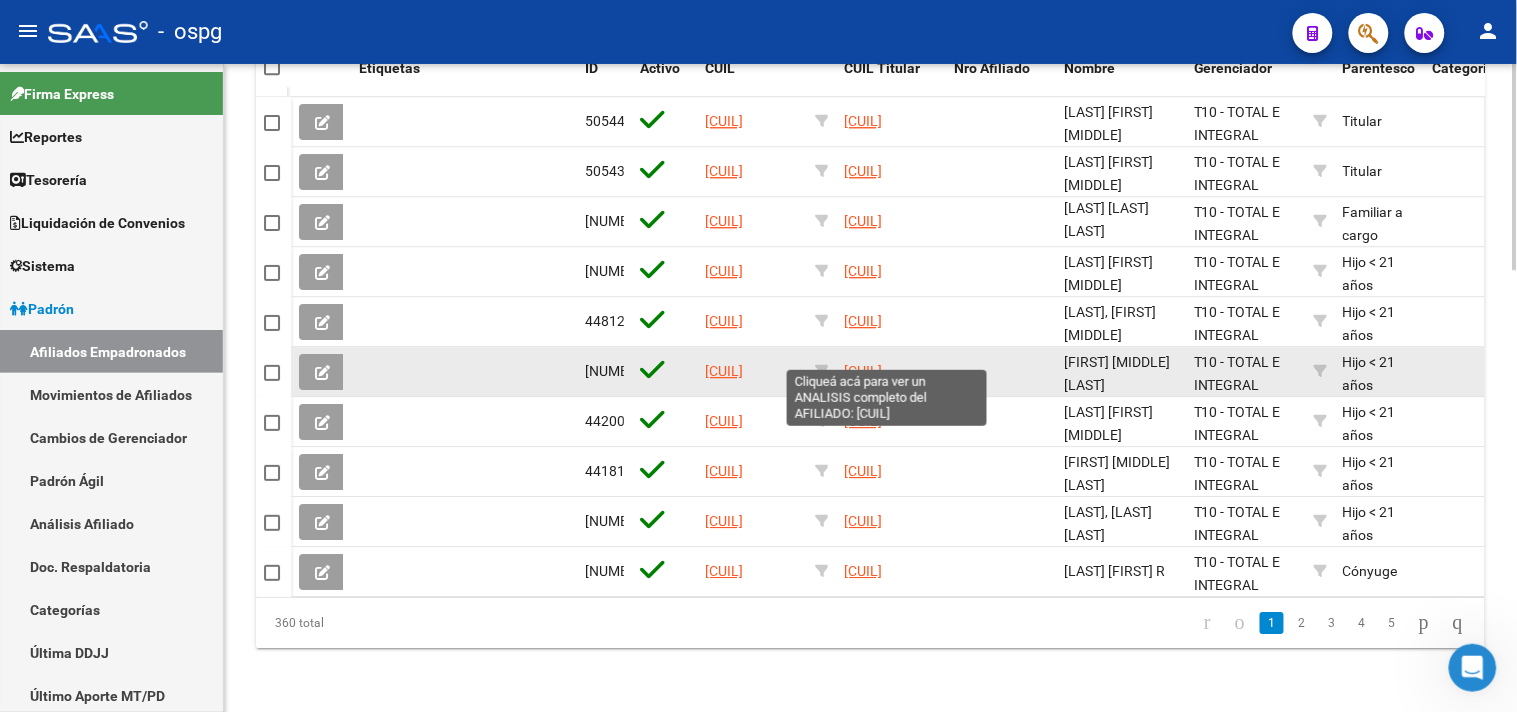 click on "[CUIL]" 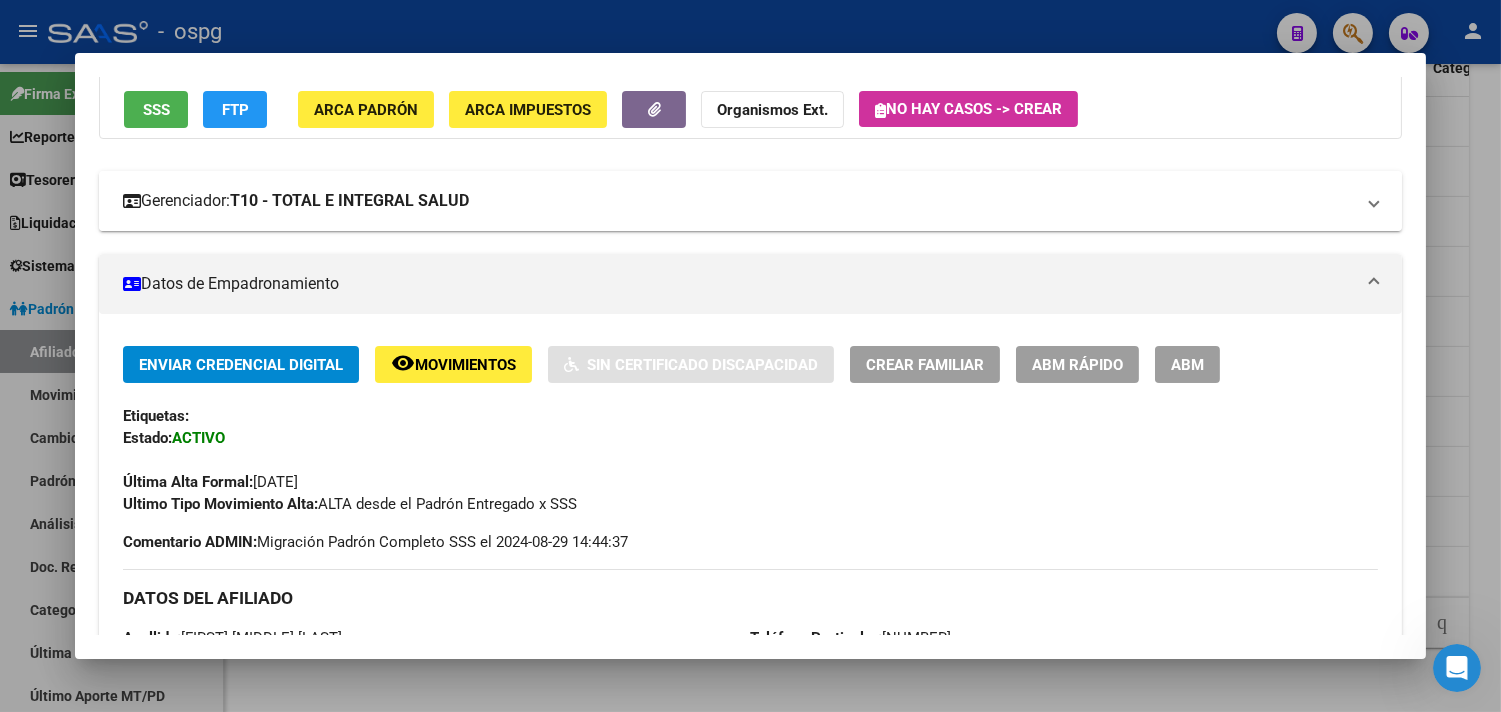 scroll, scrollTop: 0, scrollLeft: 0, axis: both 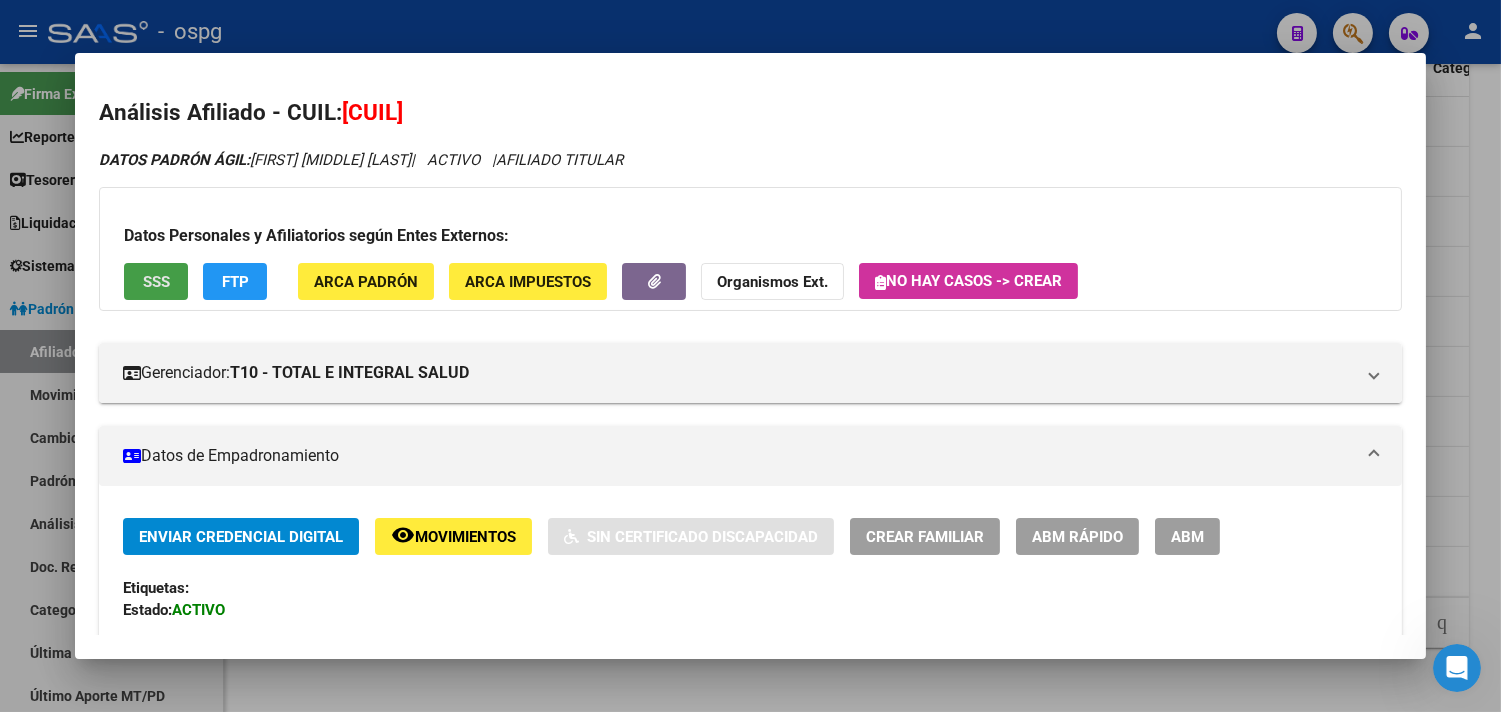 click on "SSS" at bounding box center (156, 282) 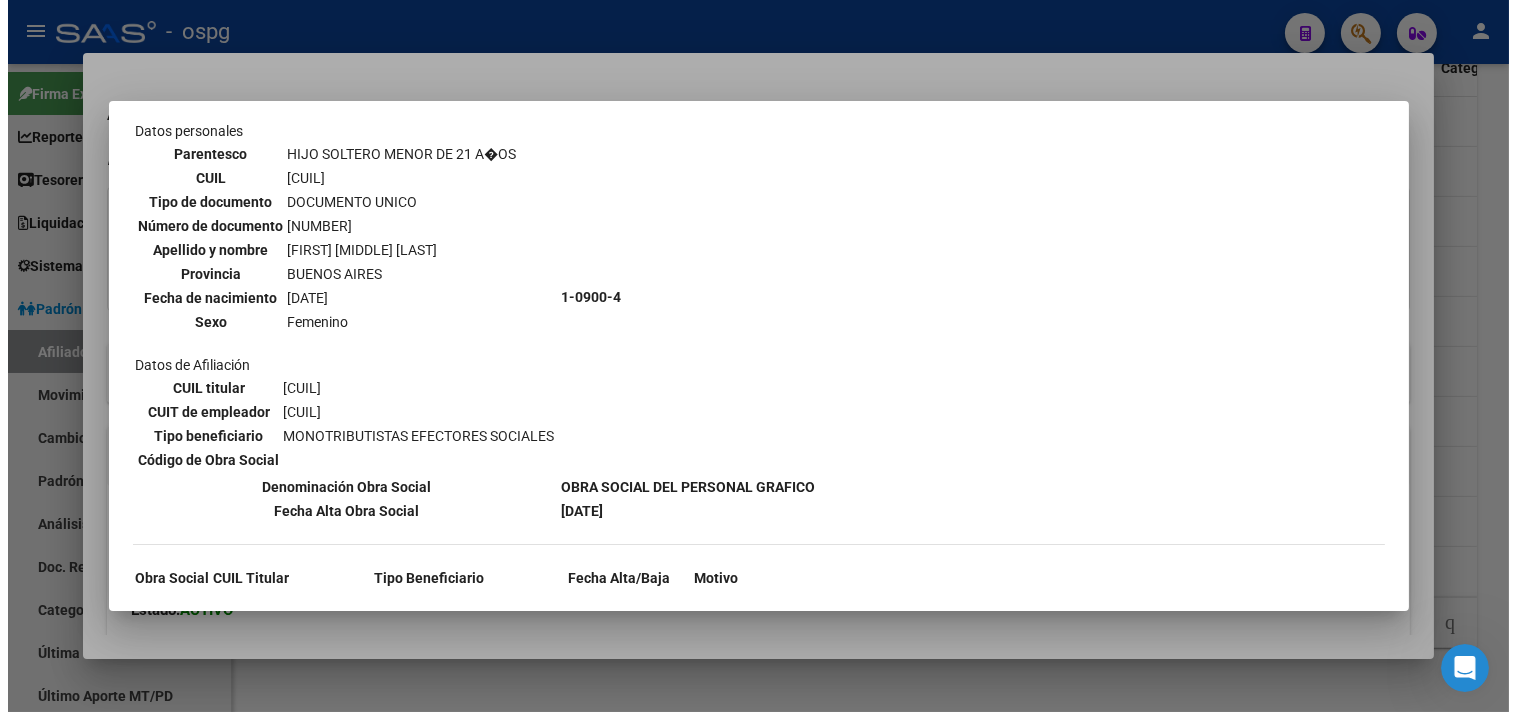 scroll, scrollTop: 1062, scrollLeft: 0, axis: vertical 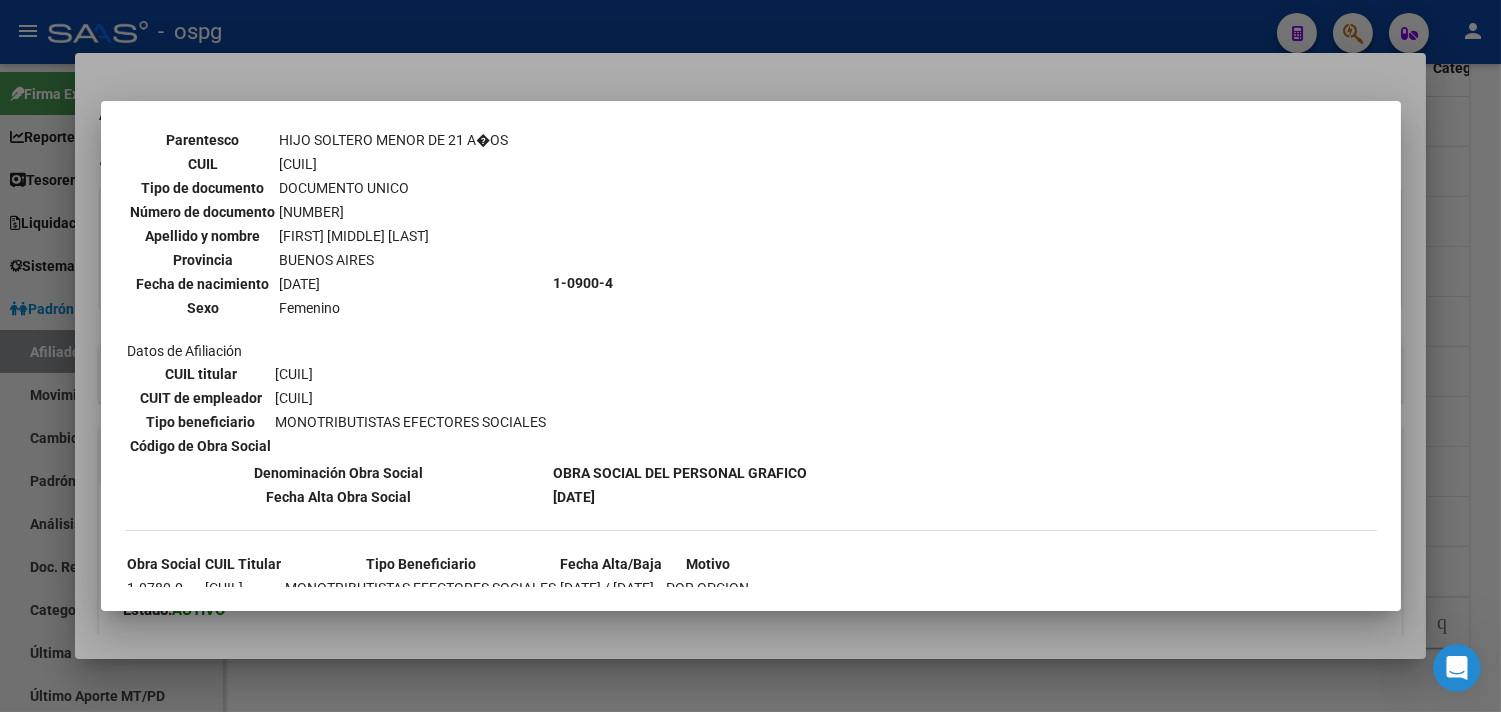click at bounding box center [750, 356] 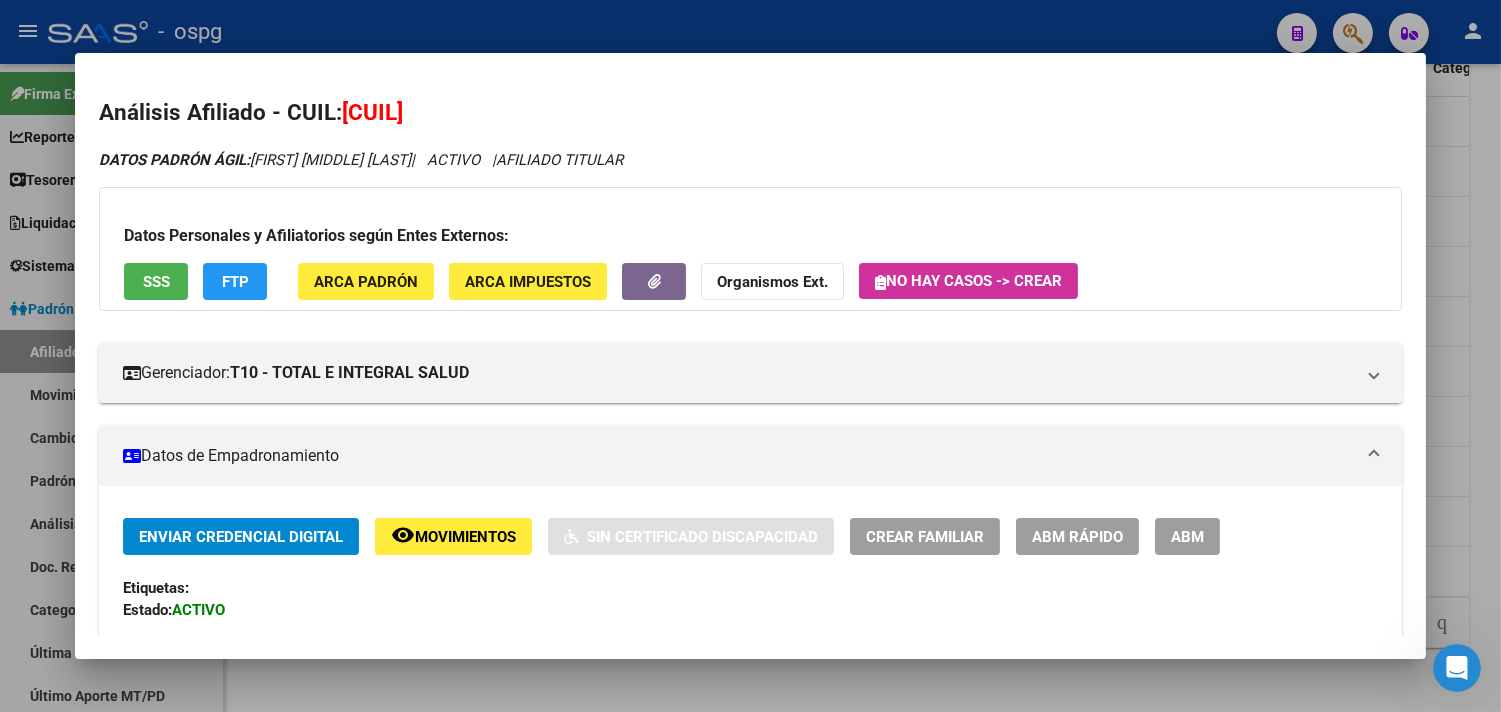 click at bounding box center [750, 356] 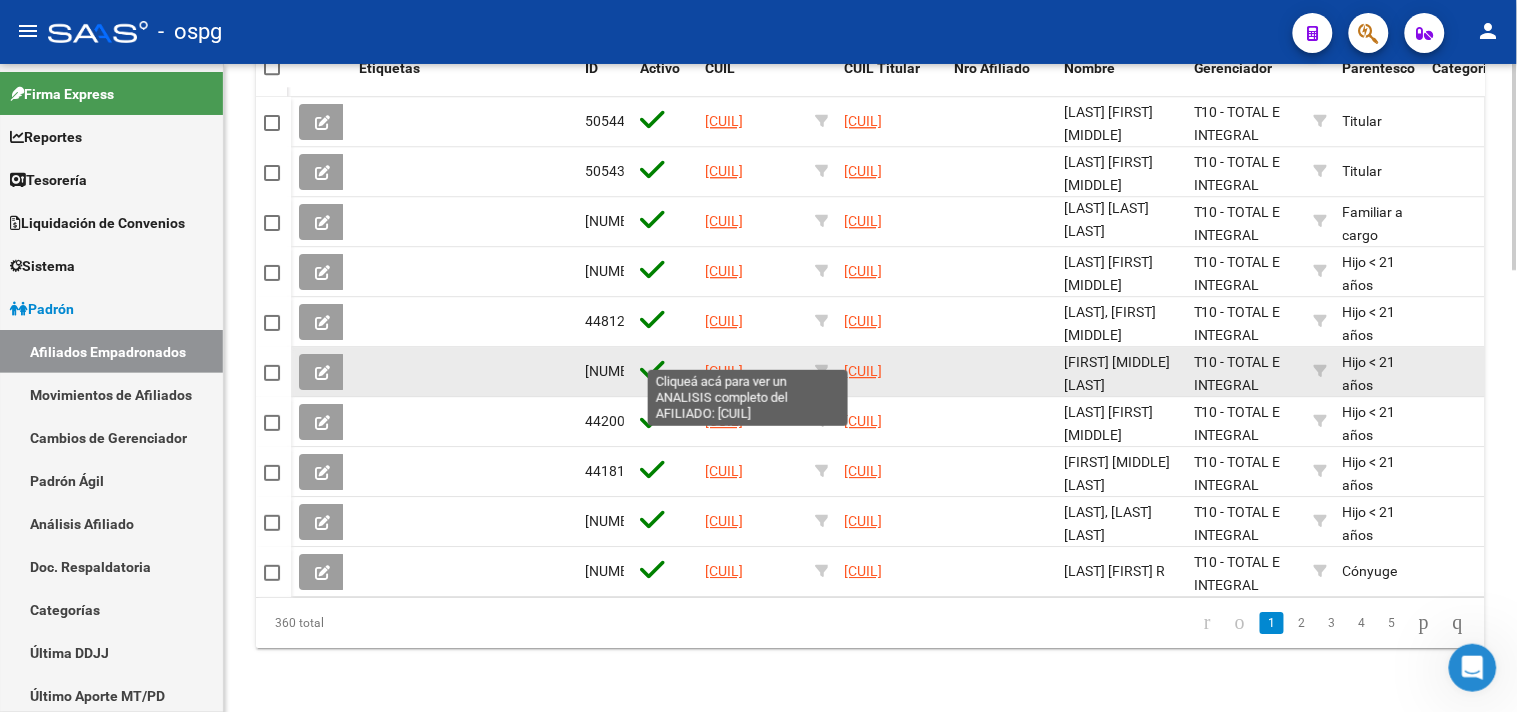 click on "[CUIL]" 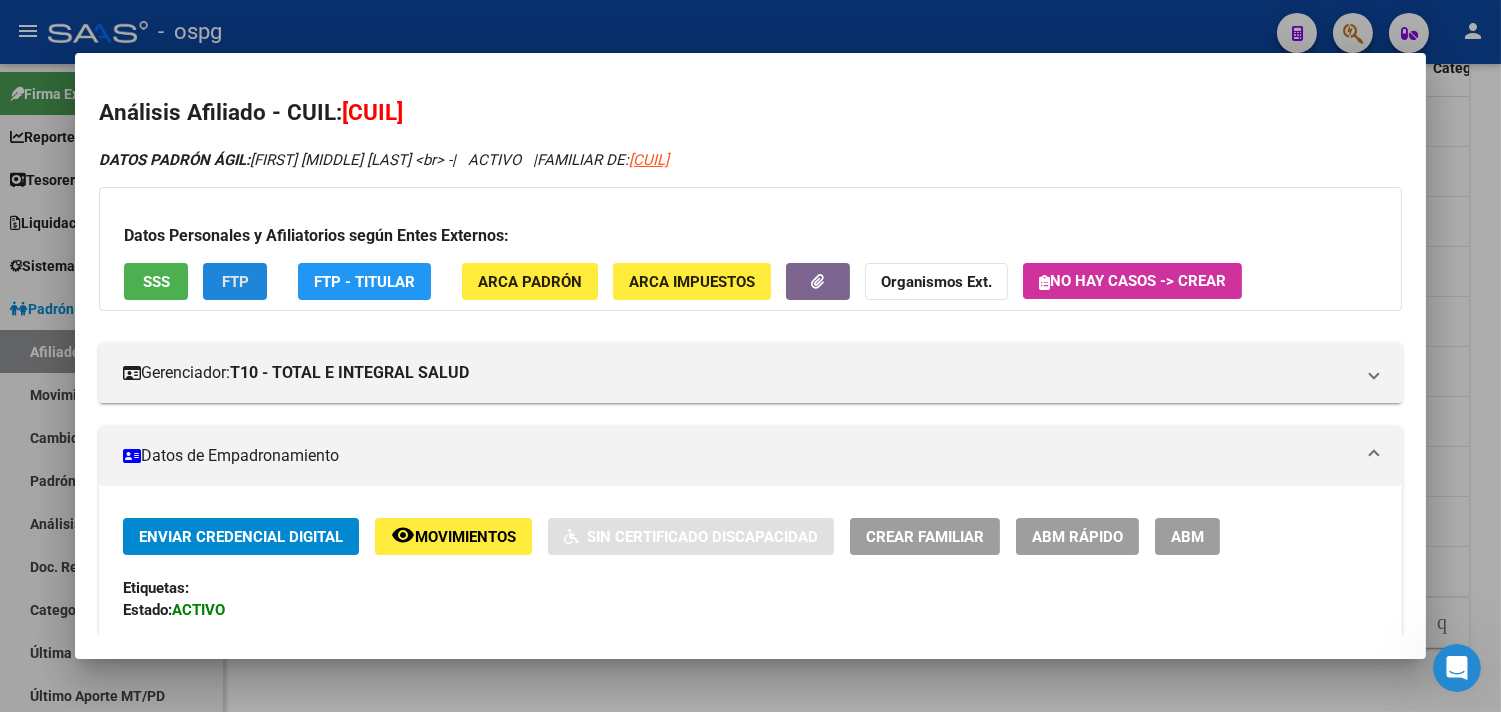 click on "FTP" 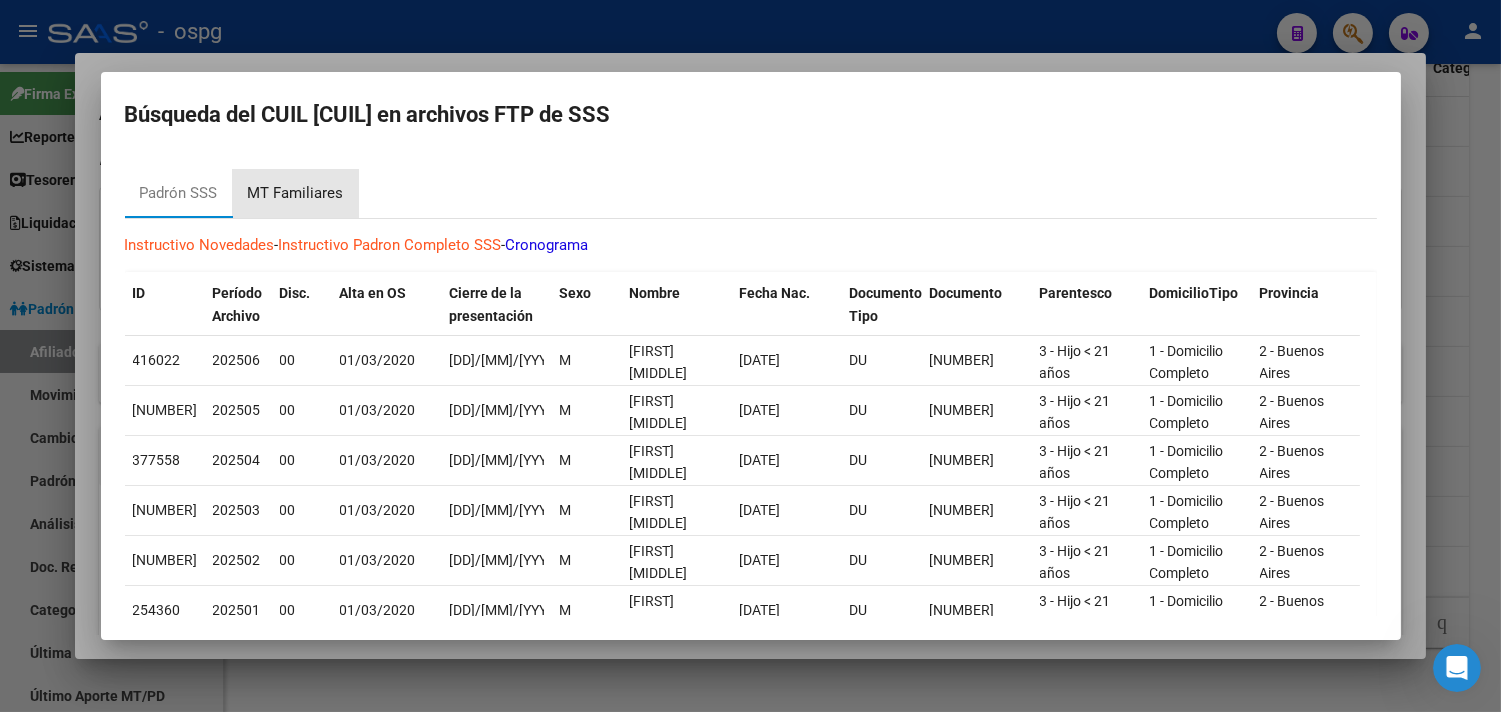 click on "MT Familiares" at bounding box center [296, 193] 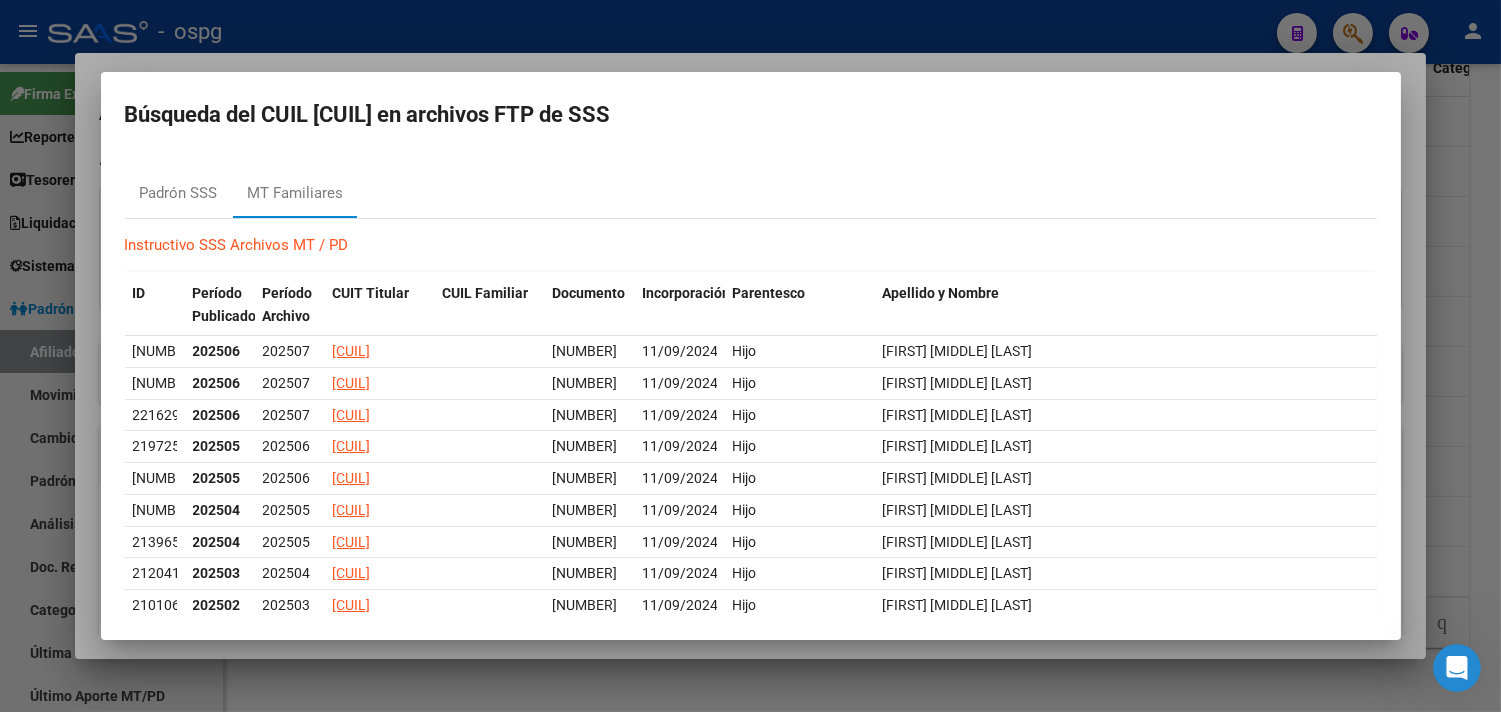click at bounding box center (750, 356) 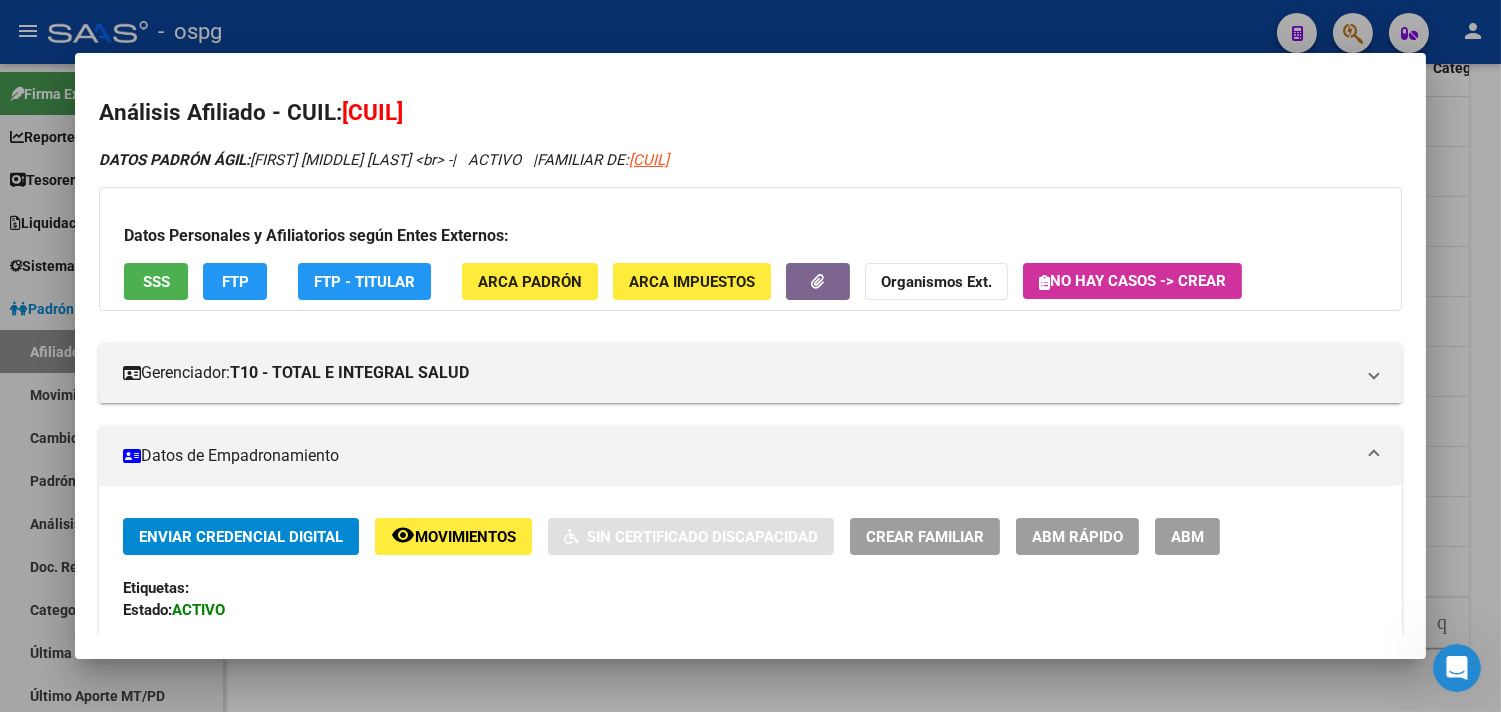 click at bounding box center (750, 356) 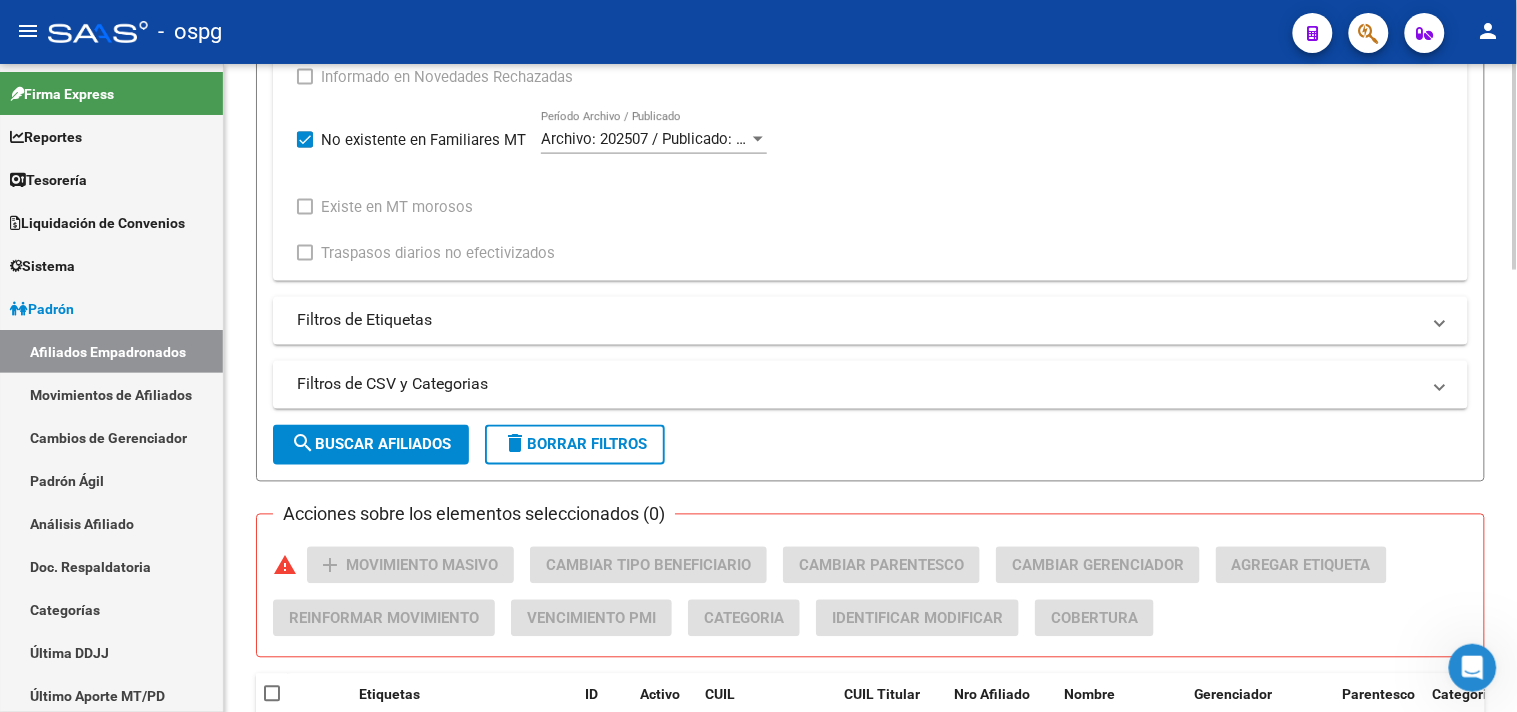 scroll, scrollTop: 505, scrollLeft: 0, axis: vertical 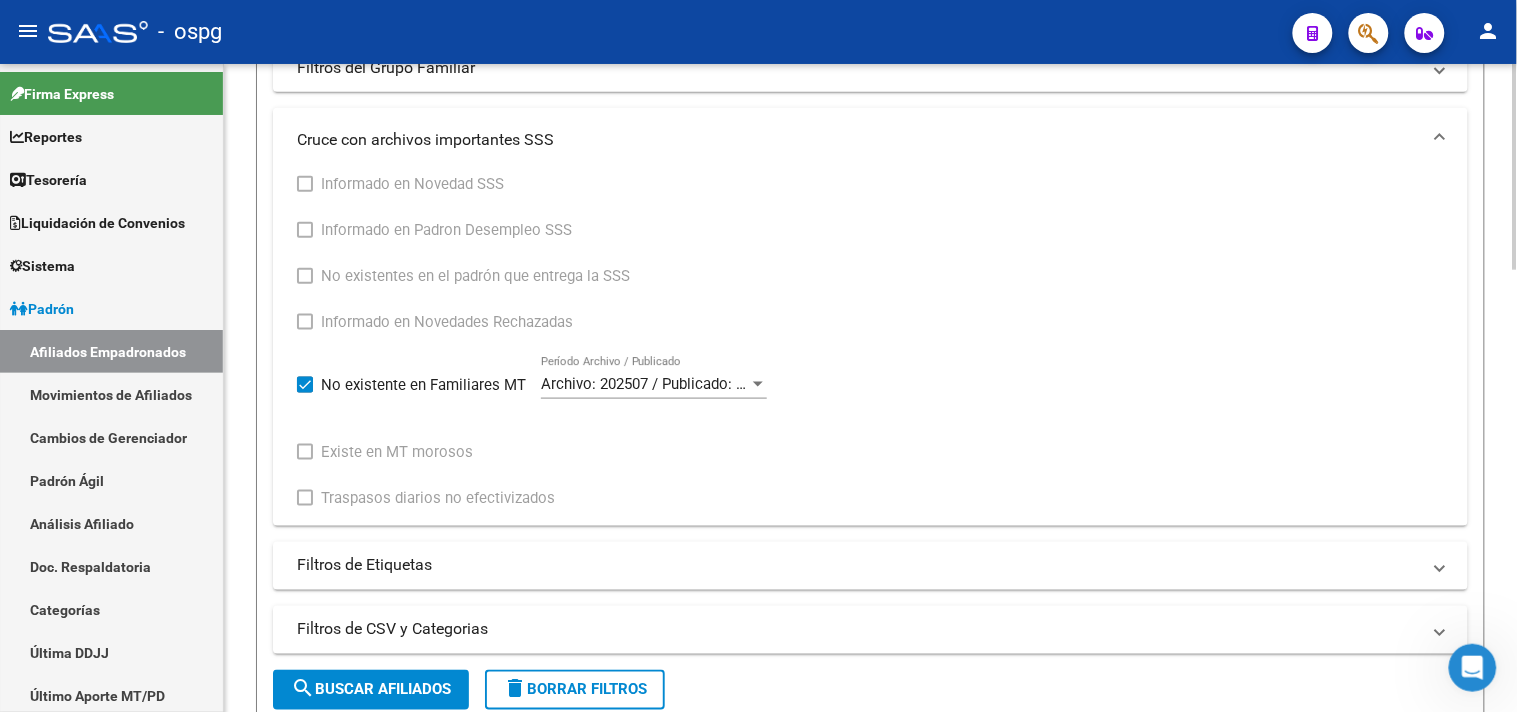 click at bounding box center [305, 385] 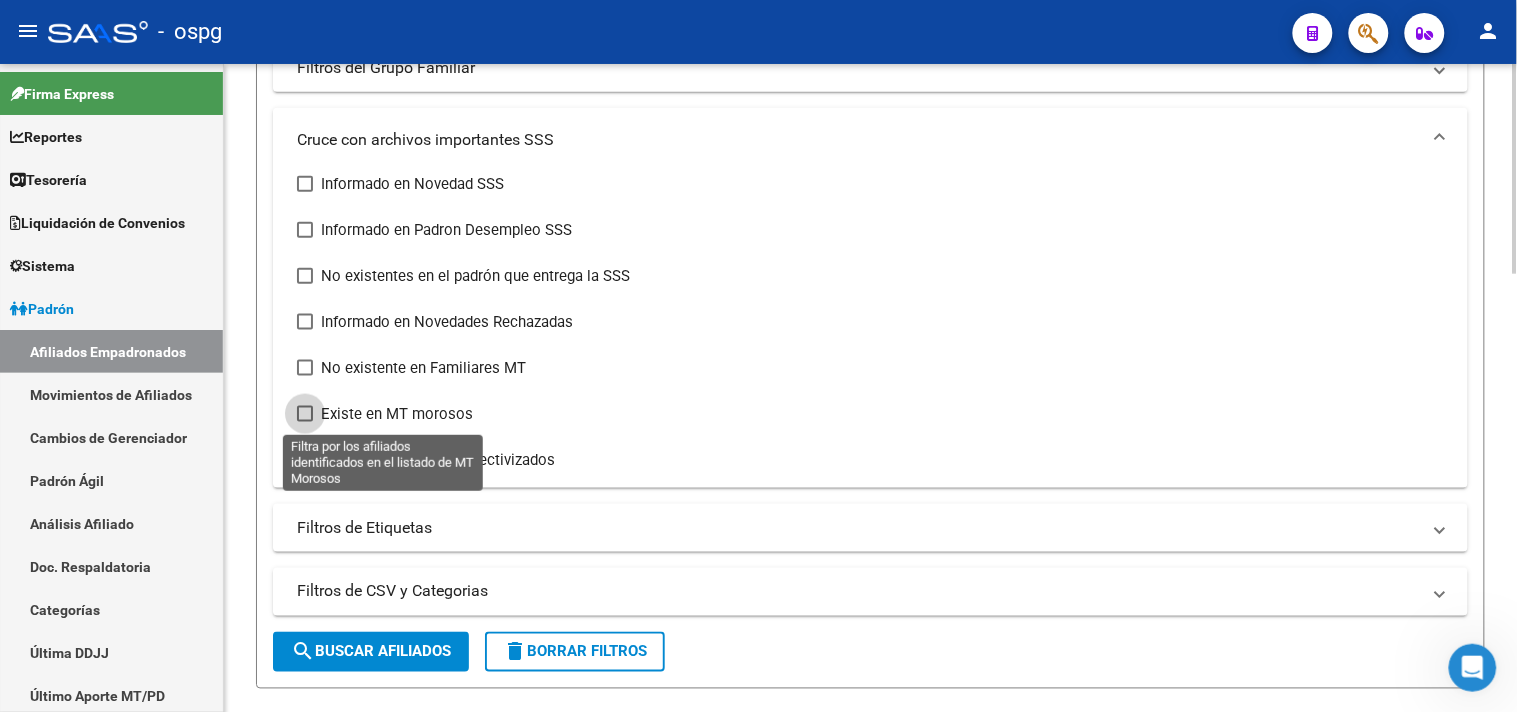 click at bounding box center [305, 414] 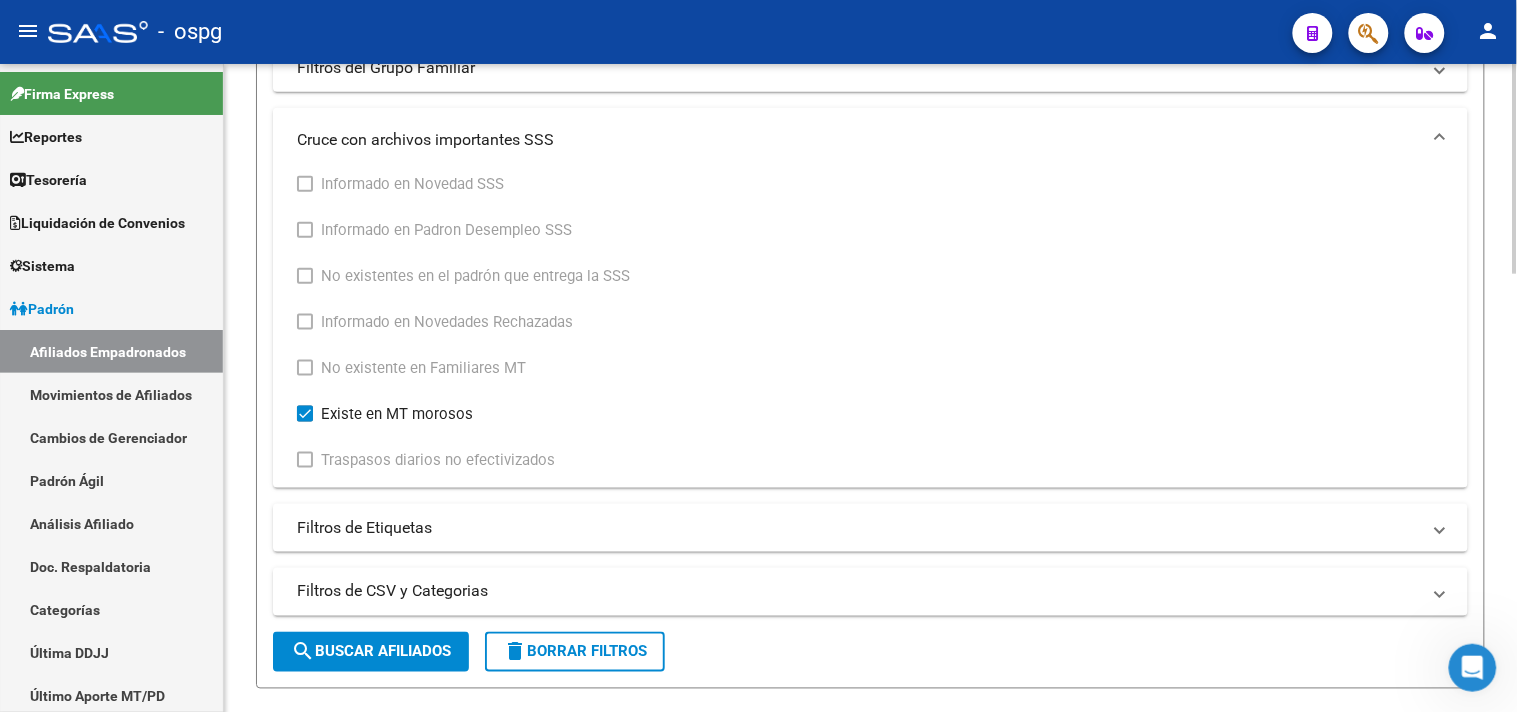 click on "search  Buscar Afiliados" 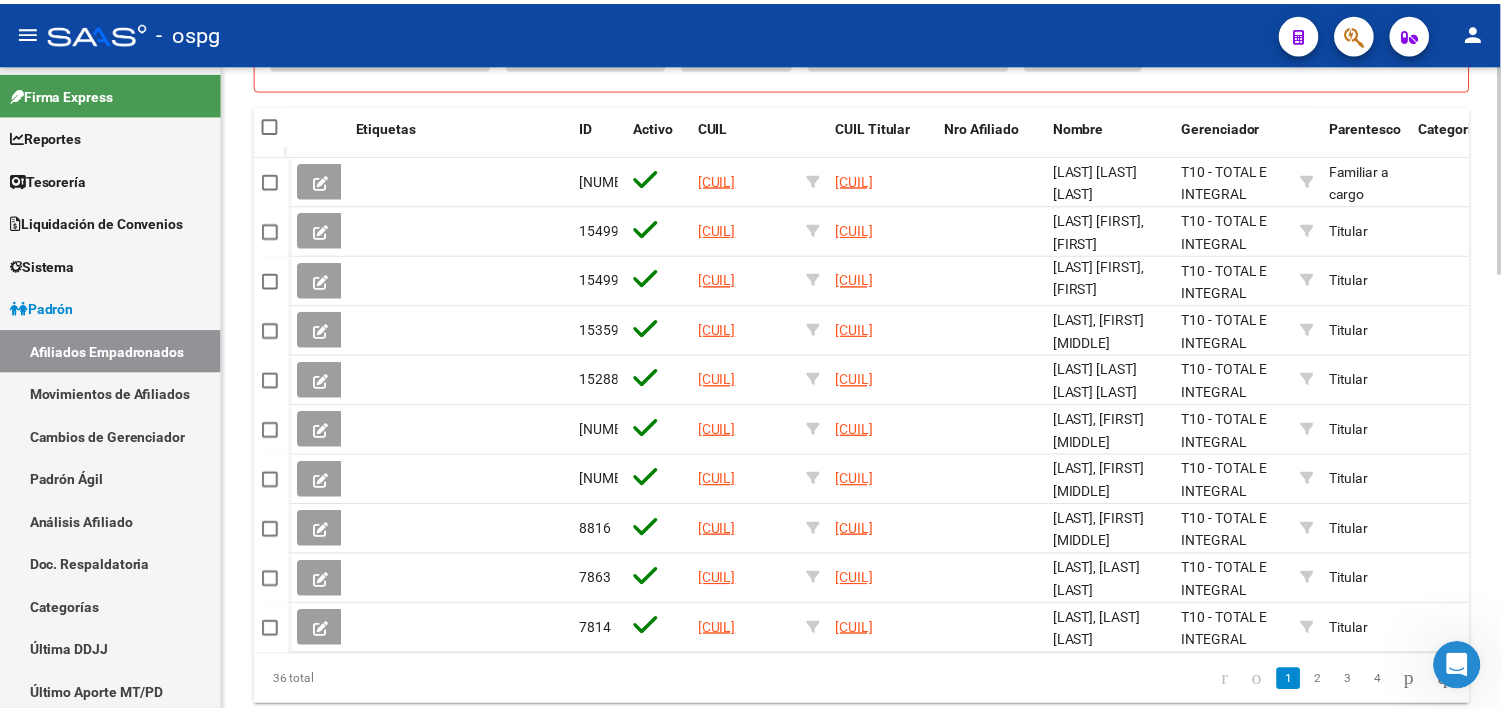 scroll, scrollTop: 1245, scrollLeft: 0, axis: vertical 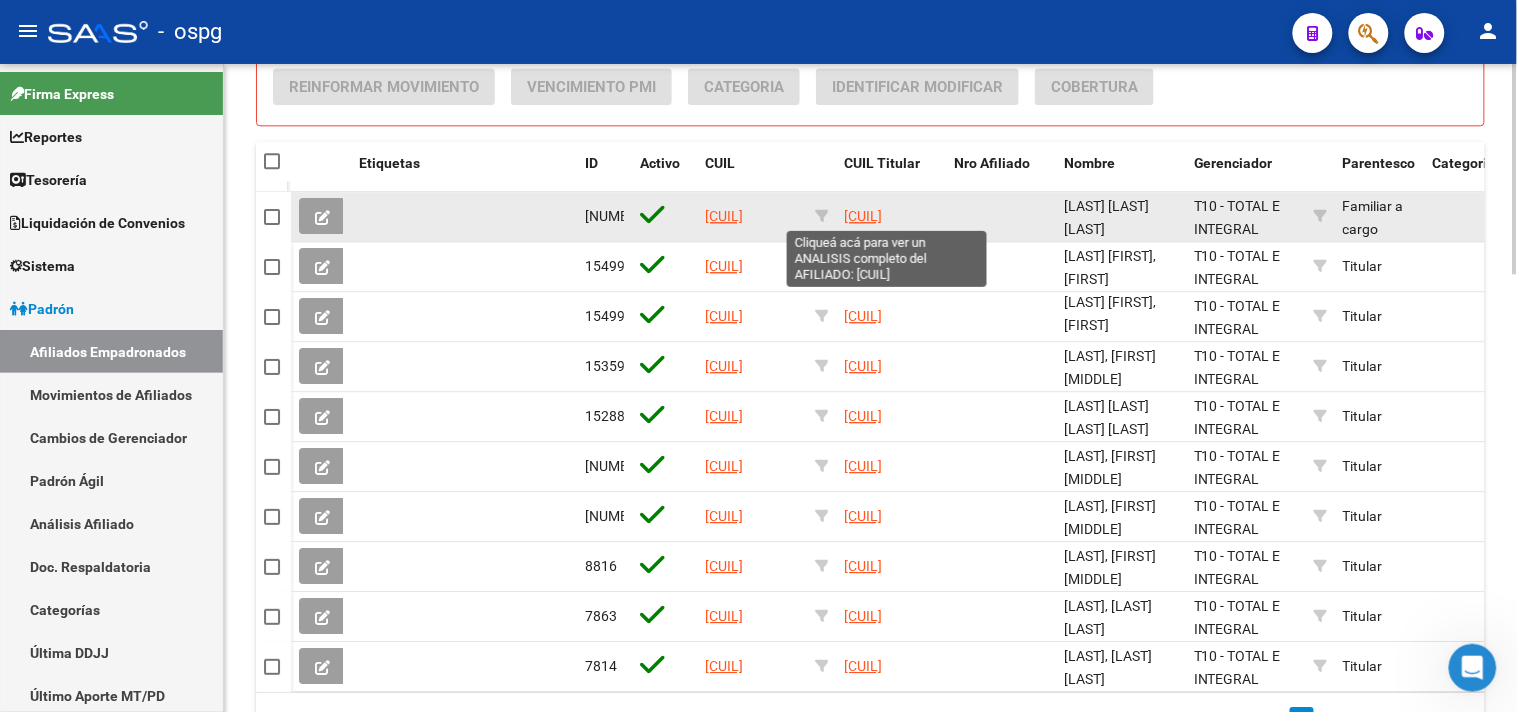 click on "[CUIL]" 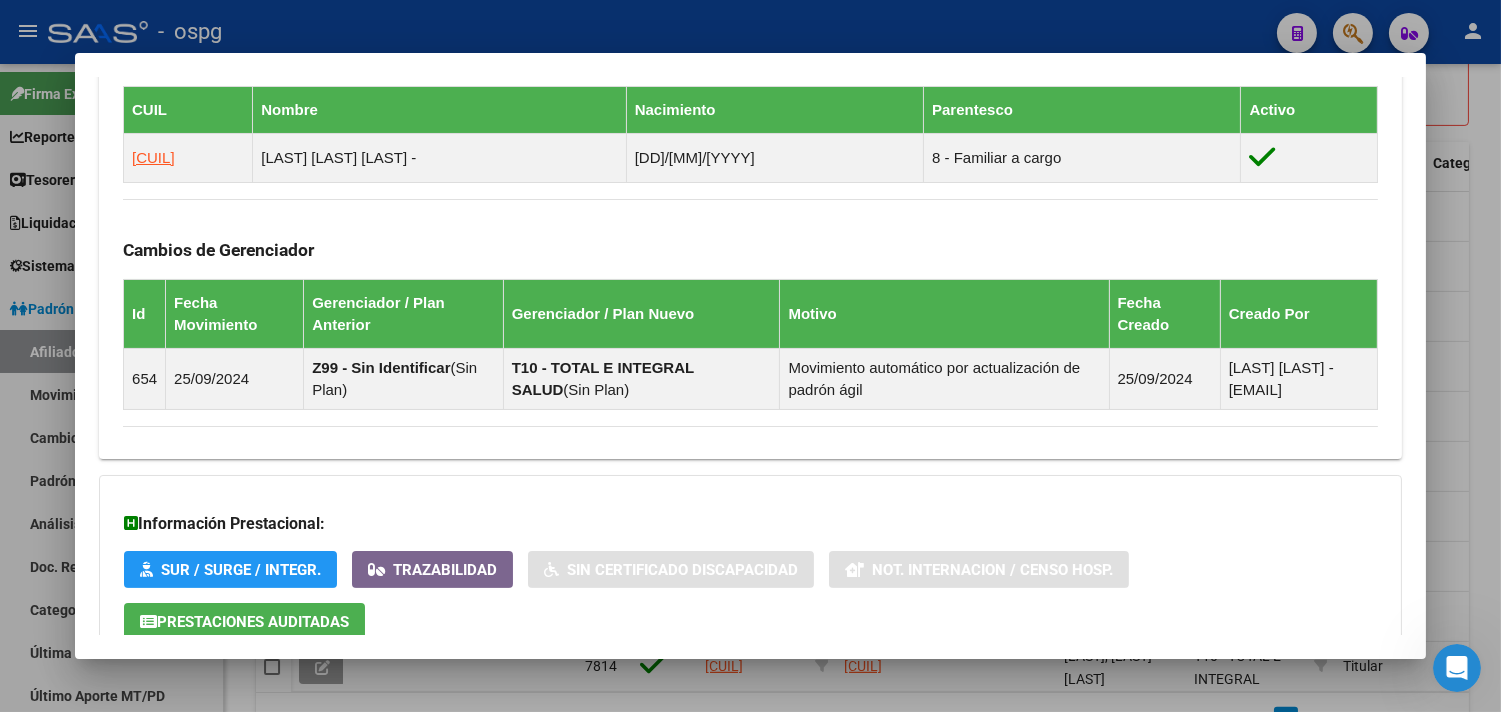 scroll, scrollTop: 1252, scrollLeft: 0, axis: vertical 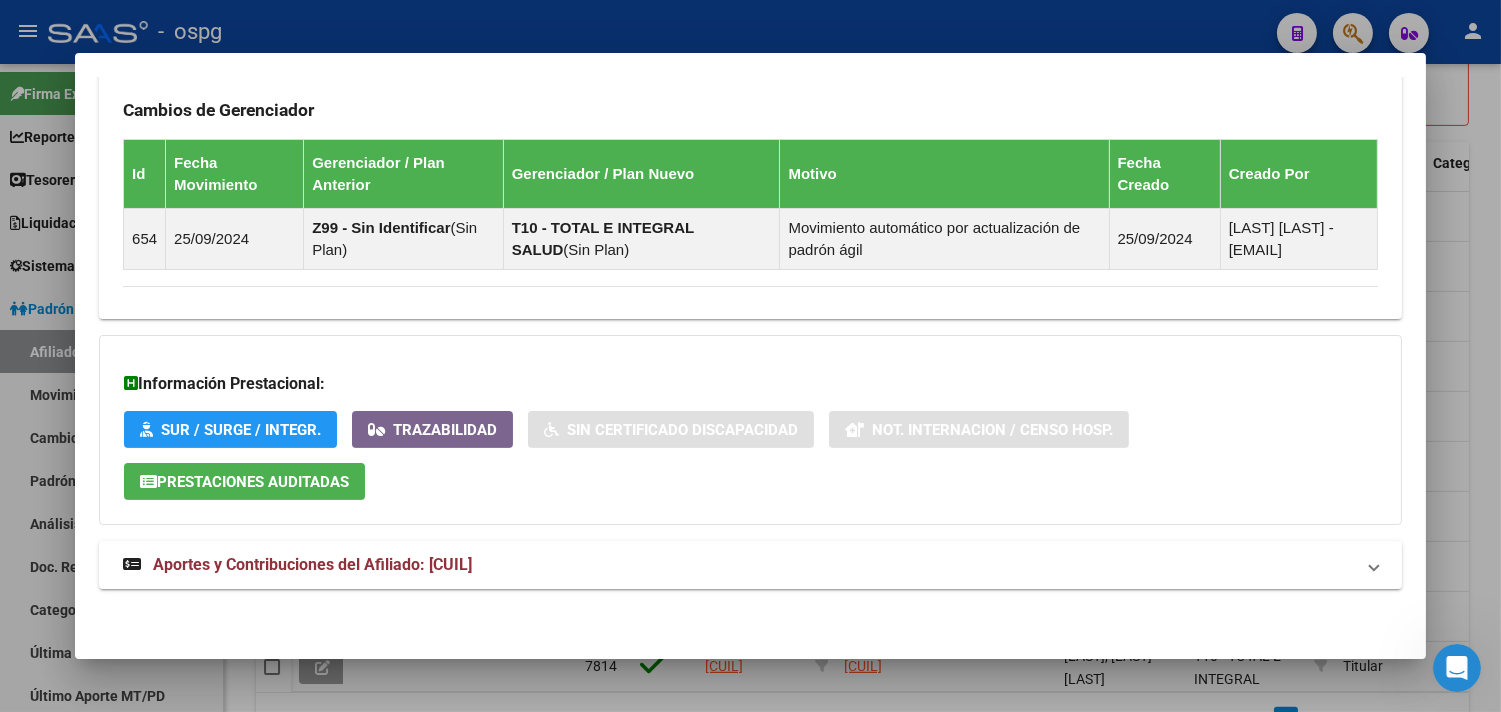 click on "DATOS PADRÓN ÁGIL:  [LAST], [FIRST] [MIDDLE]    <br> | <br> ACTIVO <br> | <br> AFILIADO TITULAR  Datos Personales y Afiliatorios según Entes Externos: SSS FTP ARCA Padrón ARCA Impuestos Organismos Ext. <br> No hay casos -> Crear
<br> Gerenciador: <br> T10 - TOTAL E INTEGRAL SALUD Atención telefónica: Atención emergencias: Otros Datos Útiles: <br> Datos de Empadronamiento <br> Enviar Credencial Digital remove_red_eye Movimientos <br> <br> Sin Certificado Discapacidad Crear Familiar ABM Rápido ABM Etiquetas: Estado: ACTIVO Última Alta Formal:  [DATE] Ultimo Tipo Movimiento Alta:  ALTA desde el Padrón Entregado x SSS Comentario ADMIN:  Migración Padrón Completo SSS el 2024-08-29 14:44:37 DATOS DEL AFILIADO Apellido:   [LAST] [FIRST] [MIDDLE]       CUIL:  [CUIL] Documento:  DU - DOCUMENTO UNICO [DOCUMENT_NUMBER]  Nacionalidad:  PARAGUAY Parentesco:  0 - Titular Estado Civil:  Soltero Discapacitado: <br> NO (00) Sexo:  F Nacimiento:  [DATE] Edad:  48  Teléfono Particular:             [PHONE] Provincia:  [STATE] Id" at bounding box center [750, -245] 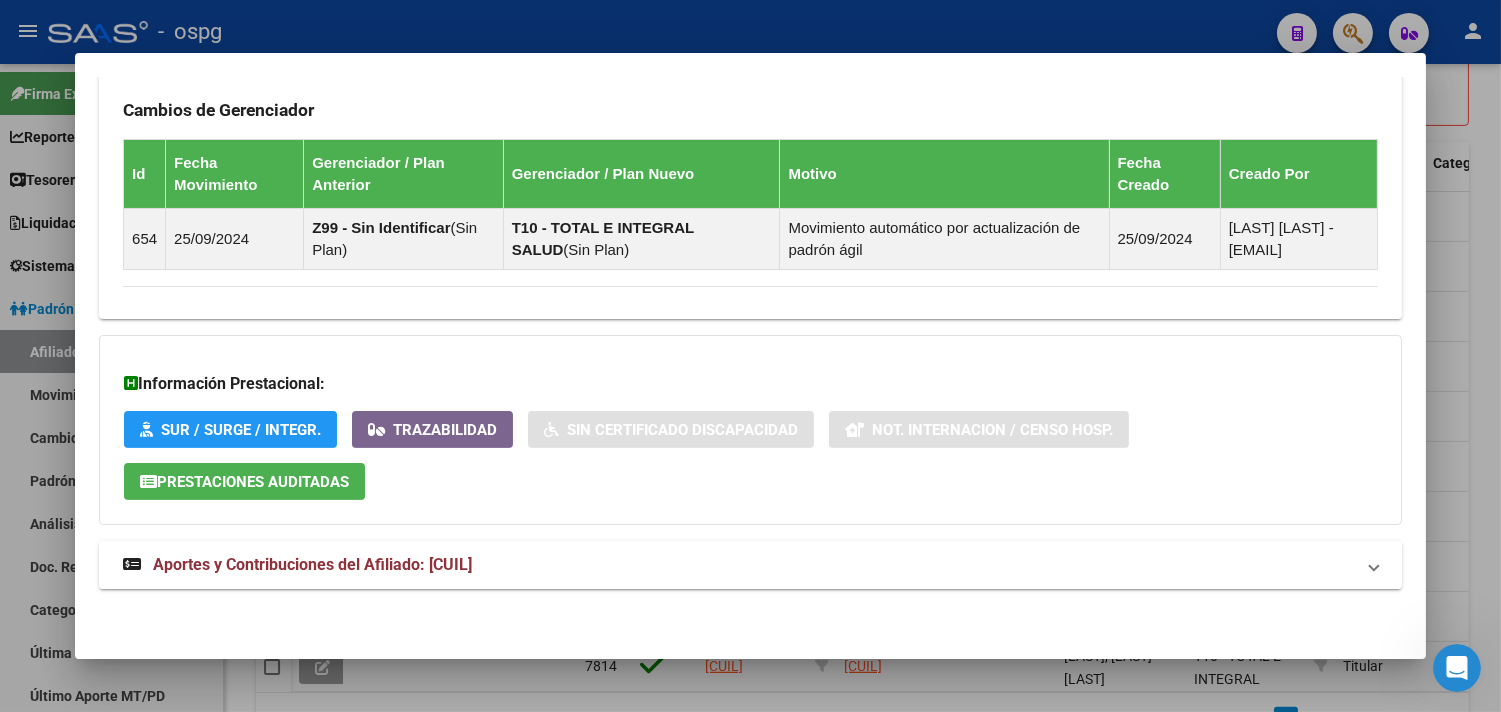 click on "Aportes y Contribuciones del Afiliado: [CUIL]" at bounding box center (738, 565) 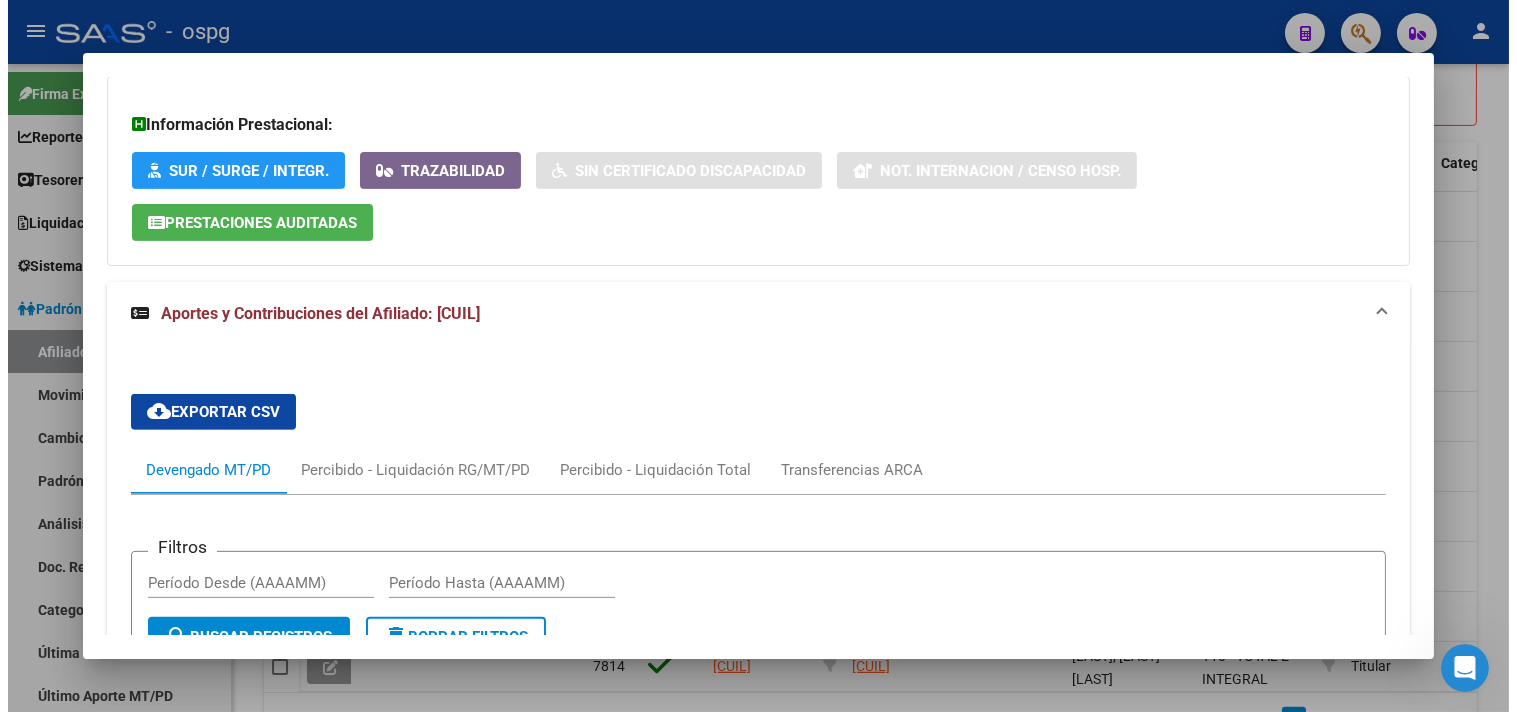 scroll, scrollTop: 1484, scrollLeft: 0, axis: vertical 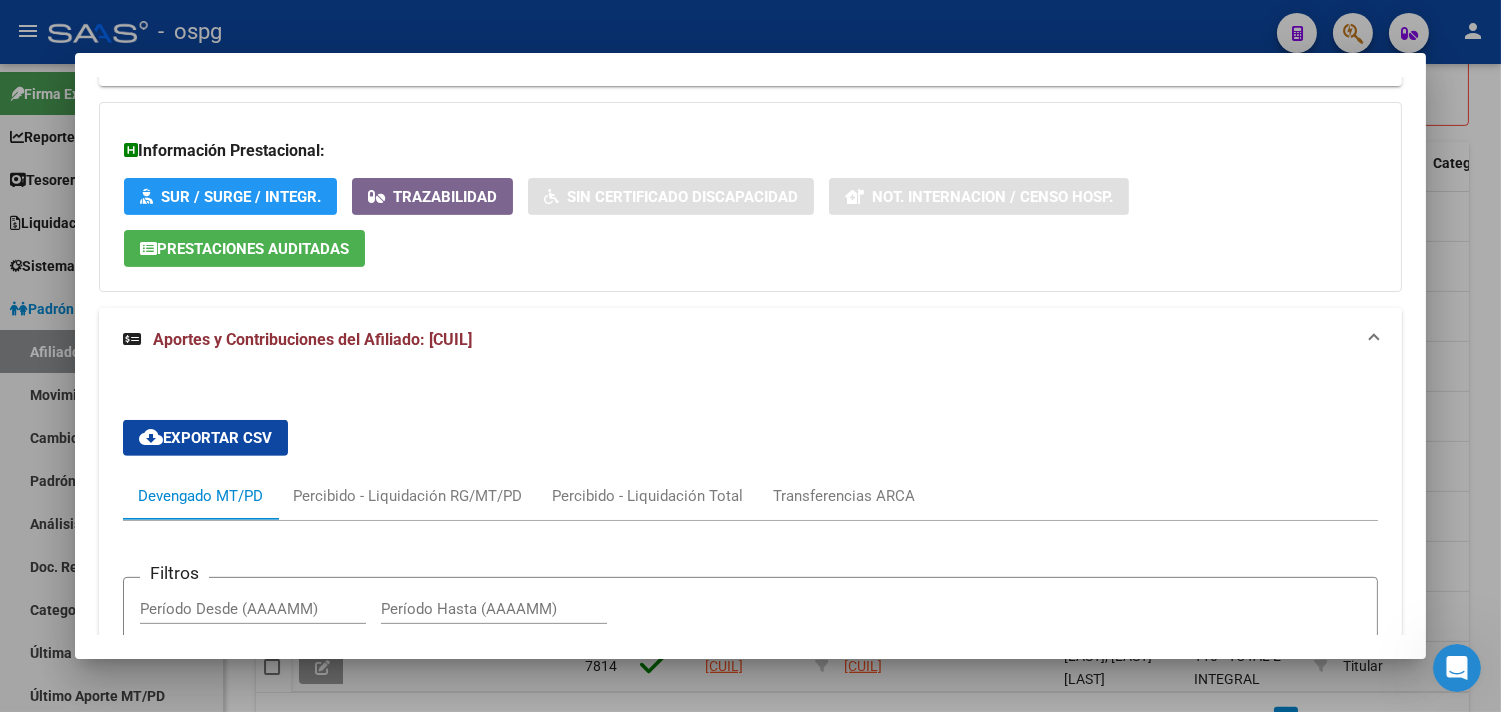 click at bounding box center (750, 356) 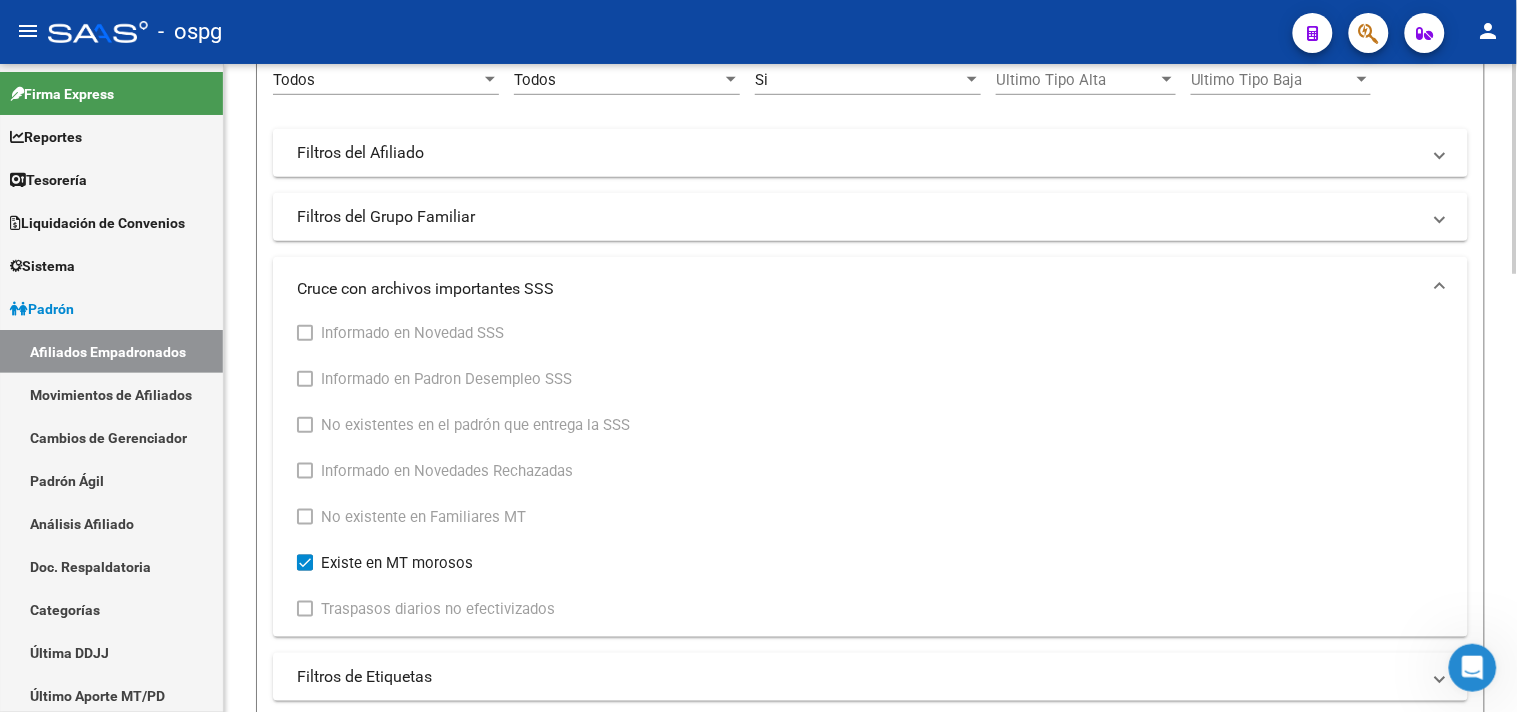 scroll, scrollTop: 0, scrollLeft: 0, axis: both 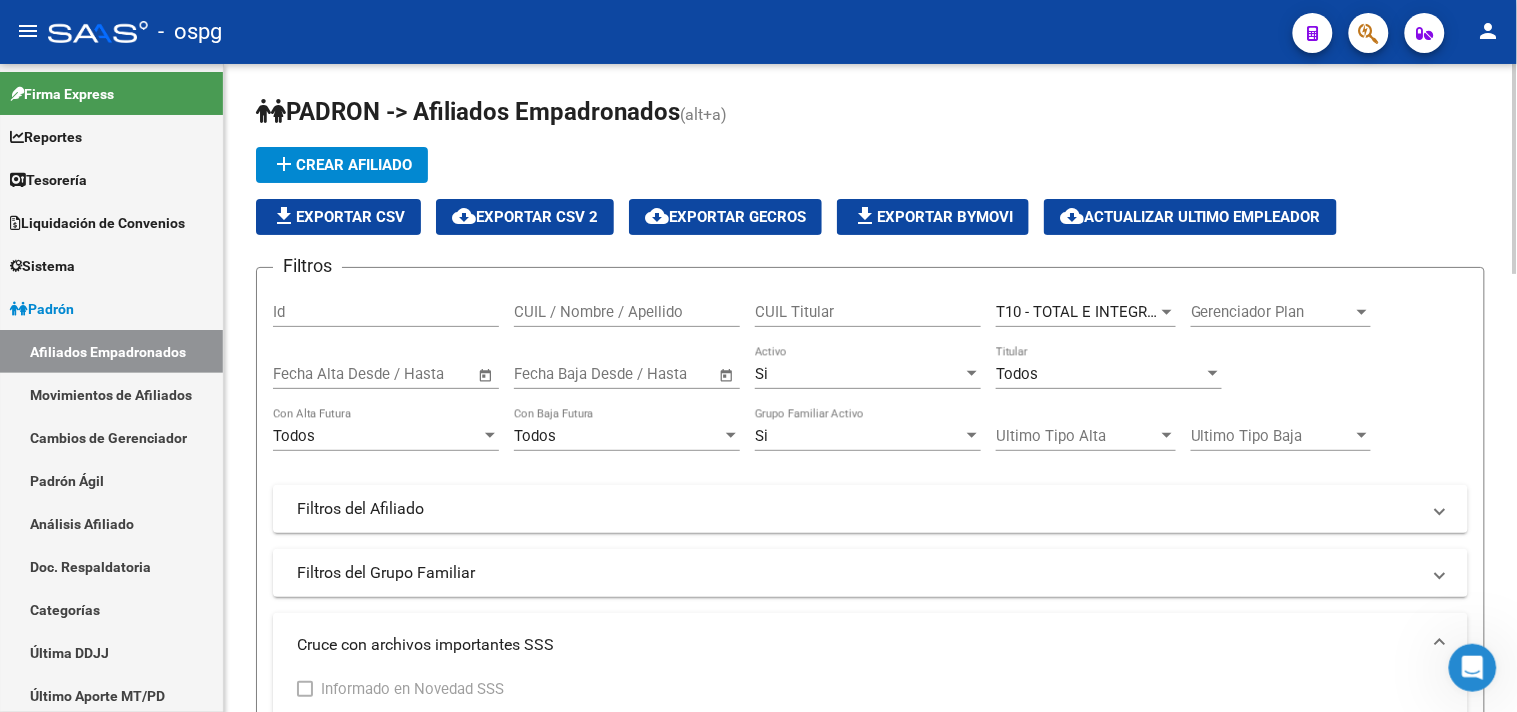 click on "Todos" at bounding box center [1017, 374] 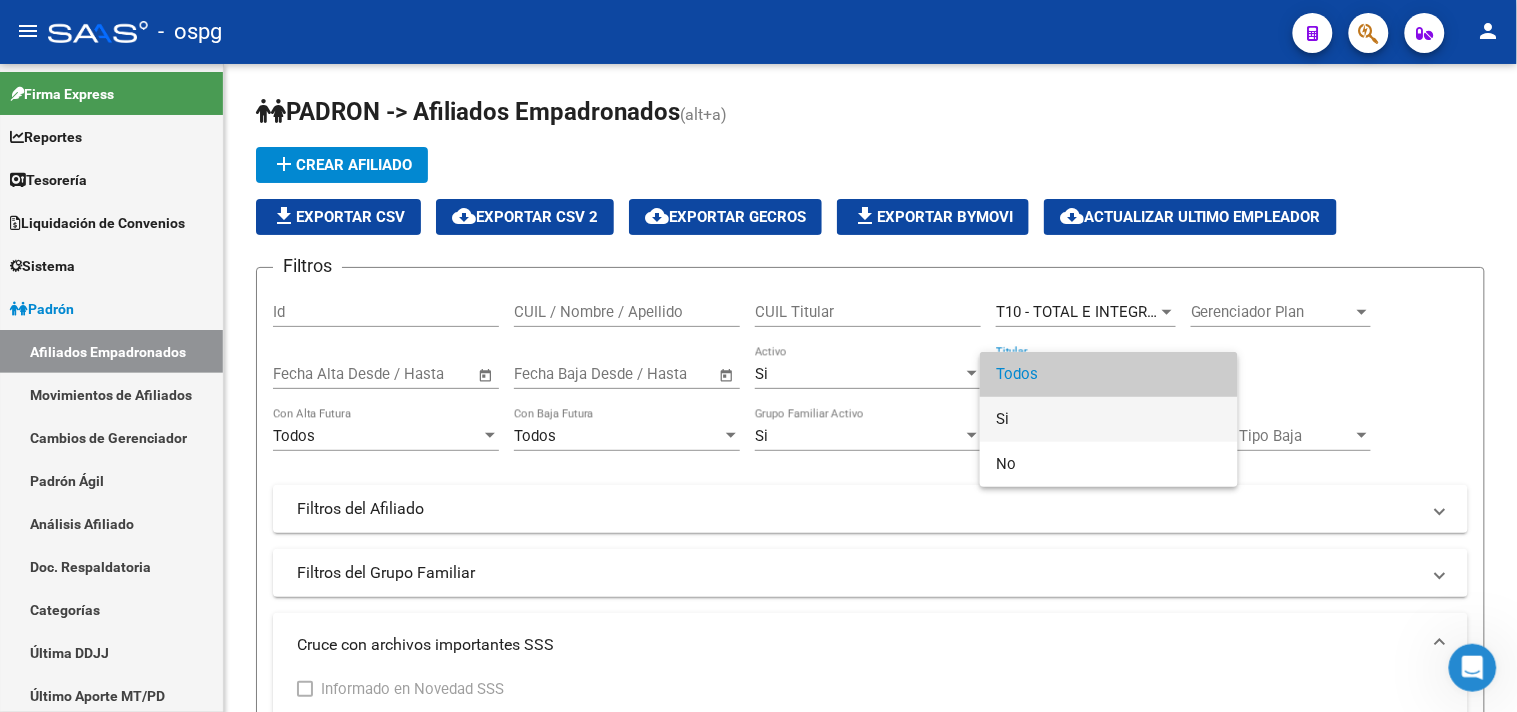 drag, startPoint x: 1012, startPoint y: 415, endPoint x: 983, endPoint y: 410, distance: 29.427877 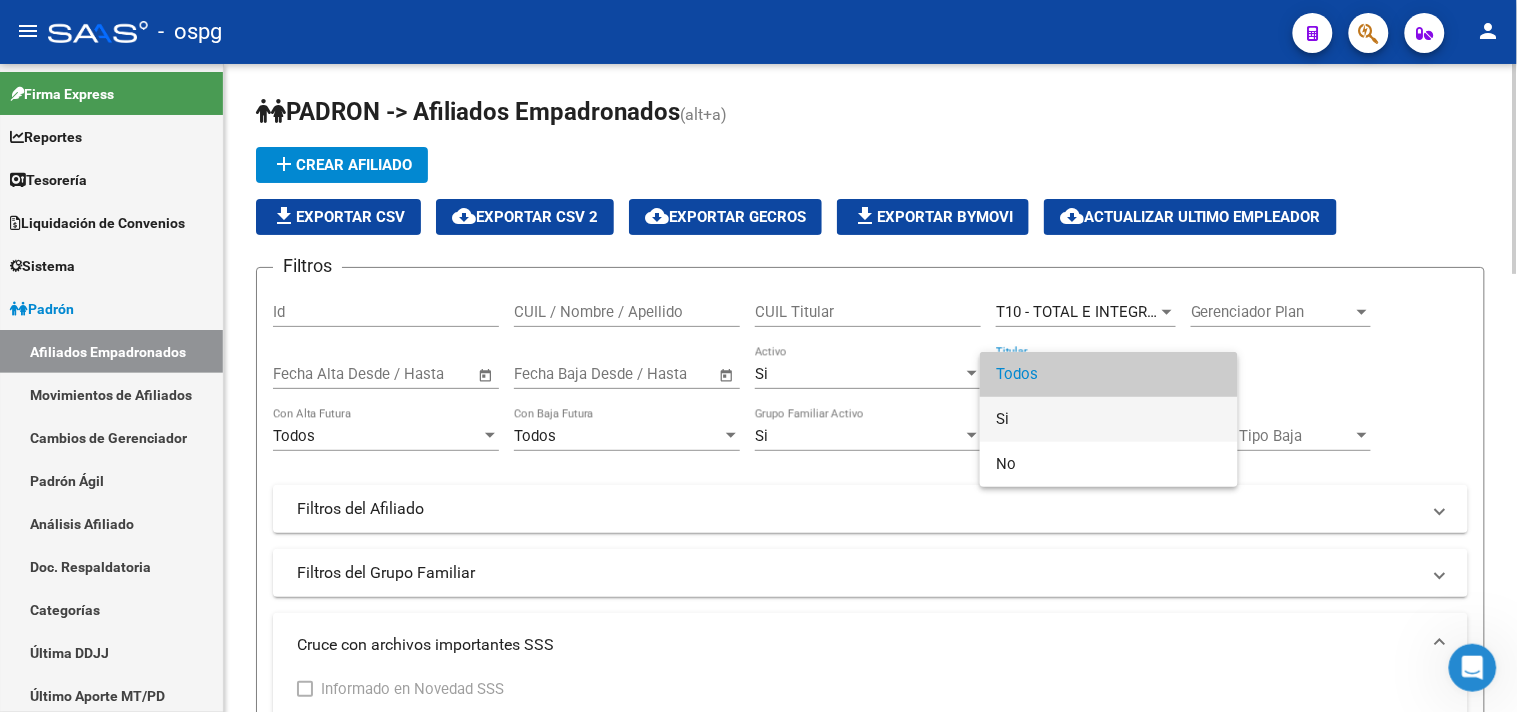 click on "Si" at bounding box center [1109, 419] 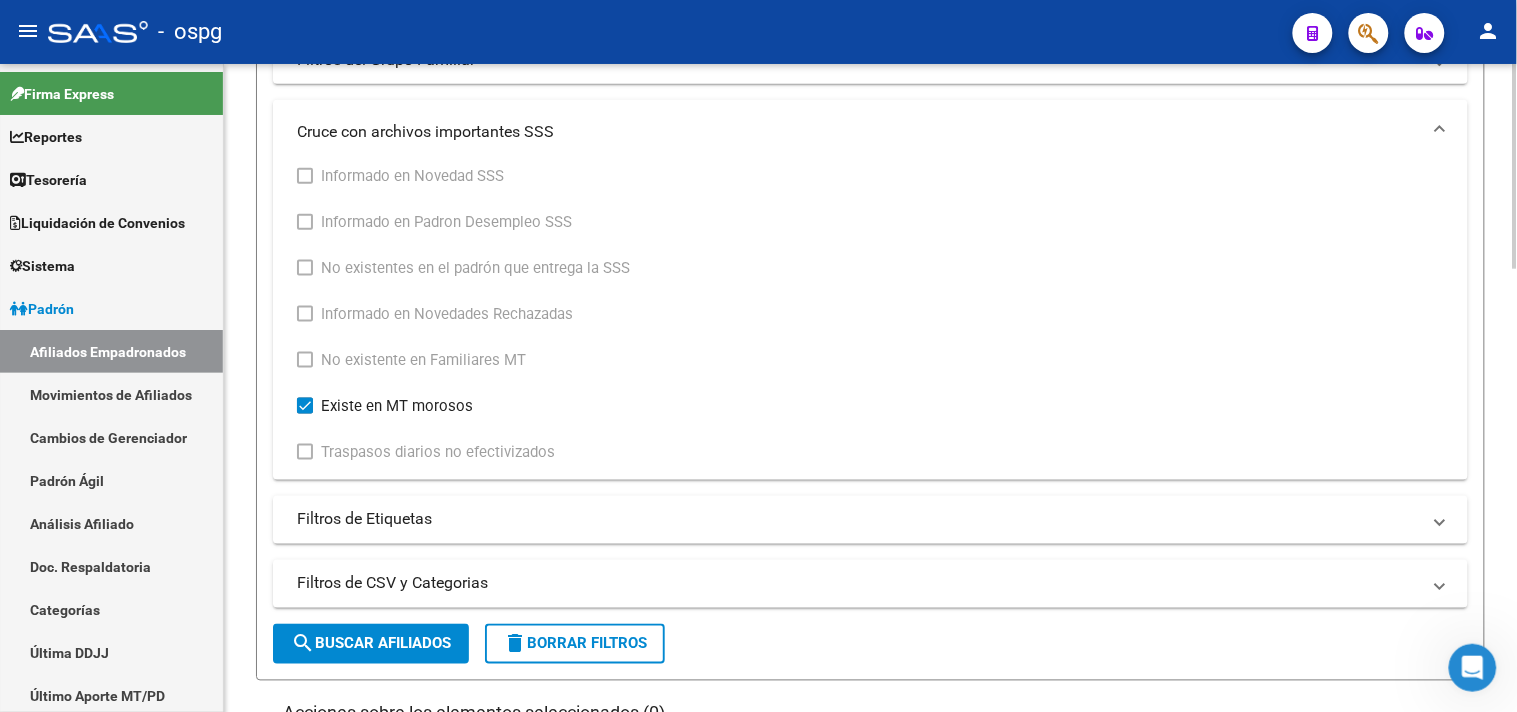 scroll, scrollTop: 777, scrollLeft: 0, axis: vertical 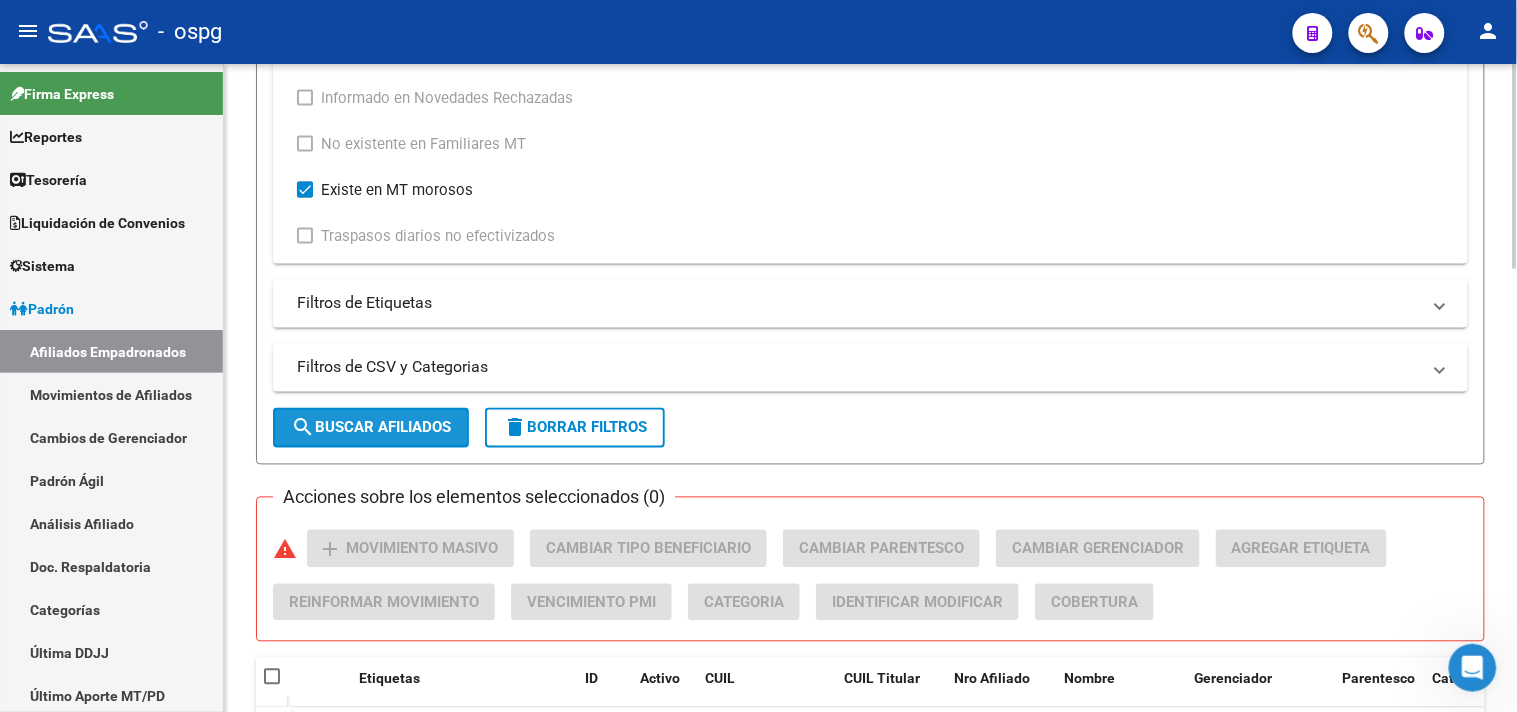 click on "search  Buscar Afiliados" 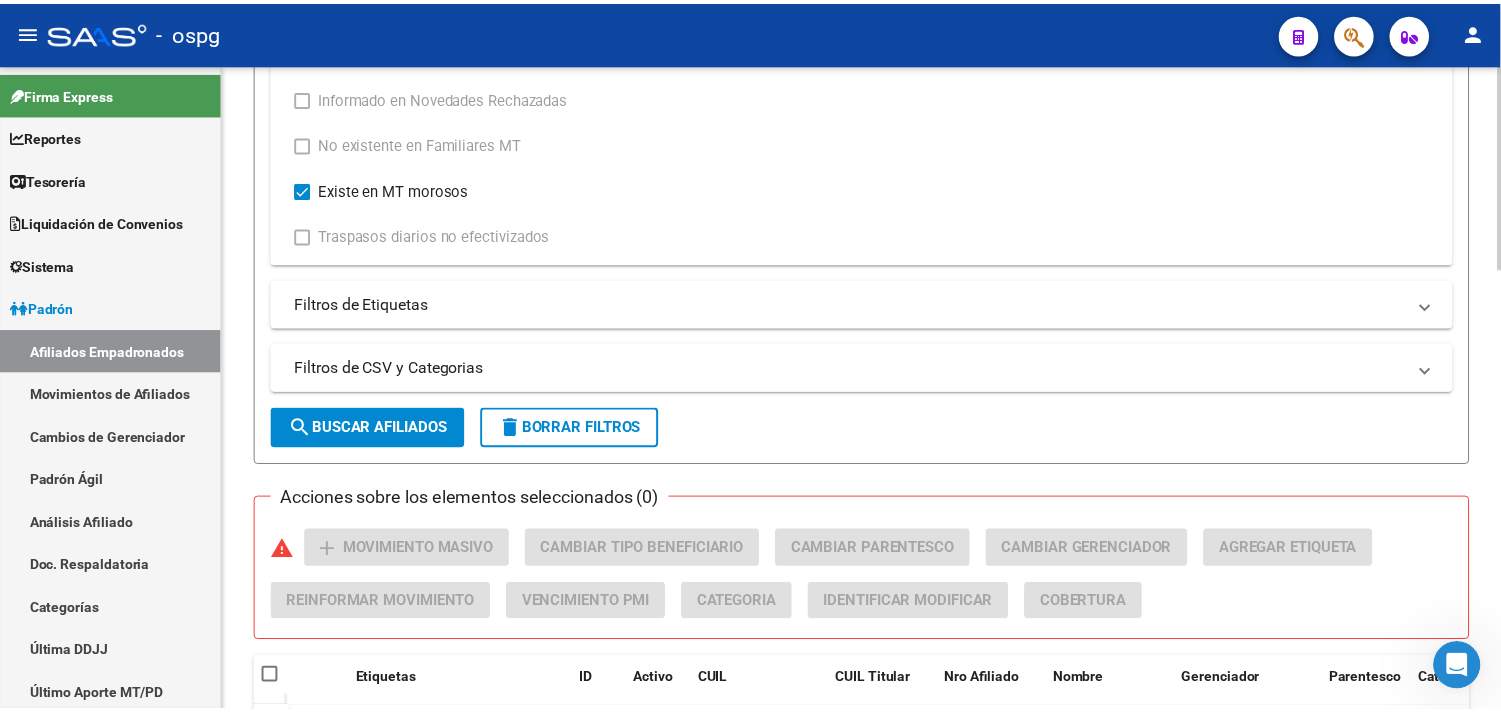 scroll, scrollTop: 1404, scrollLeft: 0, axis: vertical 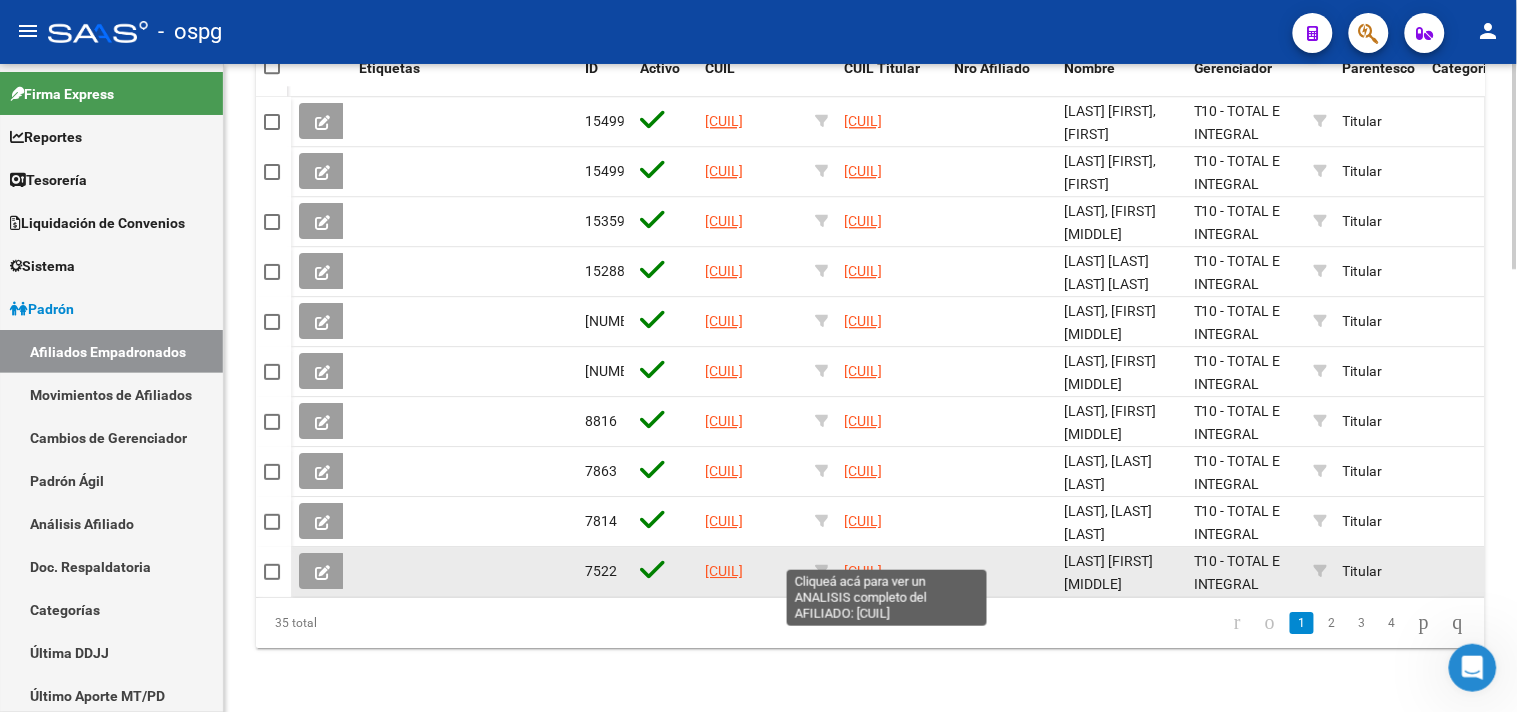 click on "[CUIL]" 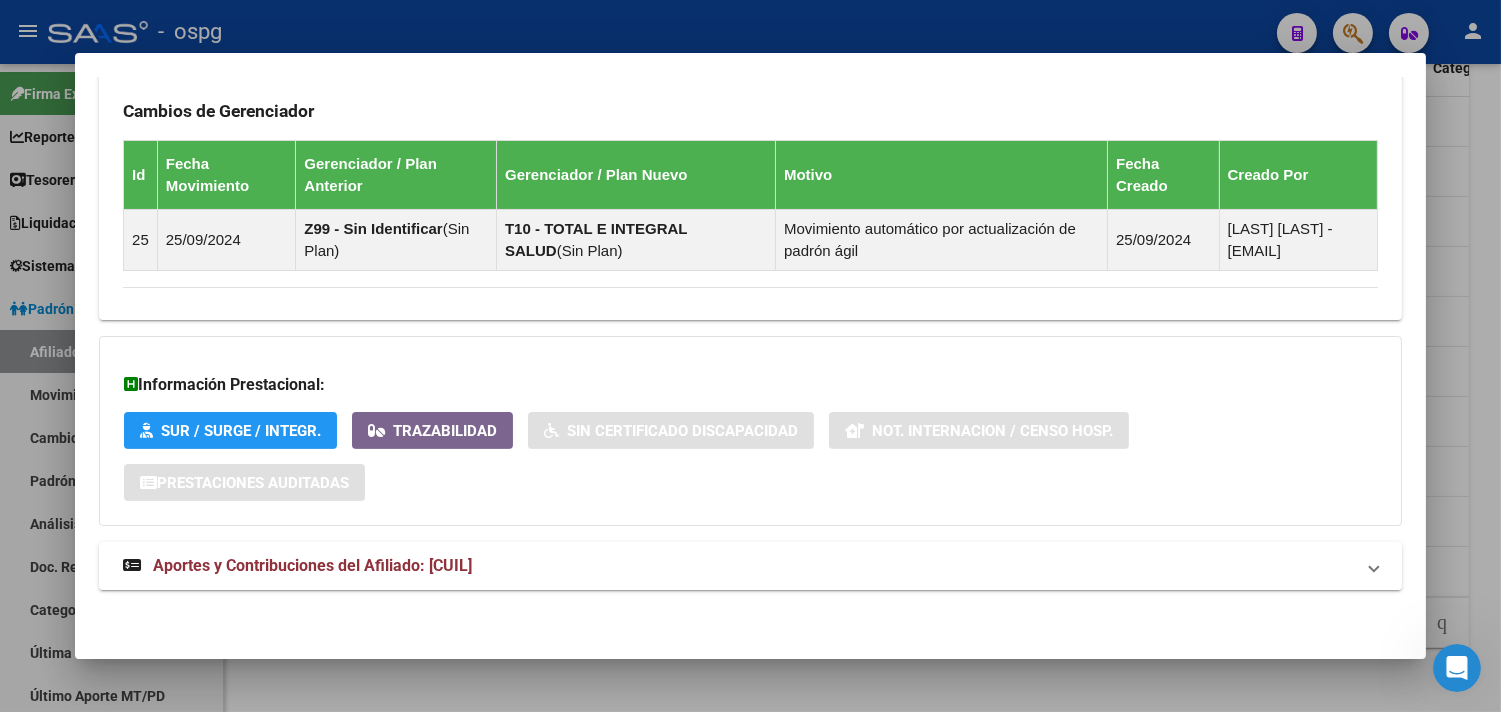 click on "Aportes y Contribuciones del Afiliado: [CUIL]" at bounding box center (738, 566) 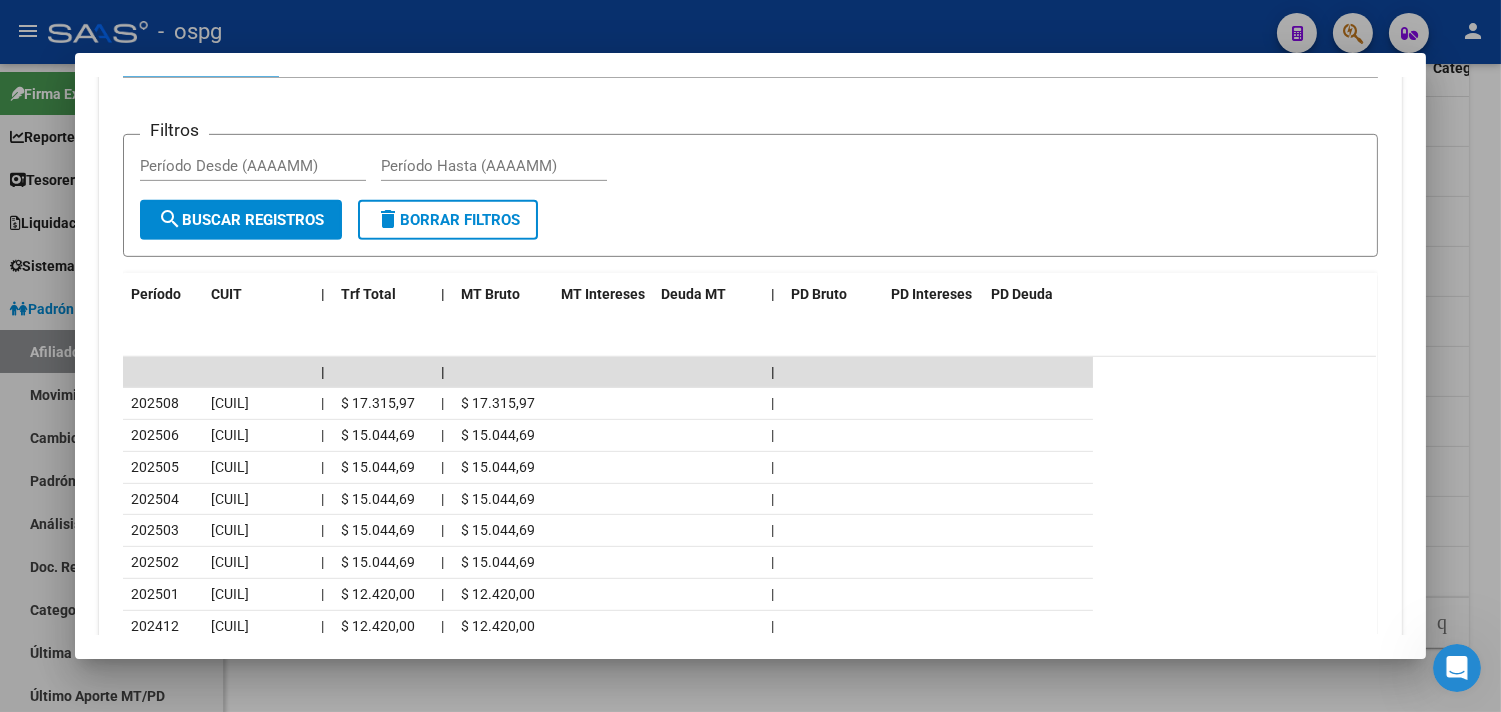 scroll, scrollTop: 1637, scrollLeft: 0, axis: vertical 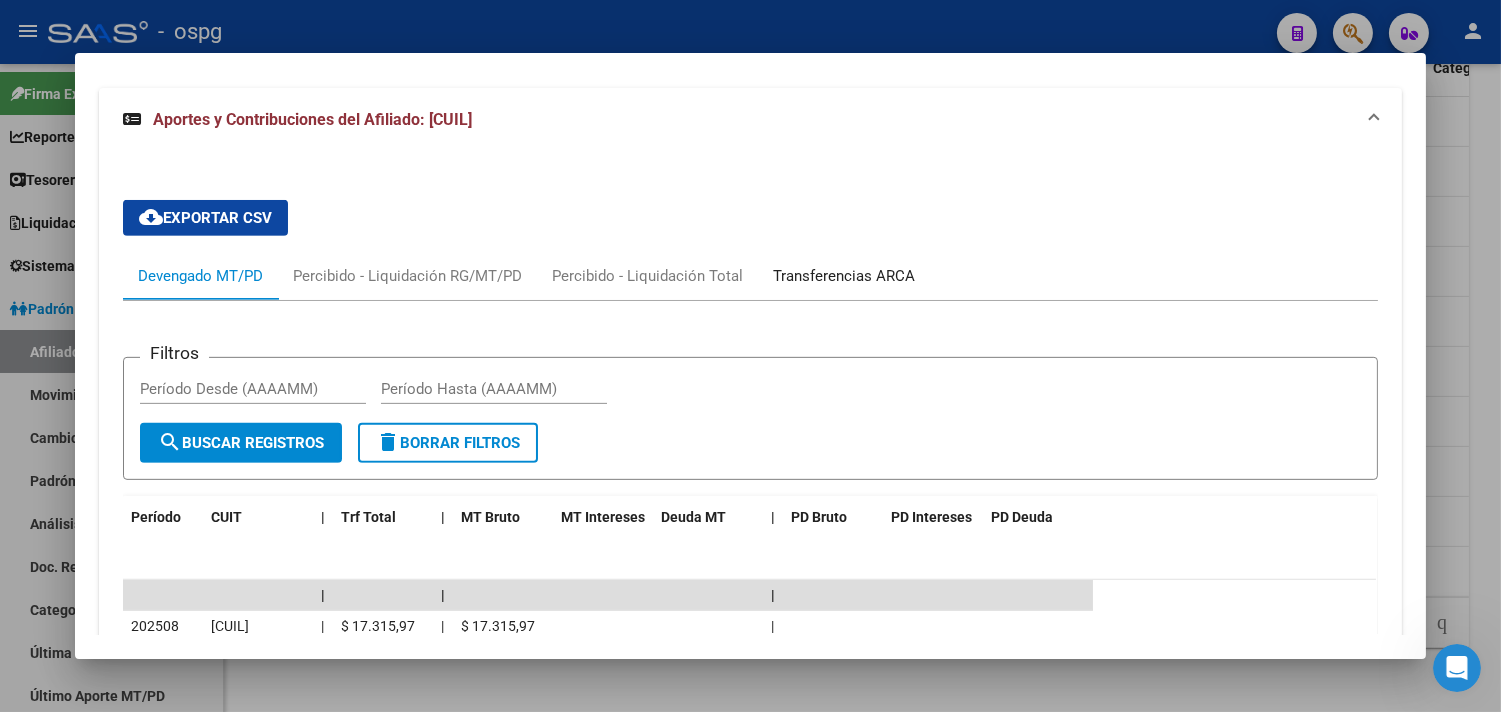 click on "Transferencias ARCA" at bounding box center (844, 276) 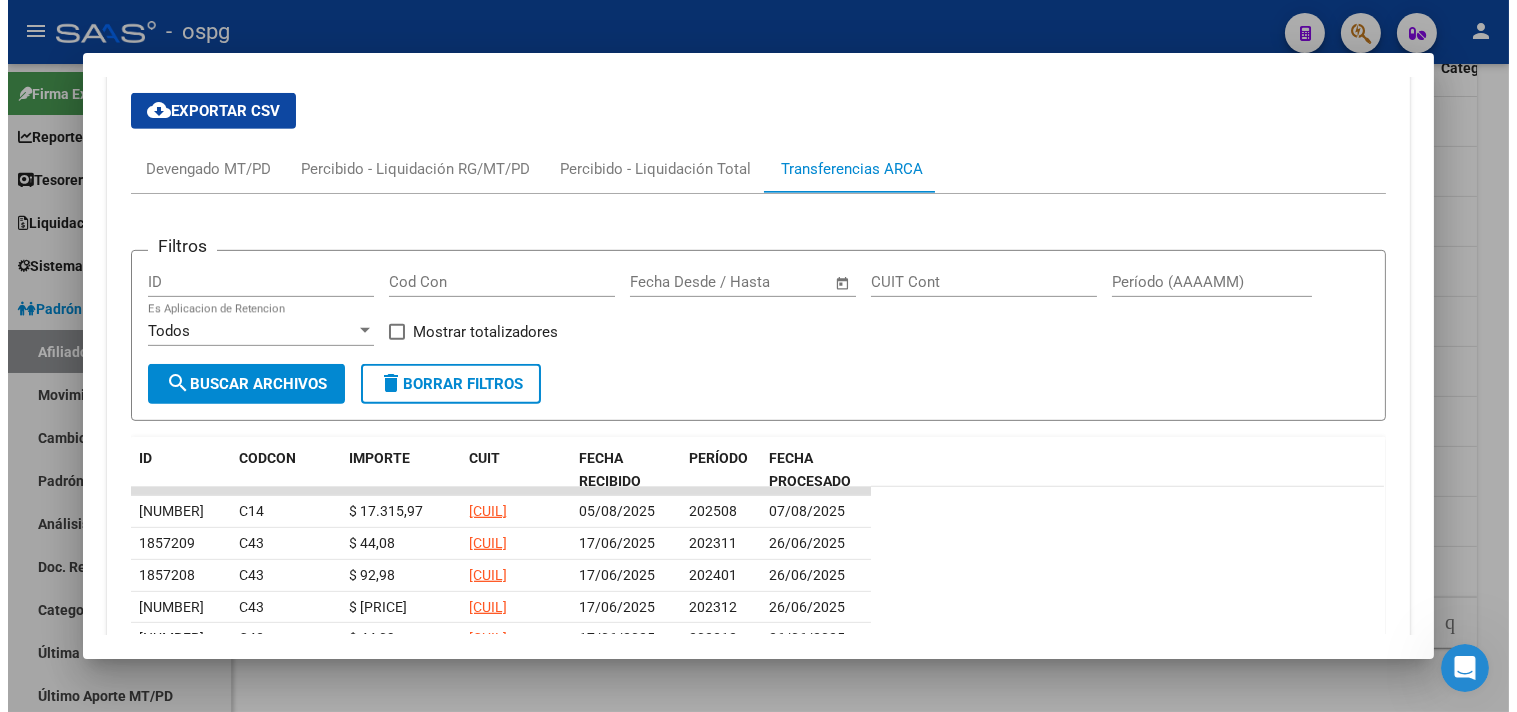 scroll, scrollTop: 1971, scrollLeft: 0, axis: vertical 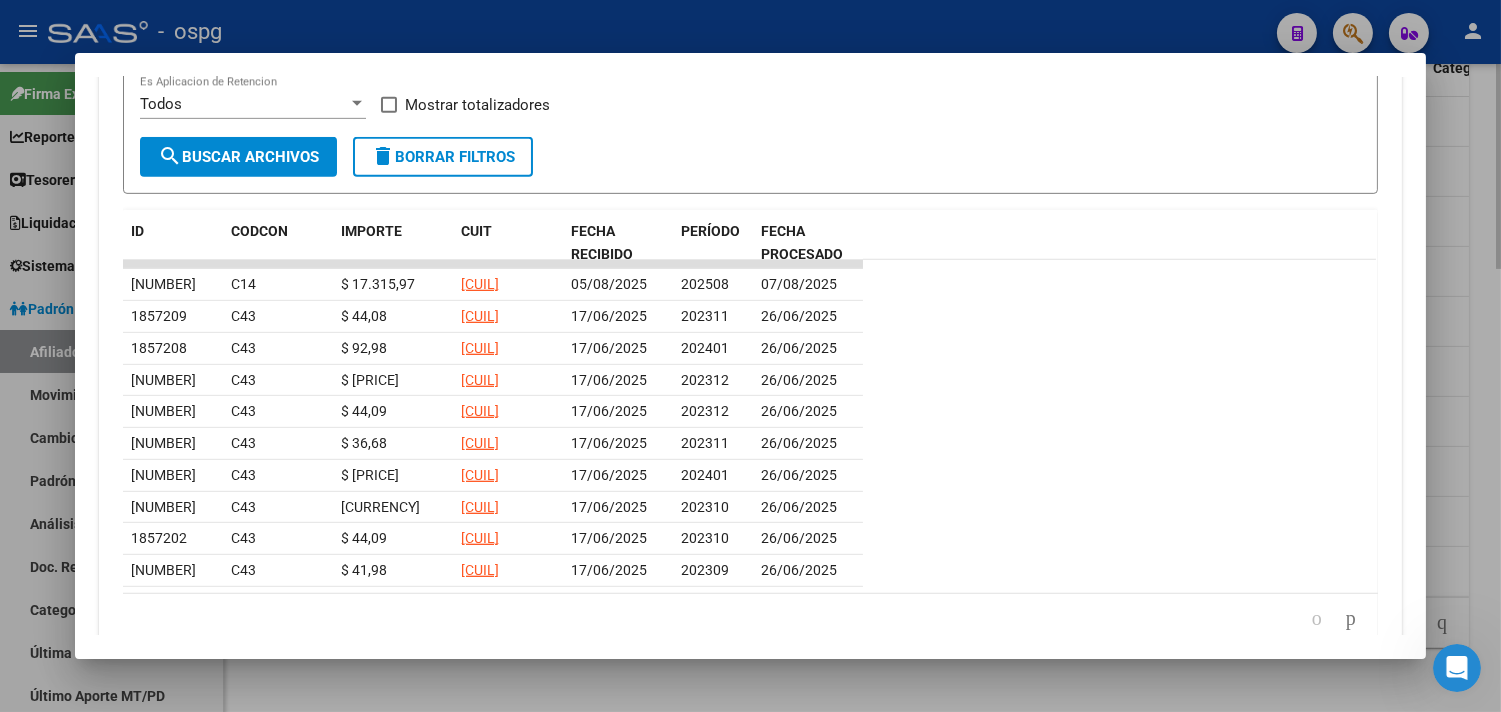 click at bounding box center (750, 356) 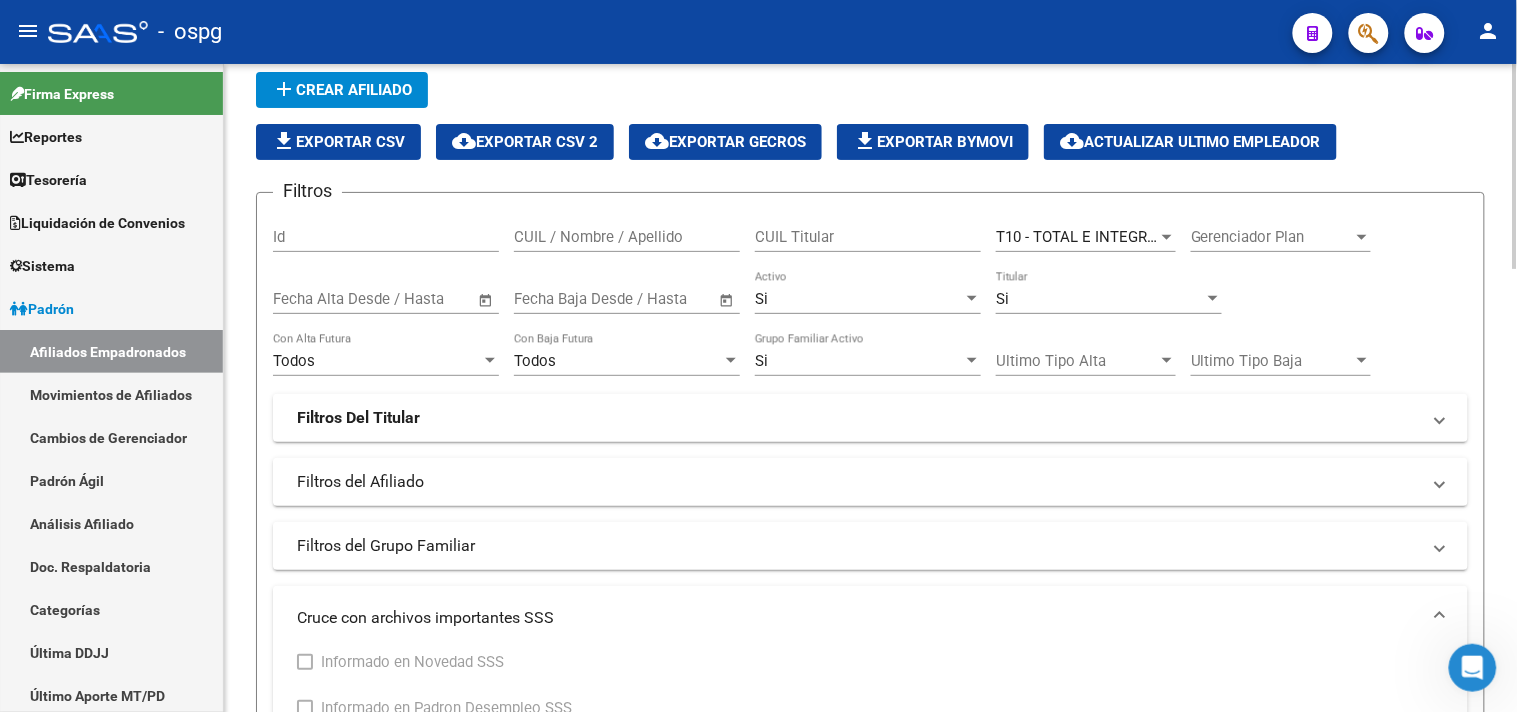 scroll, scrollTop: 71, scrollLeft: 0, axis: vertical 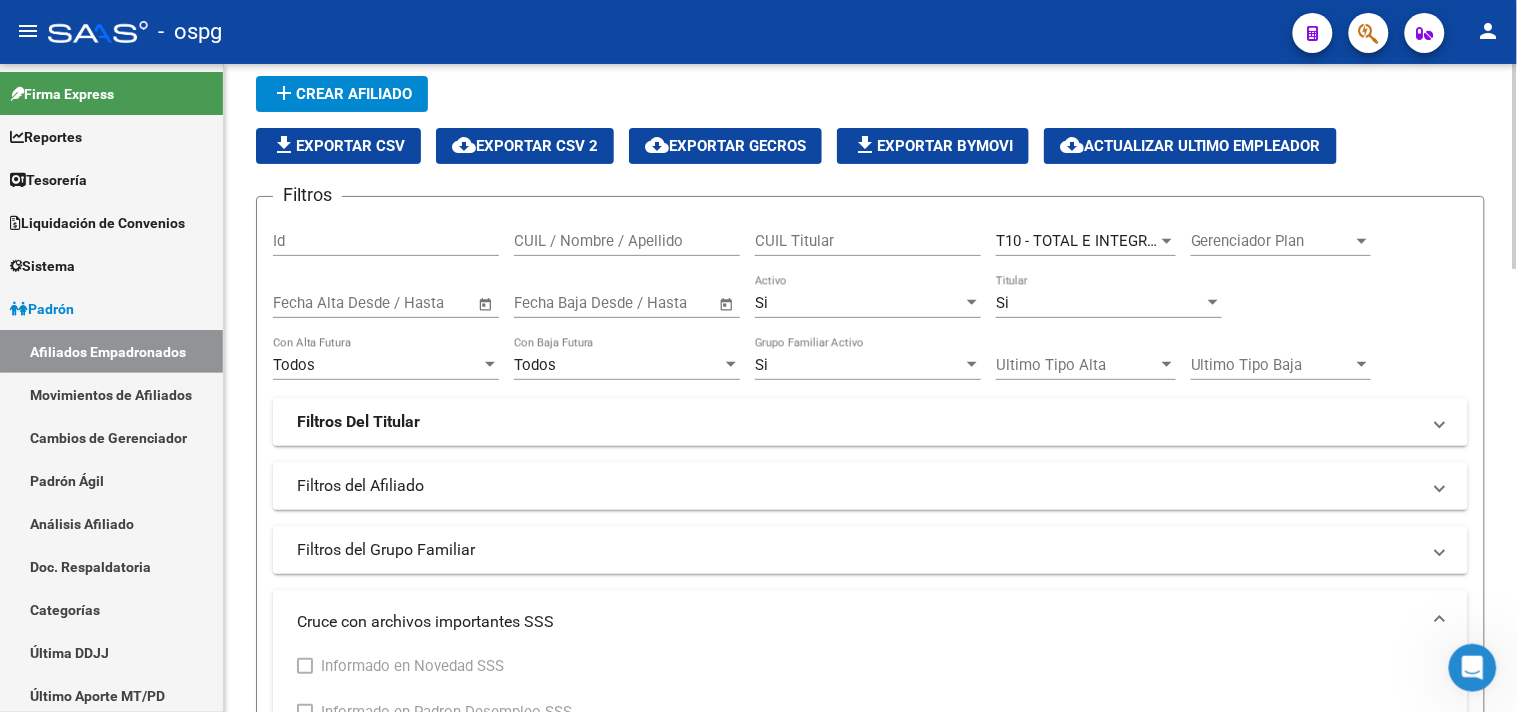 click on "T10 - TOTAL E INTEGRAL SALUD" at bounding box center (1106, 241) 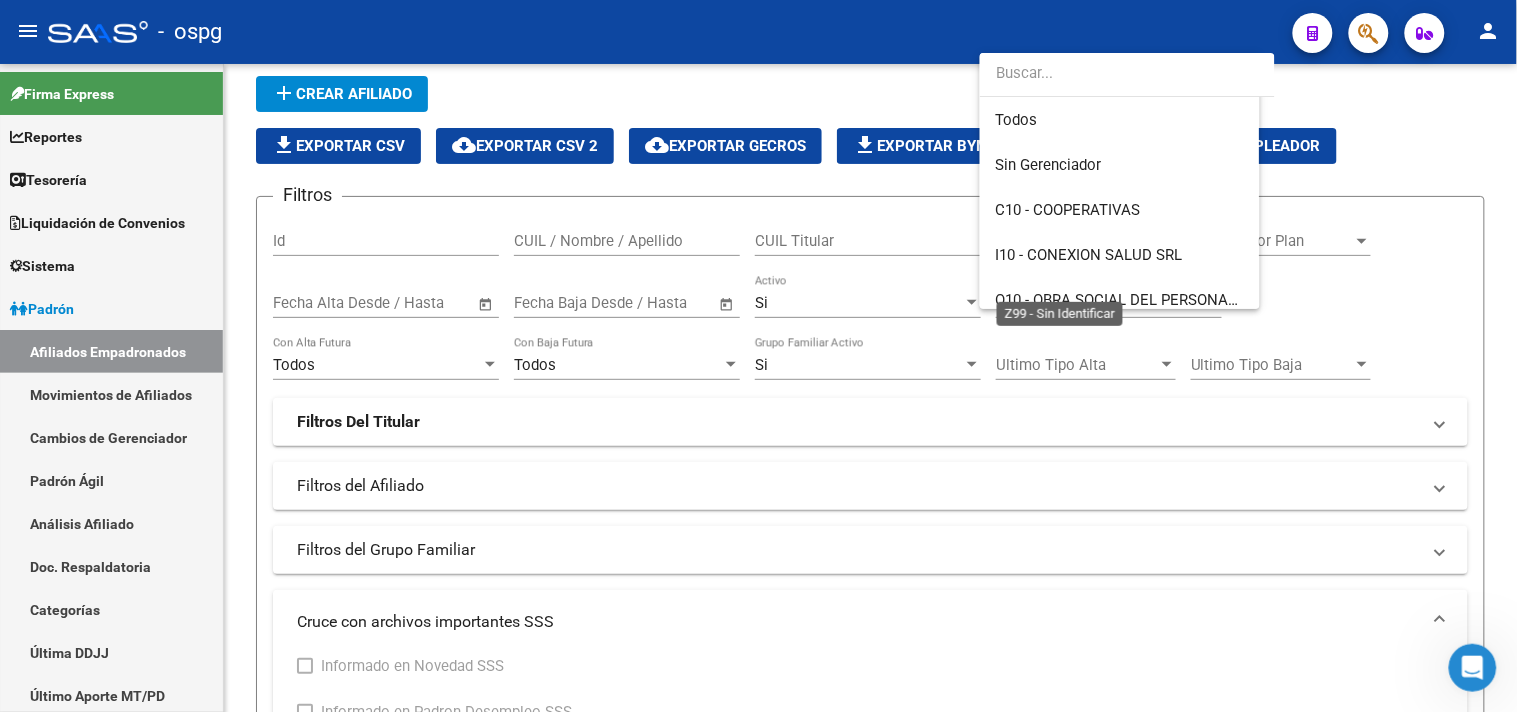 scroll, scrollTop: 104, scrollLeft: 0, axis: vertical 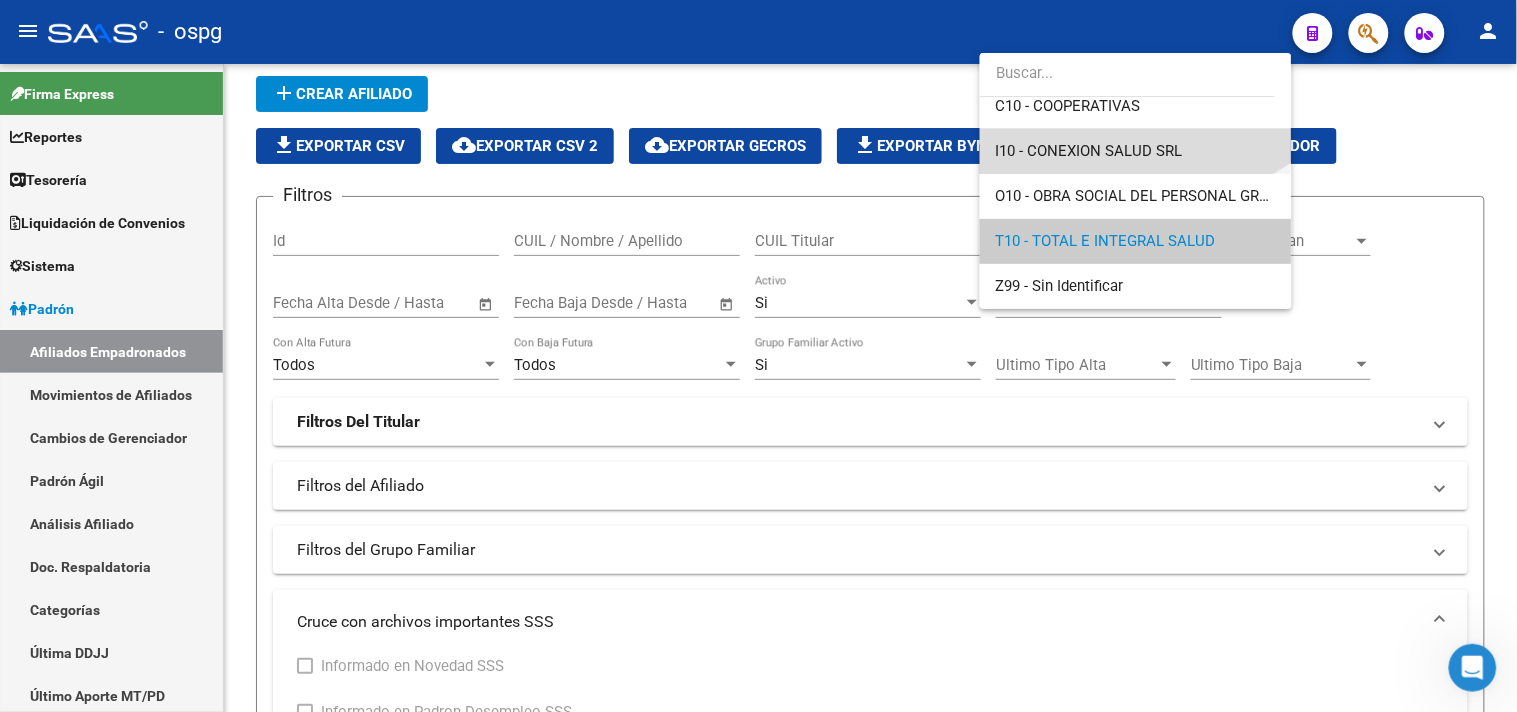 click on "I10 - CONEXION SALUD SRL" at bounding box center (1136, 151) 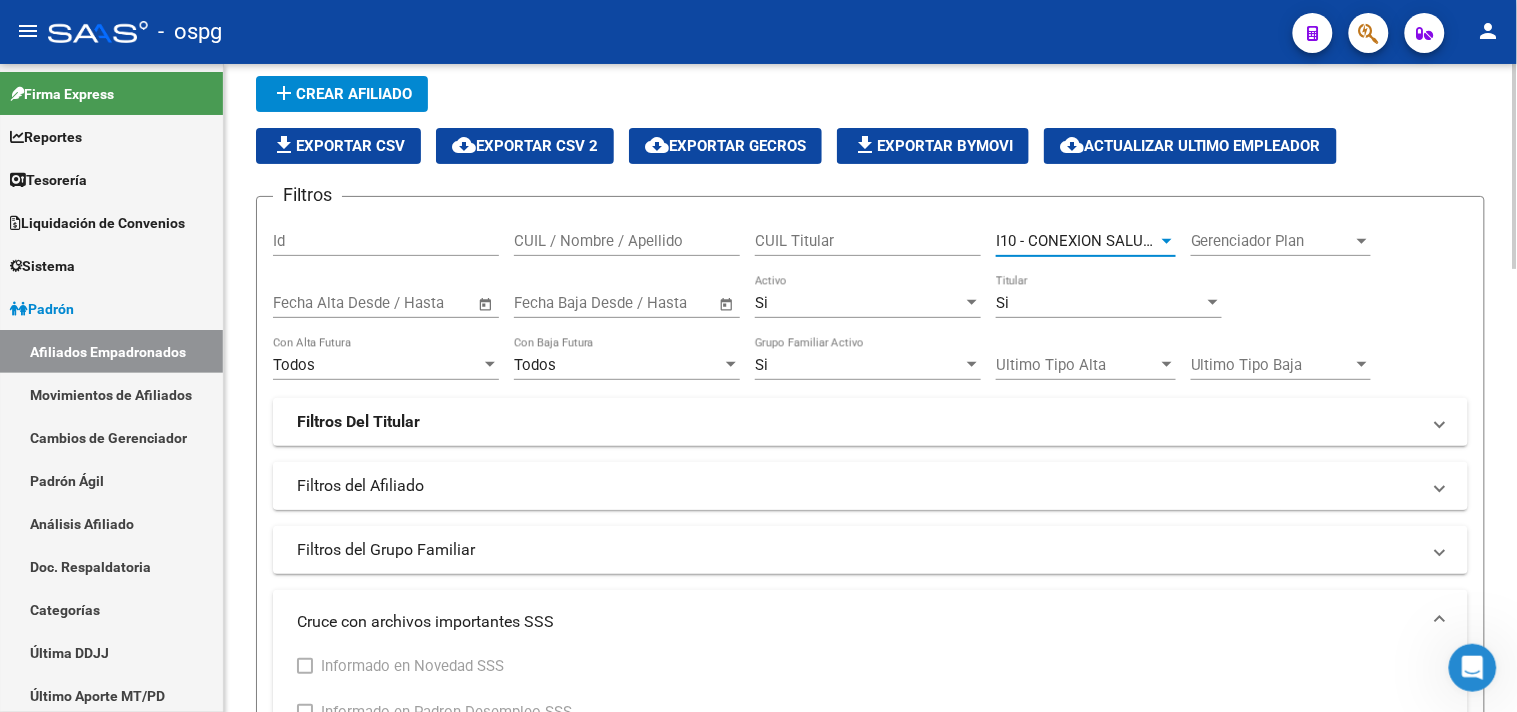 scroll, scrollTop: 737, scrollLeft: 0, axis: vertical 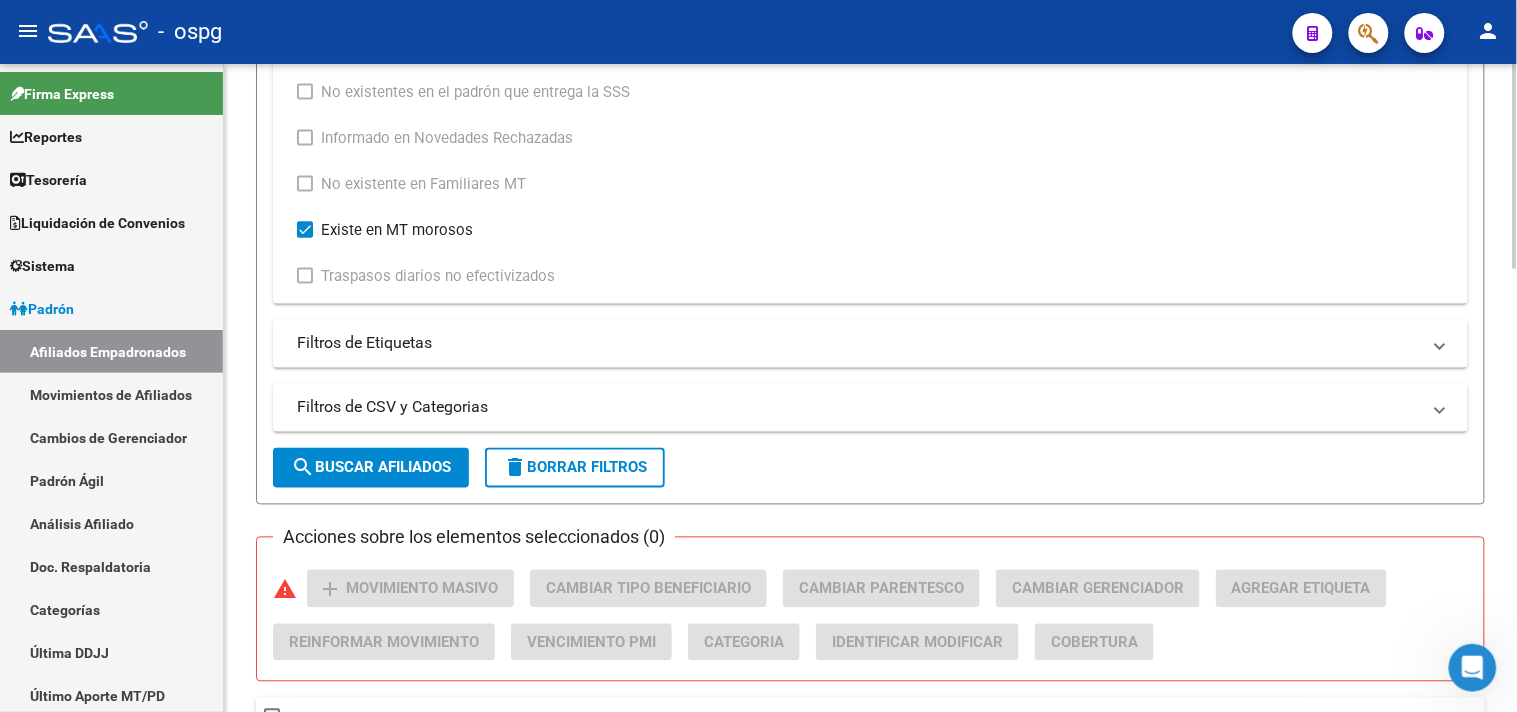 click on "search  Buscar Afiliados" 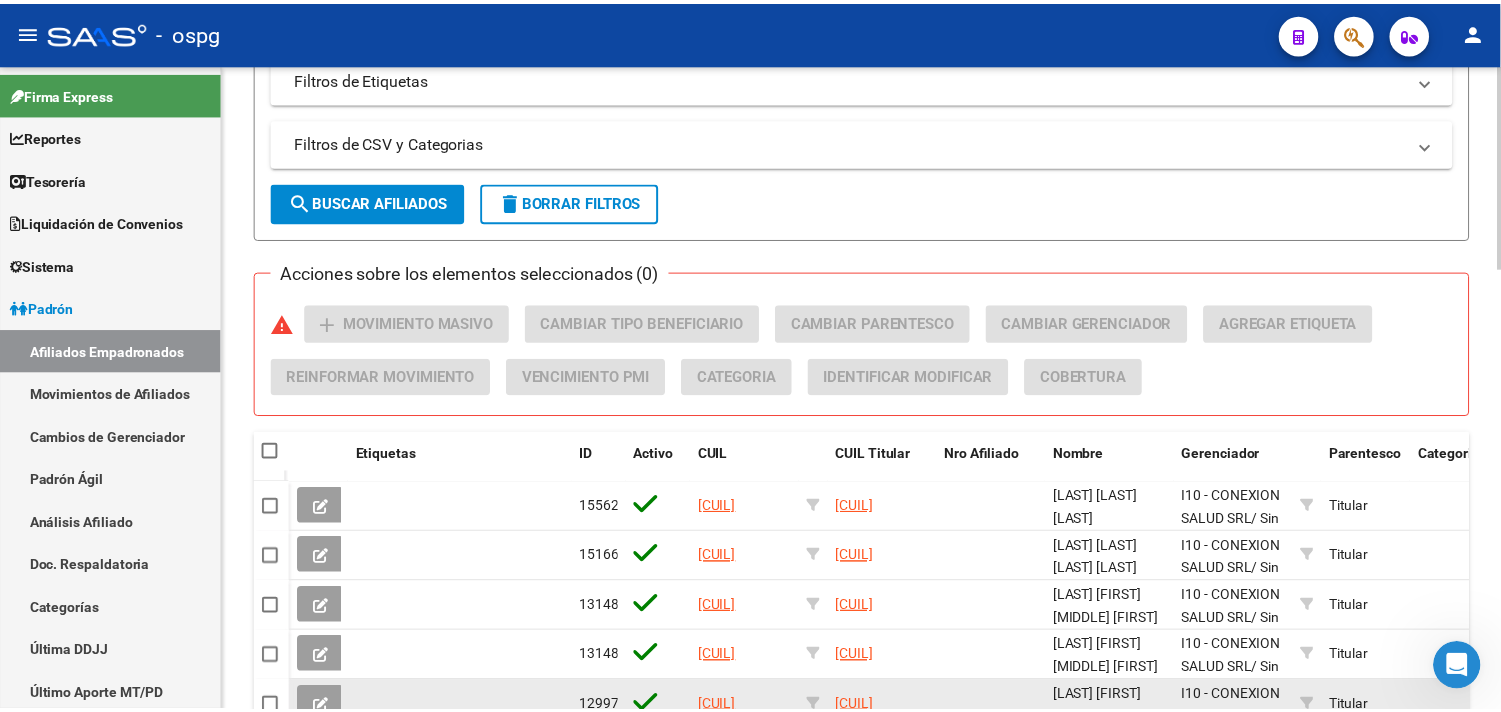 scroll, scrollTop: 1404, scrollLeft: 0, axis: vertical 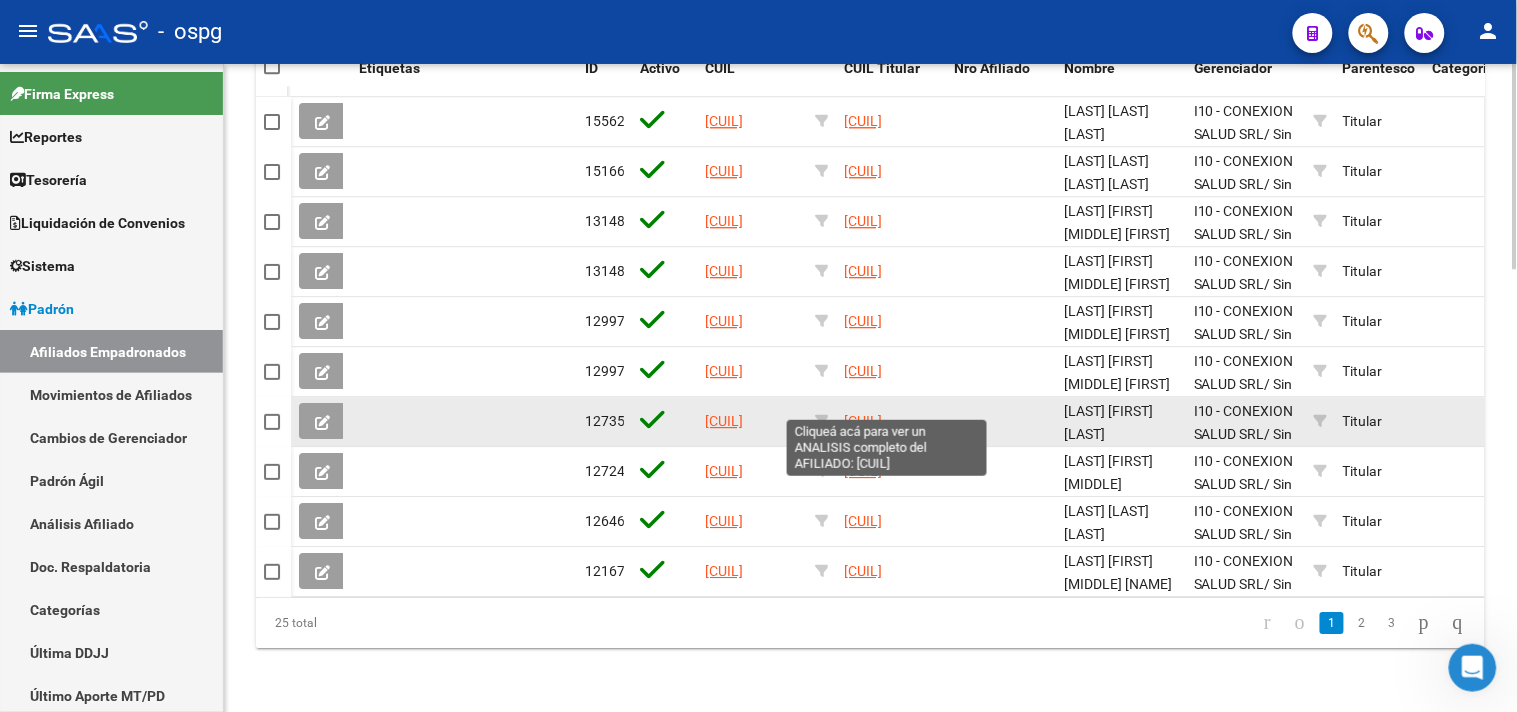 click on "[CUIL]" 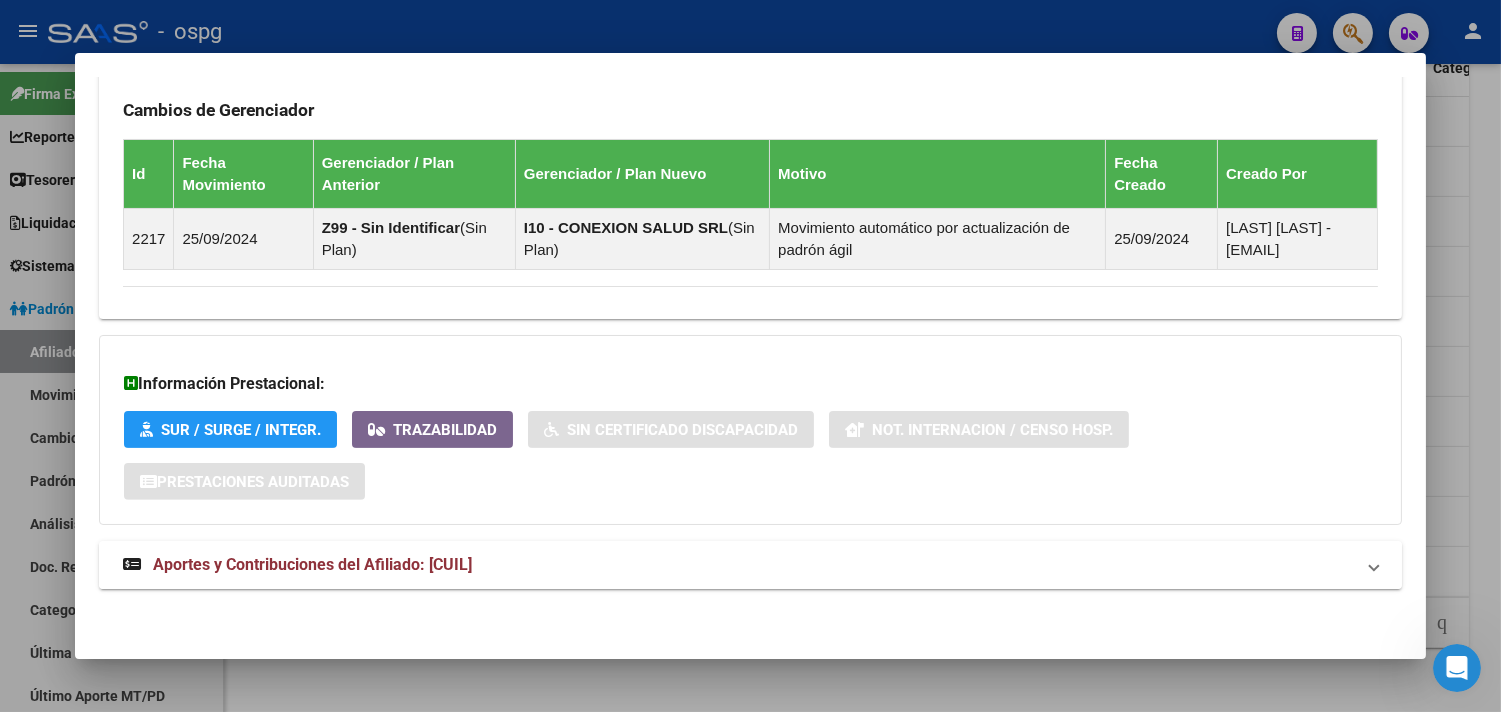 click on "Aportes y Contribuciones del Afiliado: [CUIL]" at bounding box center (738, 565) 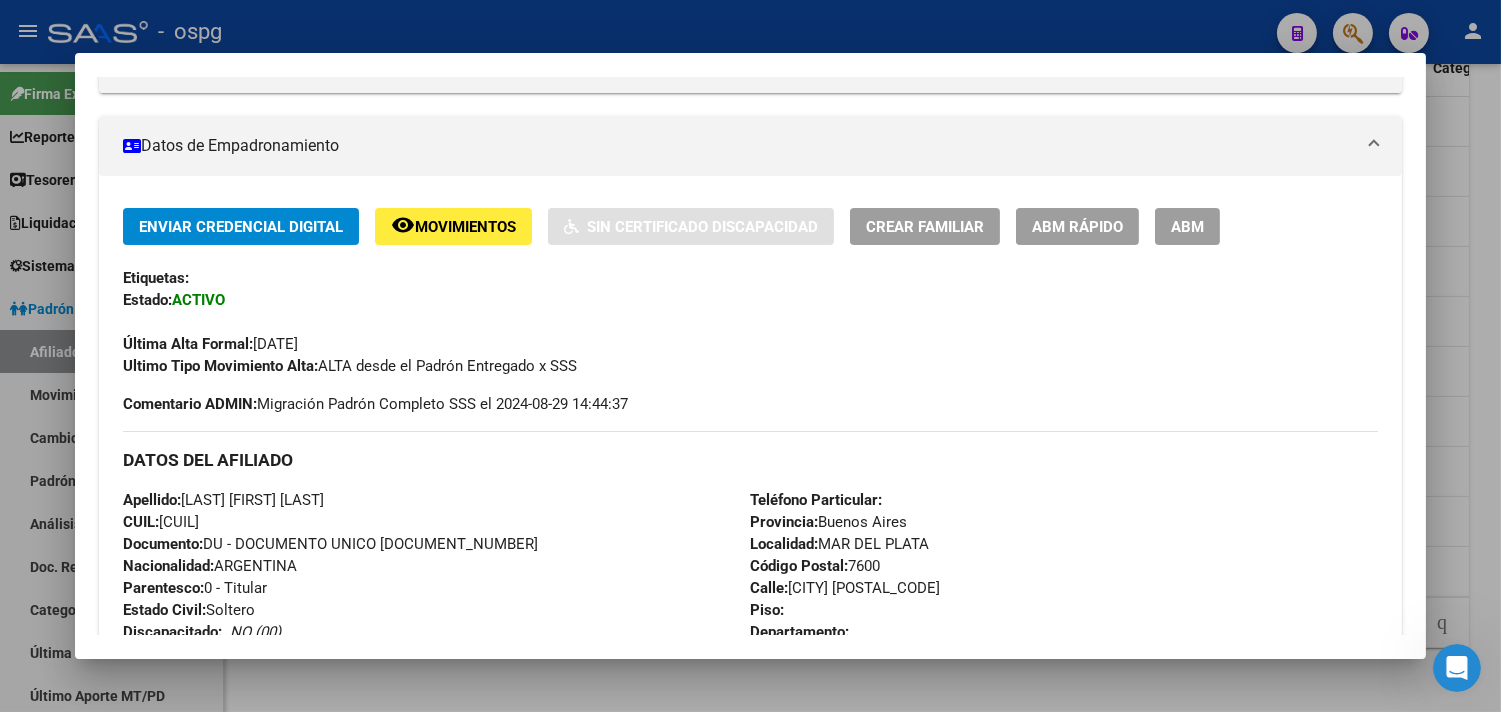 scroll, scrollTop: 0, scrollLeft: 0, axis: both 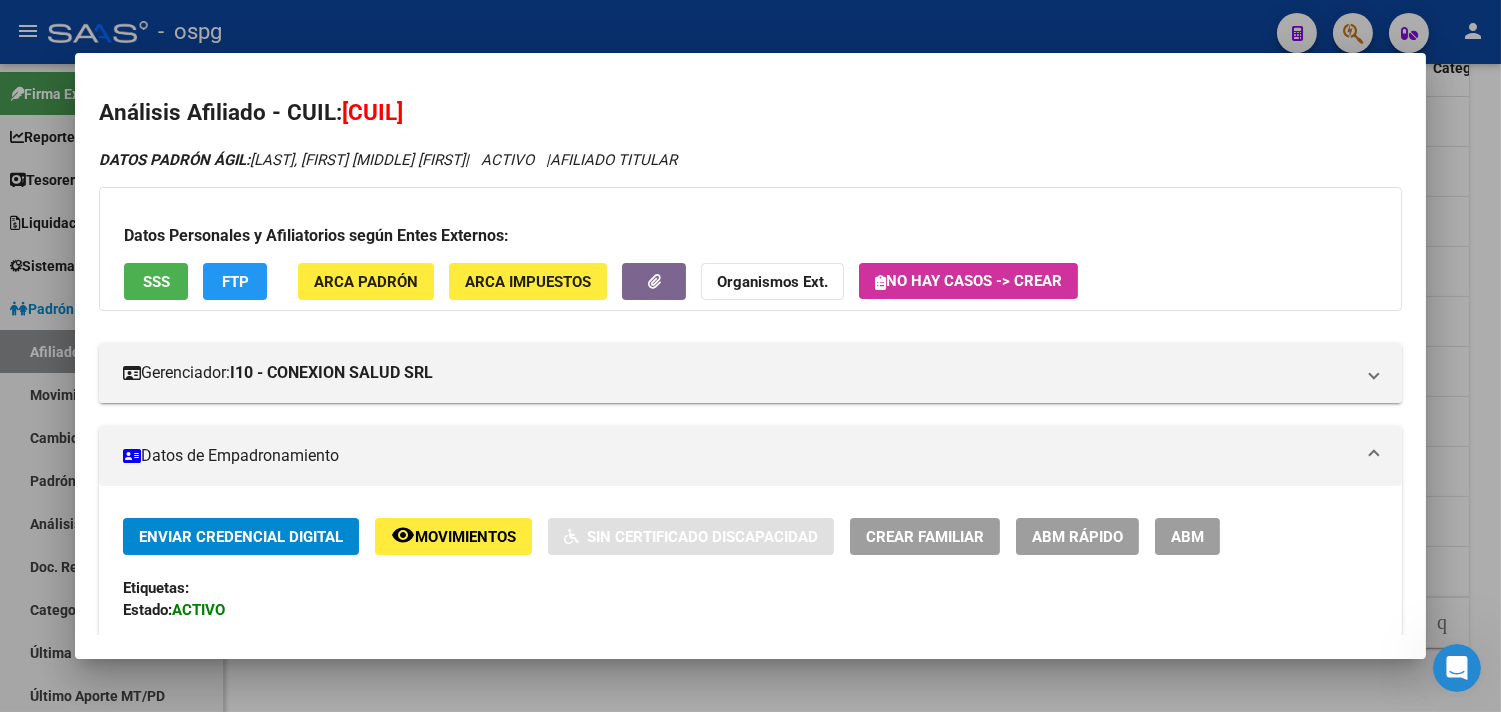click on "Datos Personales y Afiliatorios según Entes Externos: SSS FTP ARCA Padrón ARCA Impuestos Organismos Ext.   No hay casos -> Crear" at bounding box center (750, 249) 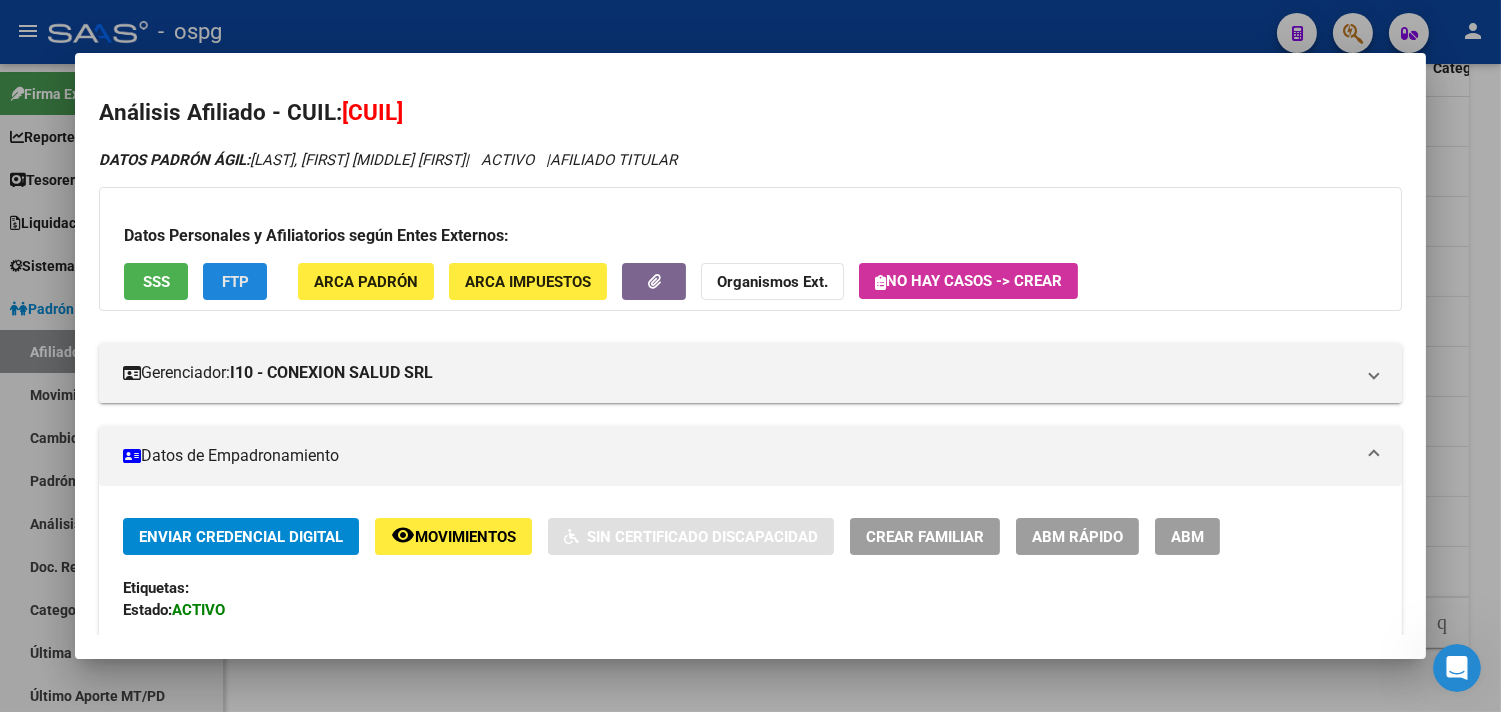 click on "FTP" 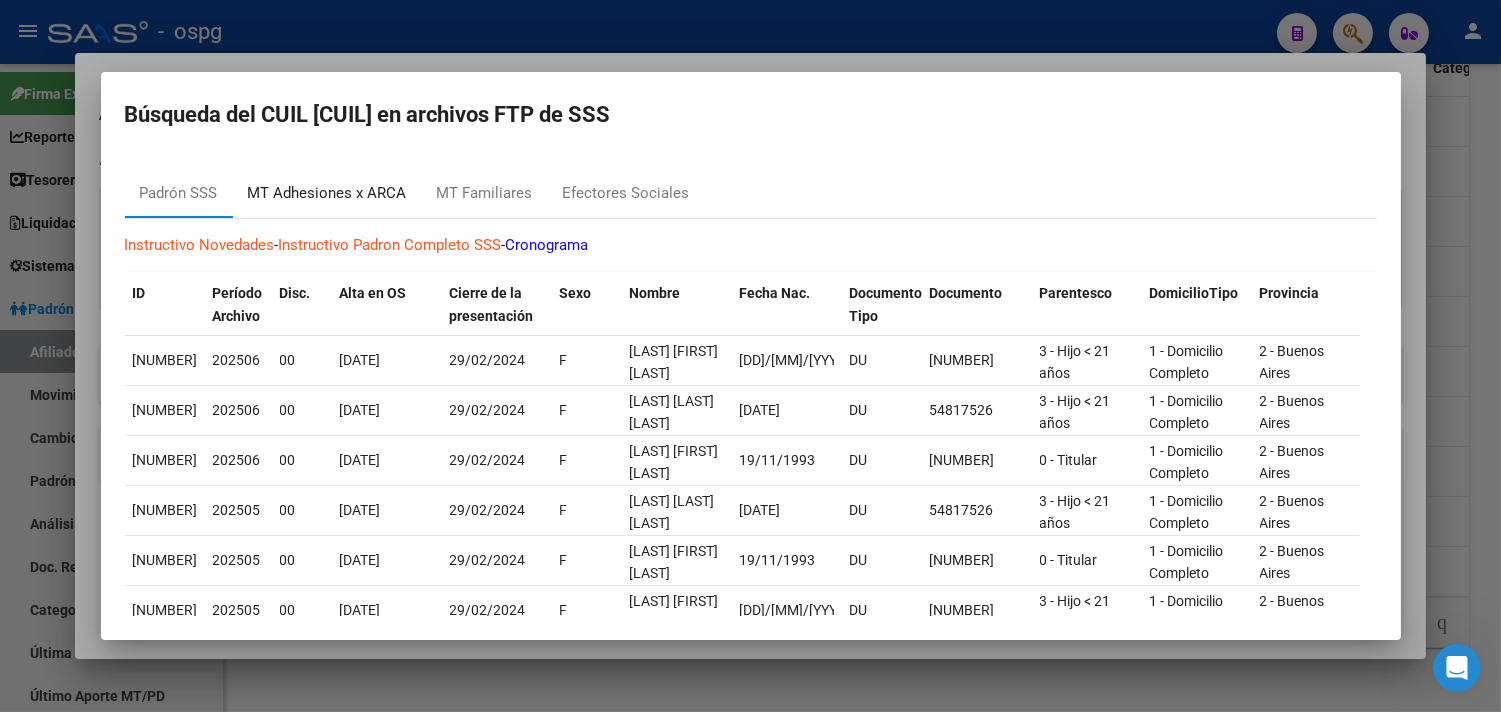 click on "MT Adhesiones x ARCA" at bounding box center (327, 193) 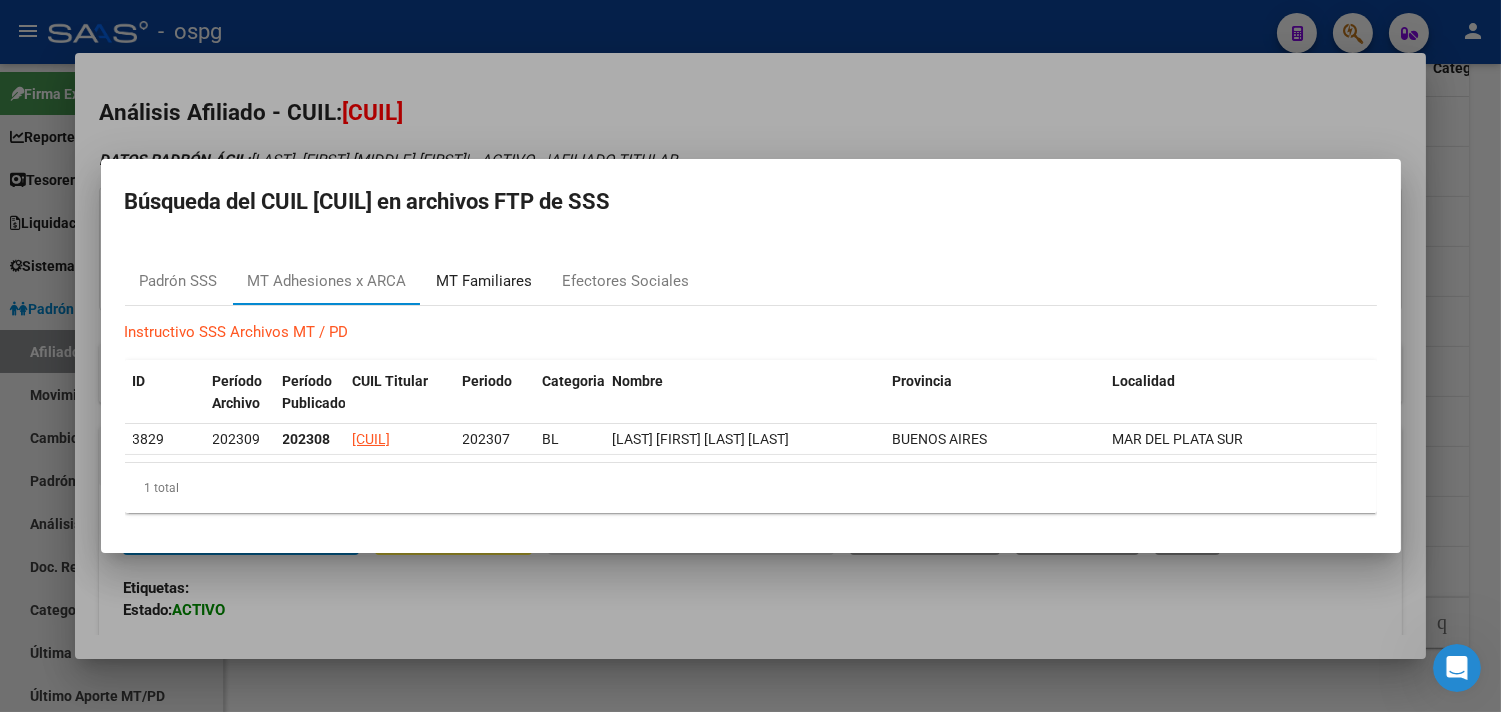 click on "MT Familiares" at bounding box center (485, 281) 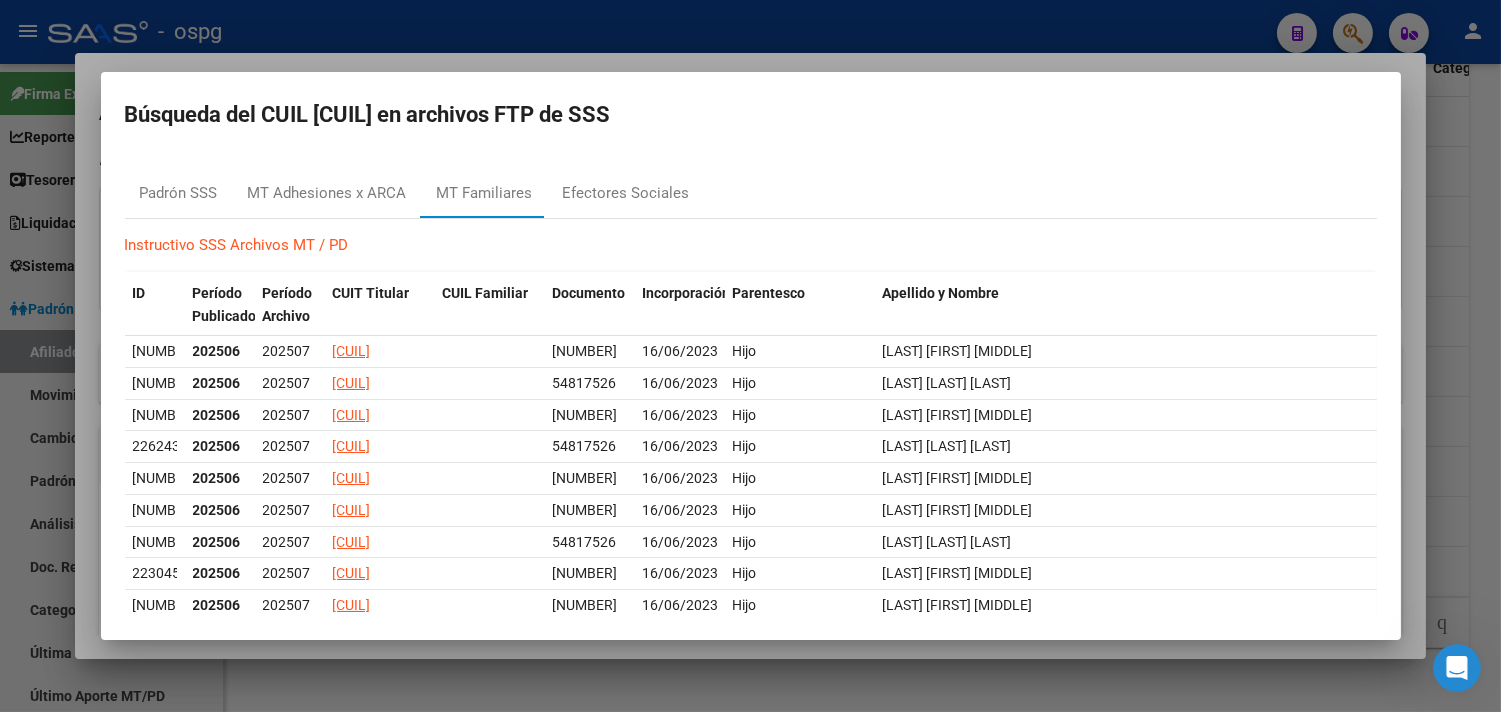 click at bounding box center (750, 356) 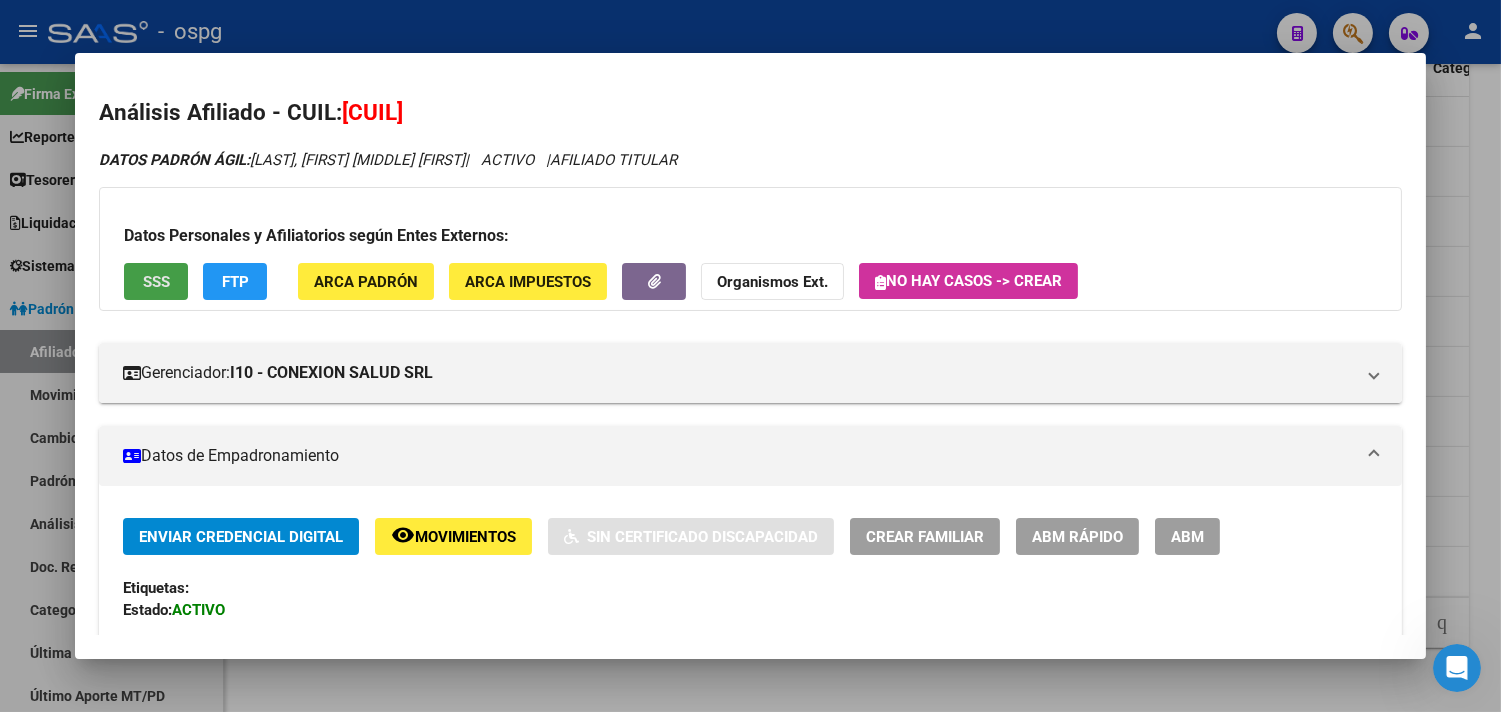 click on "SSS" at bounding box center [156, 281] 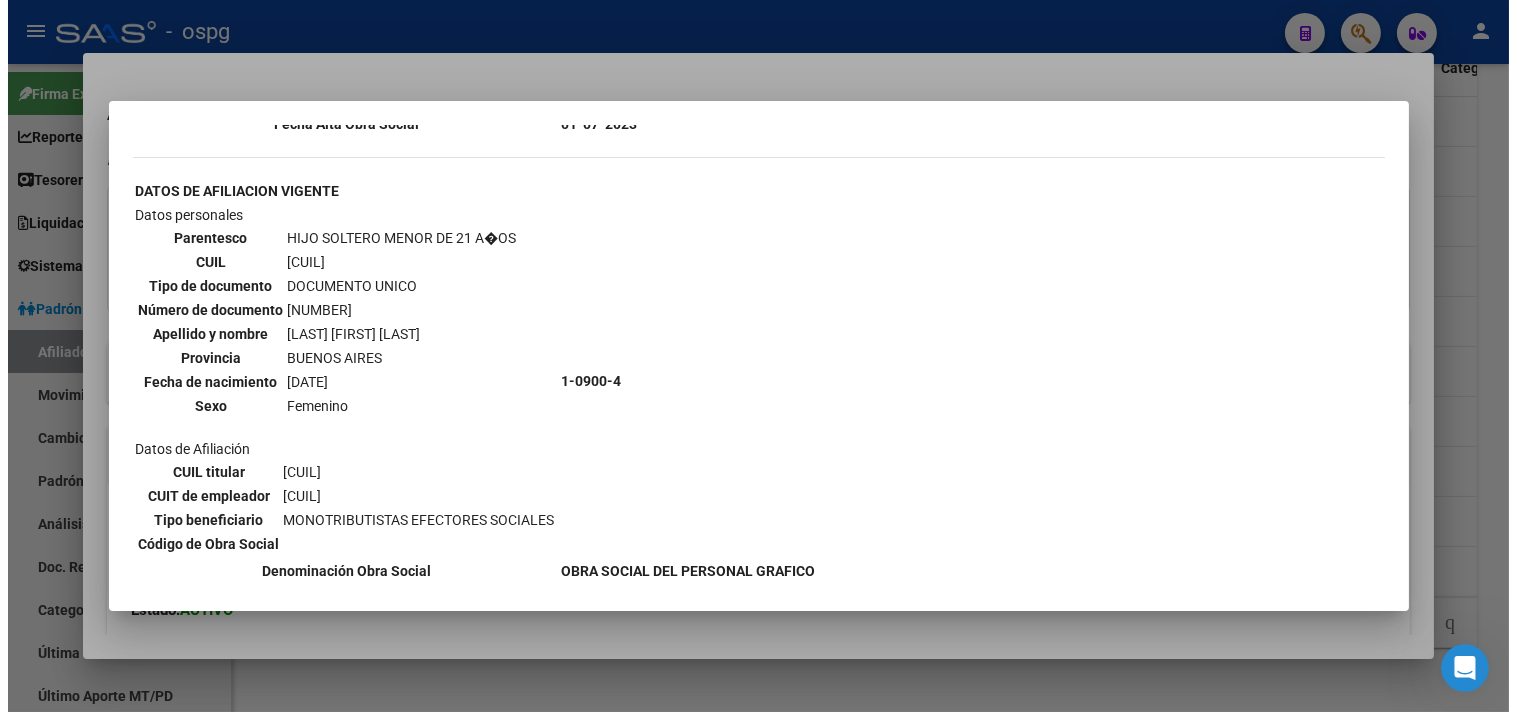 scroll, scrollTop: 974, scrollLeft: 0, axis: vertical 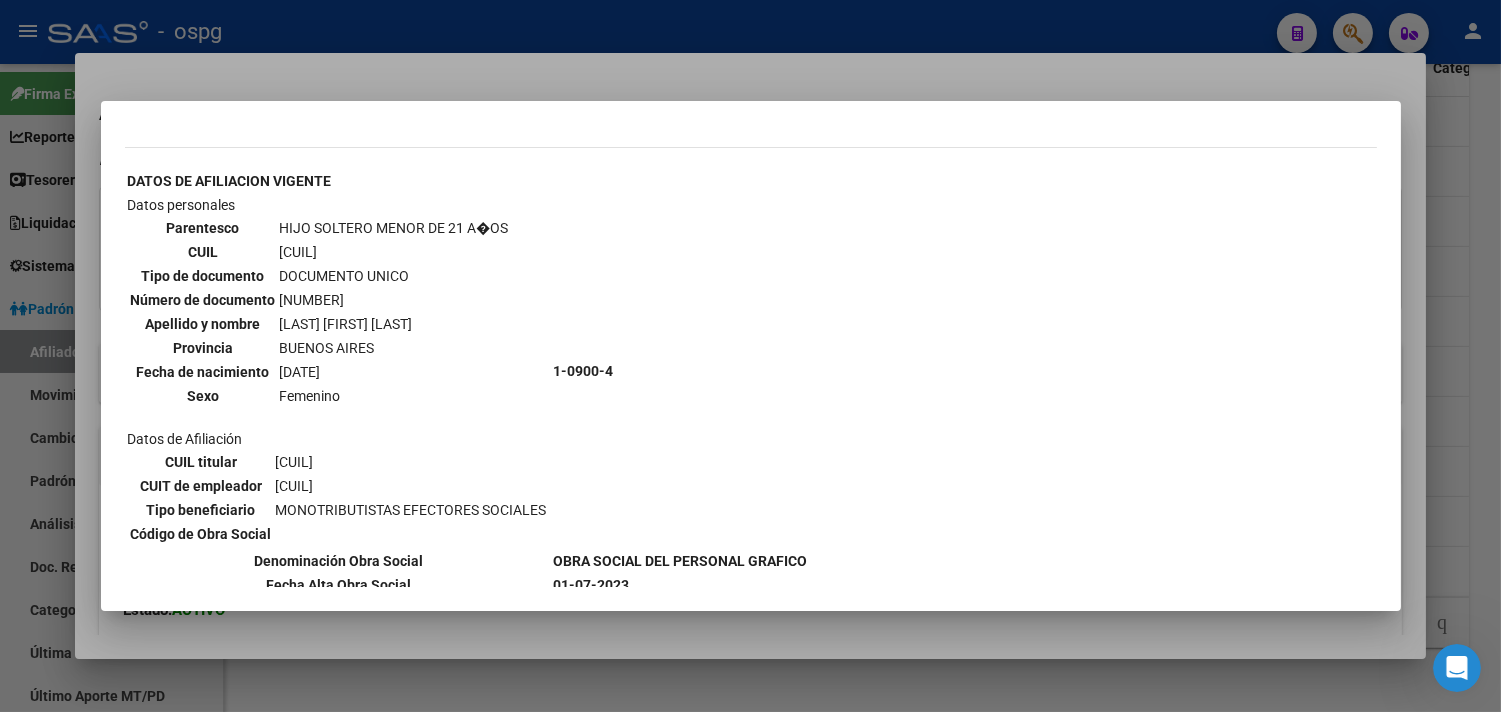 click at bounding box center [750, 356] 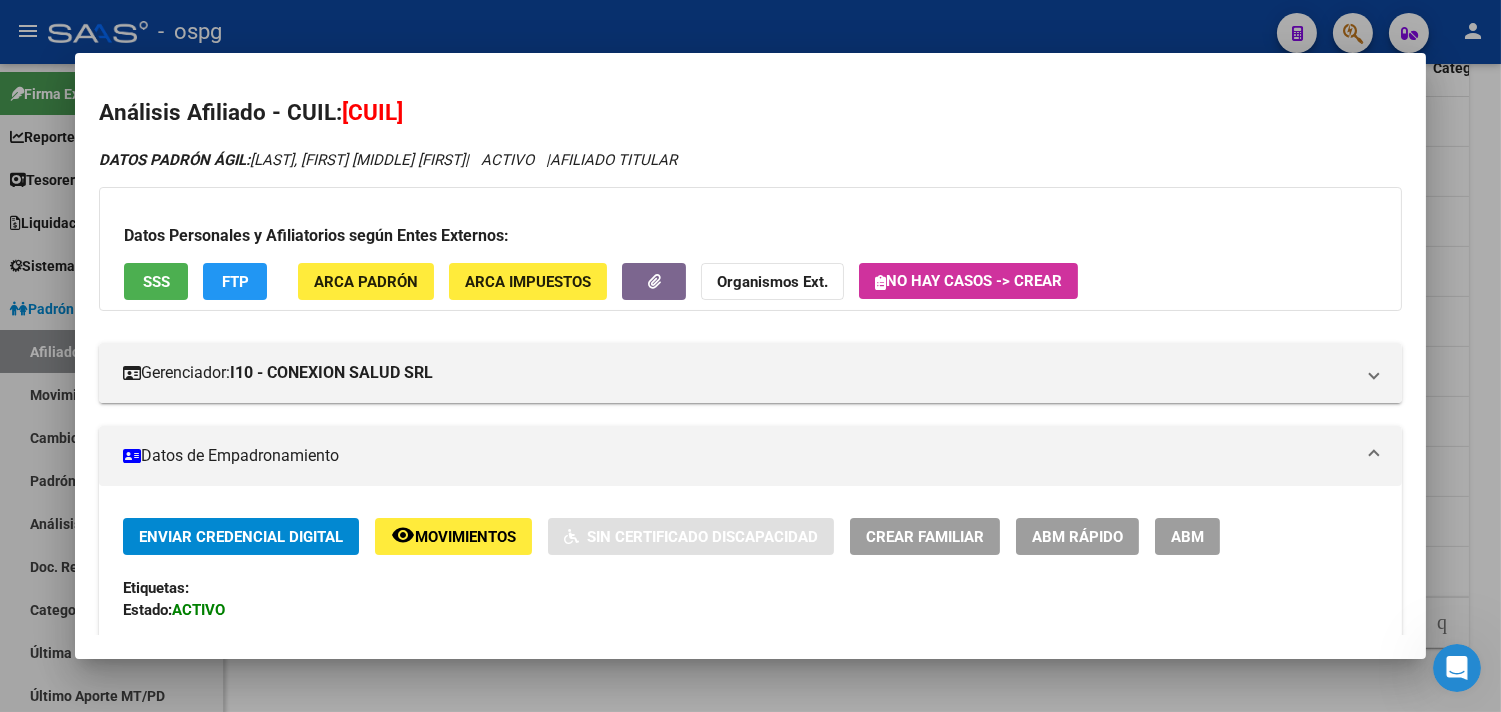 click at bounding box center (750, 356) 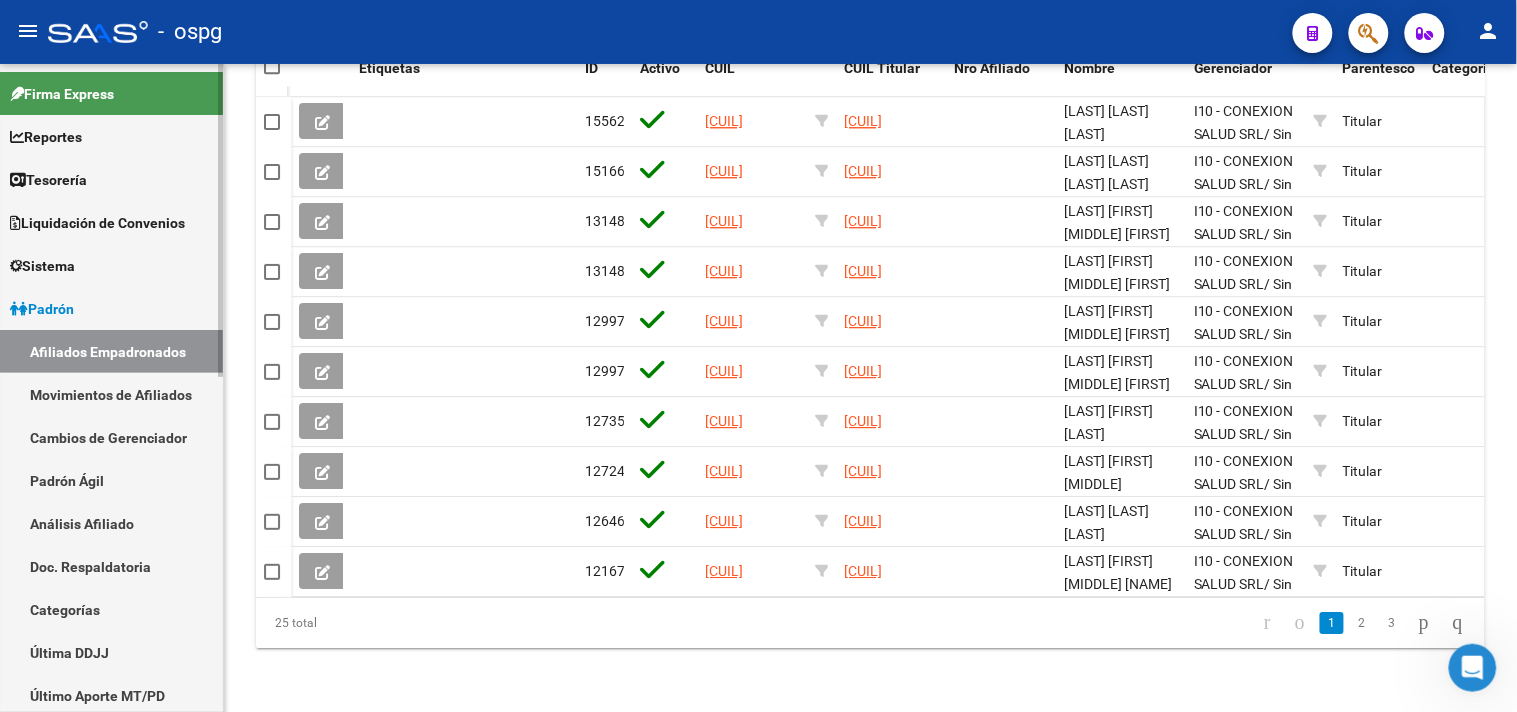 click on "Reportes" at bounding box center [46, 137] 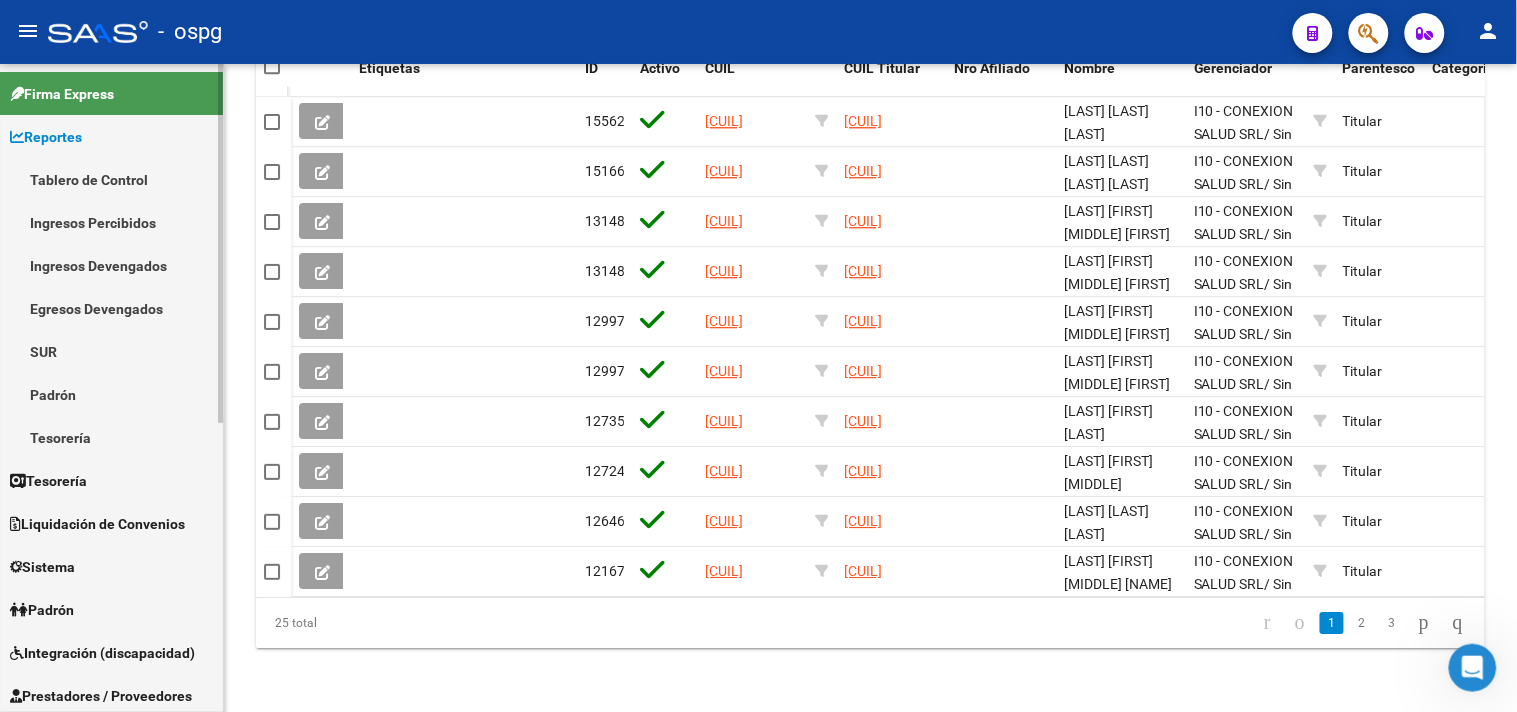 click on "Ingresos Percibidos" at bounding box center [111, 222] 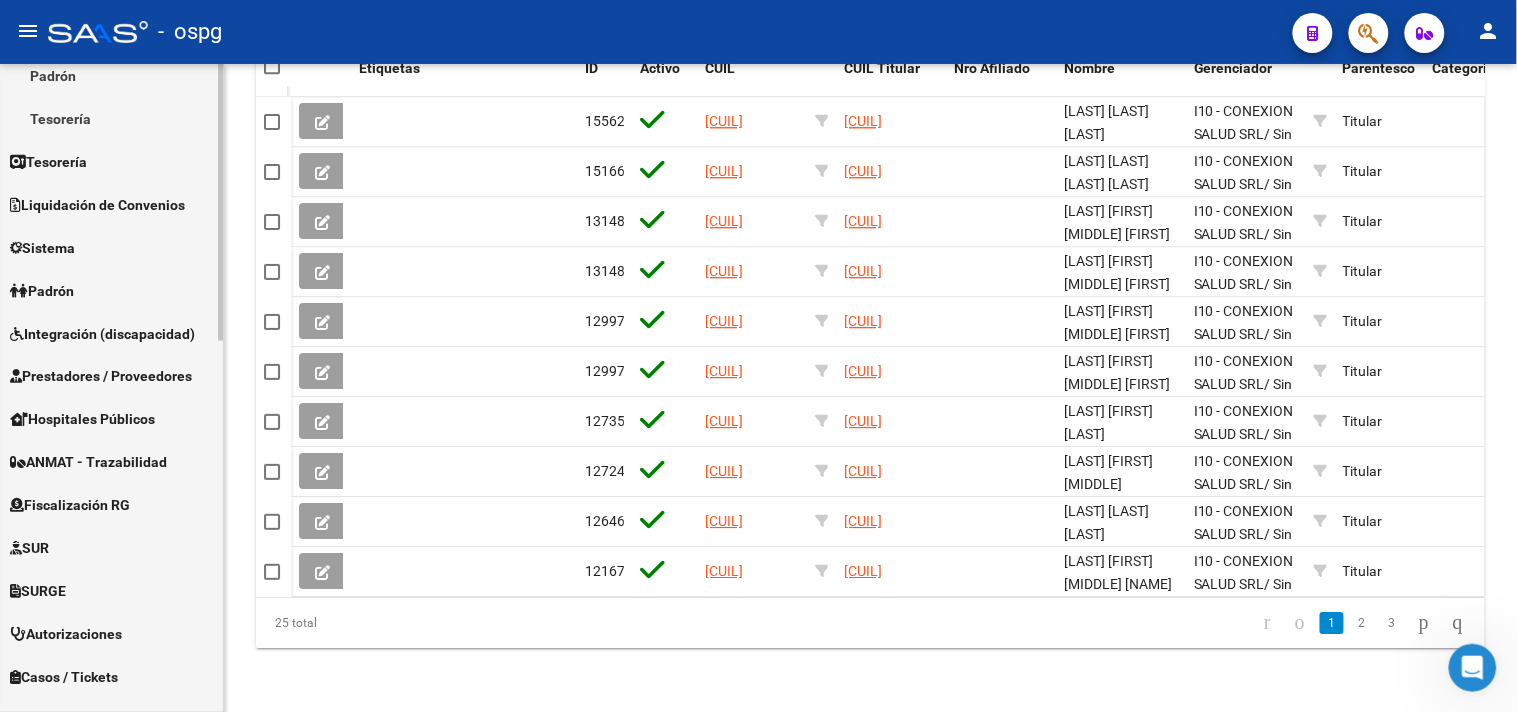 scroll, scrollTop: 867, scrollLeft: 0, axis: vertical 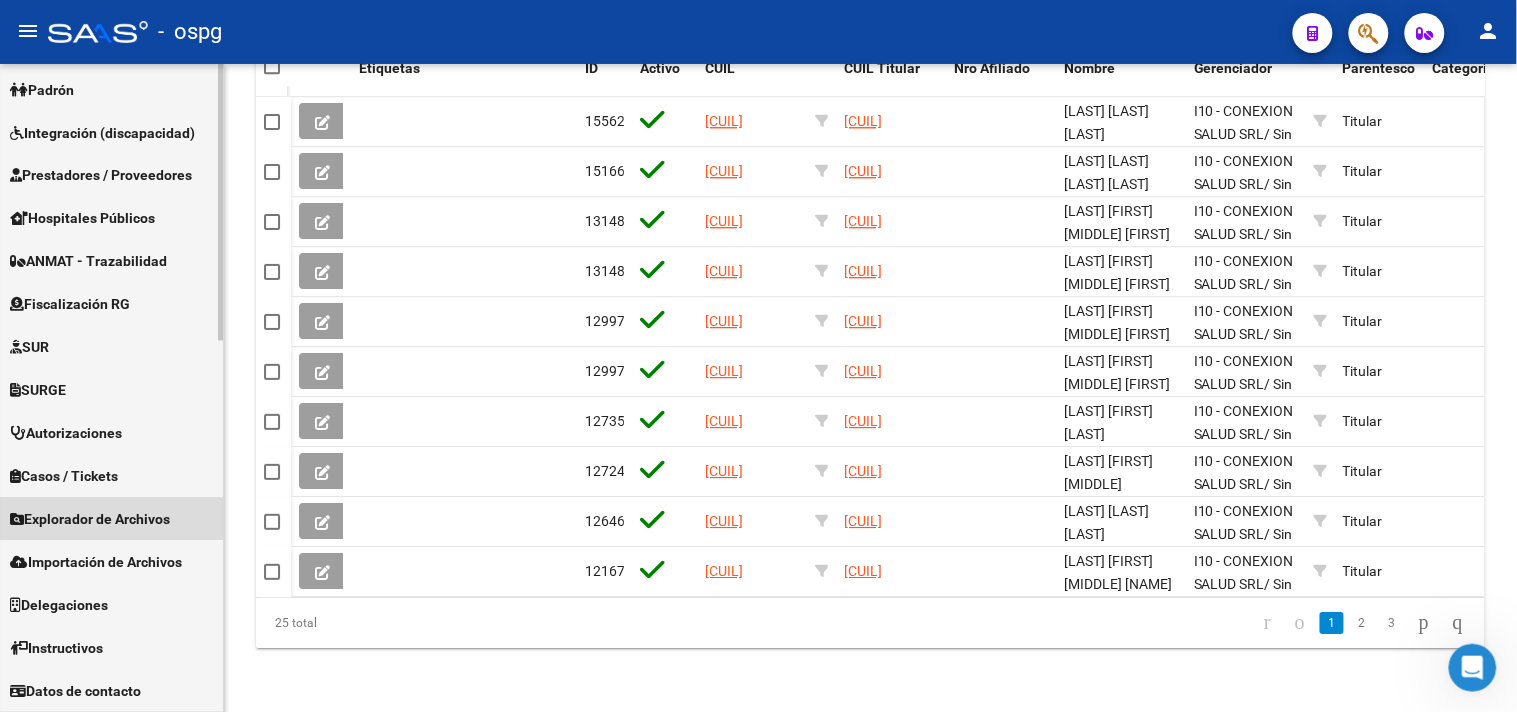 click on "Explorador de Archivos" at bounding box center [90, 520] 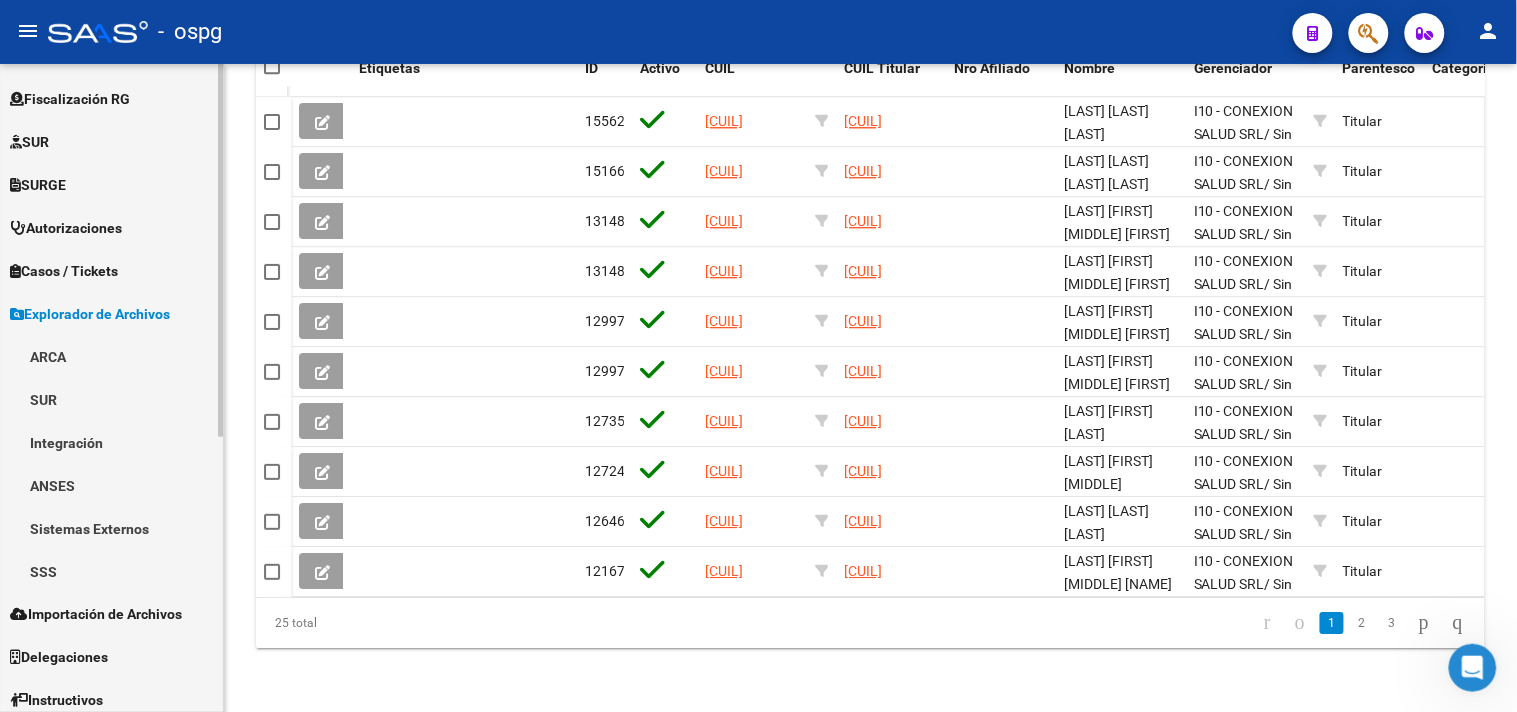 scroll, scrollTop: 442, scrollLeft: 0, axis: vertical 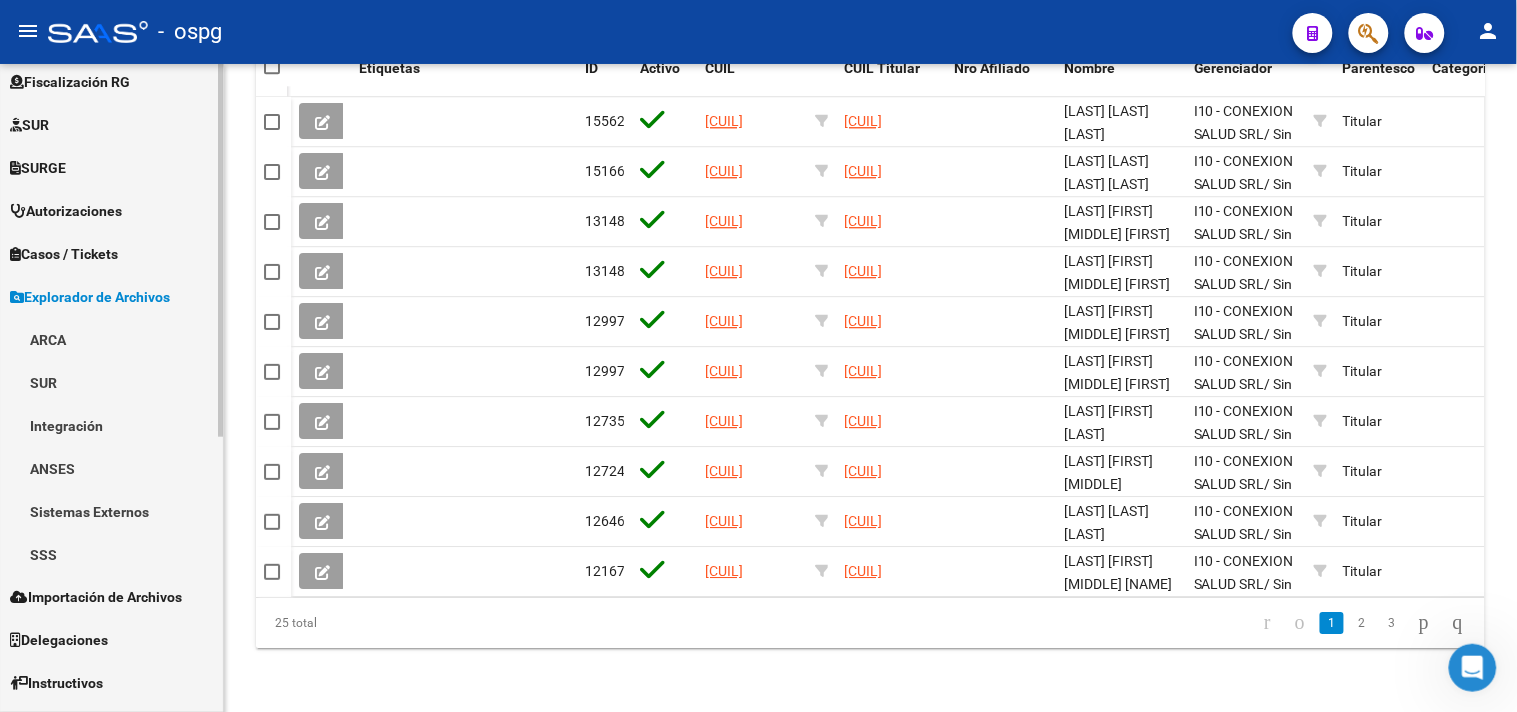 click on "ARCA" at bounding box center [111, 339] 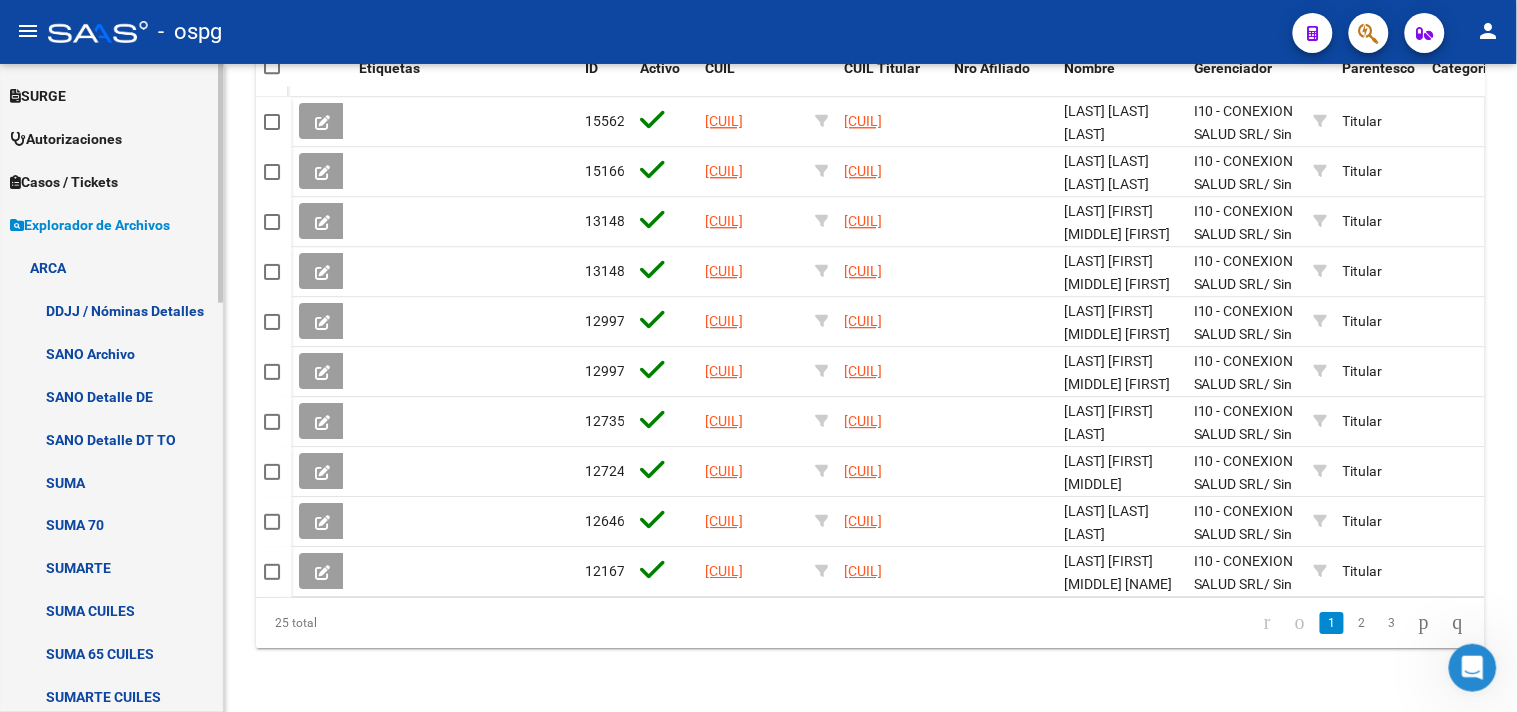scroll, scrollTop: 553, scrollLeft: 0, axis: vertical 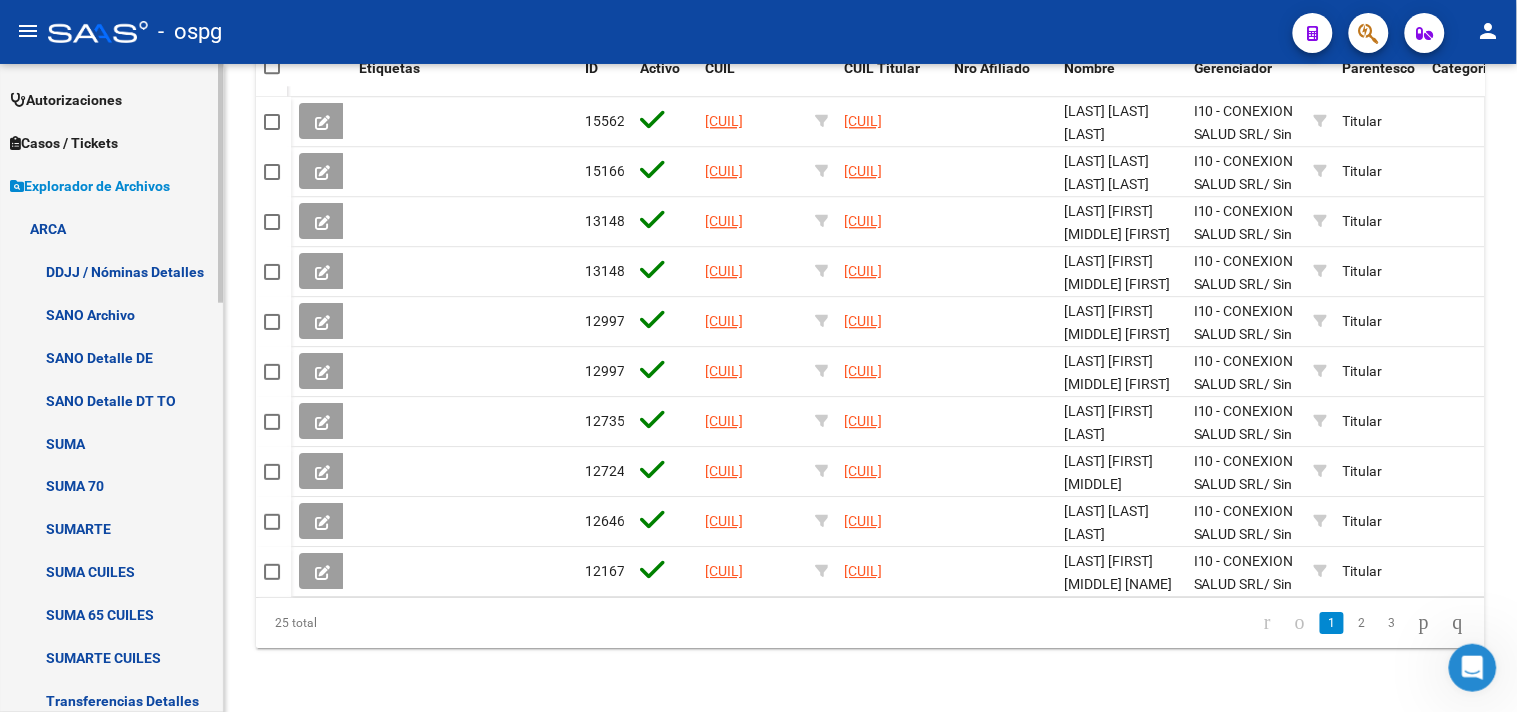 click on "SUMARTE" at bounding box center (111, 529) 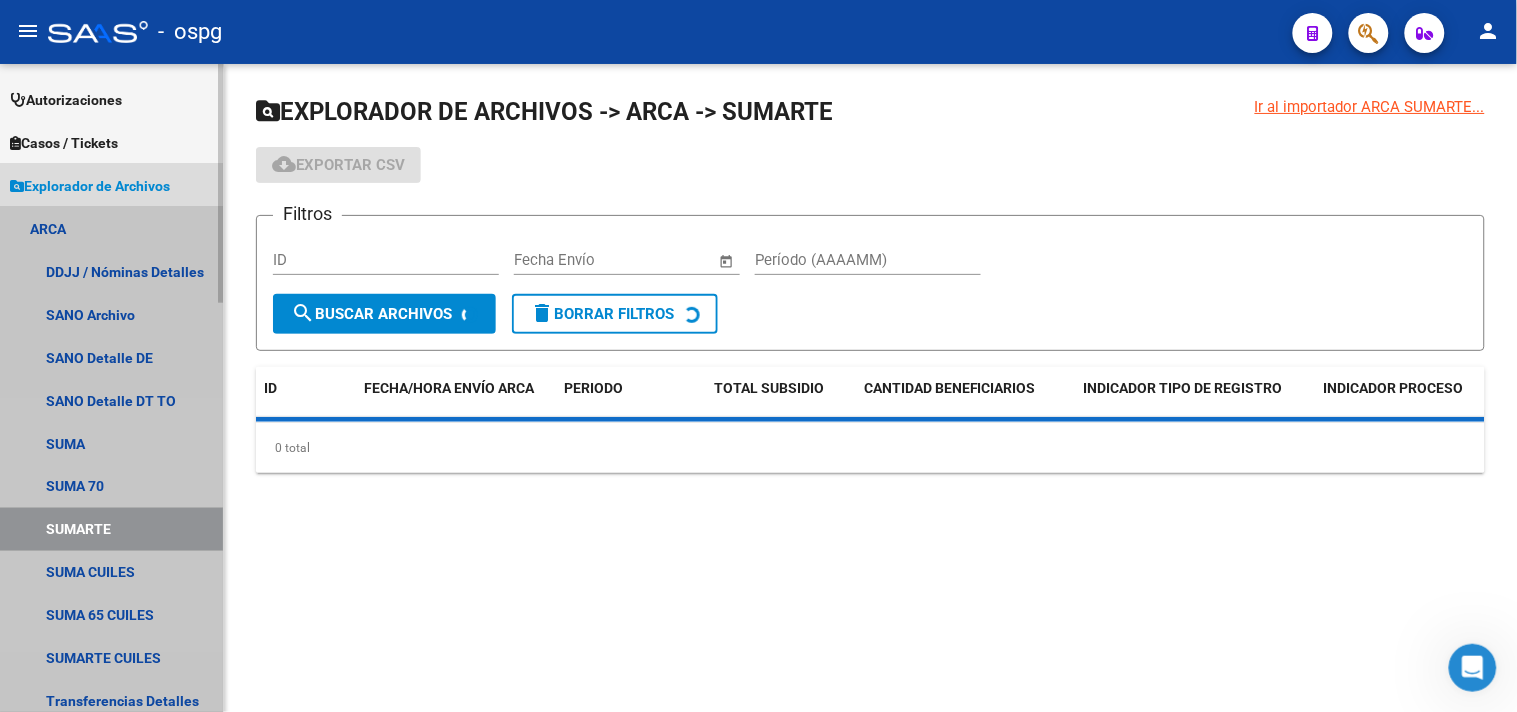 scroll, scrollTop: 0, scrollLeft: 0, axis: both 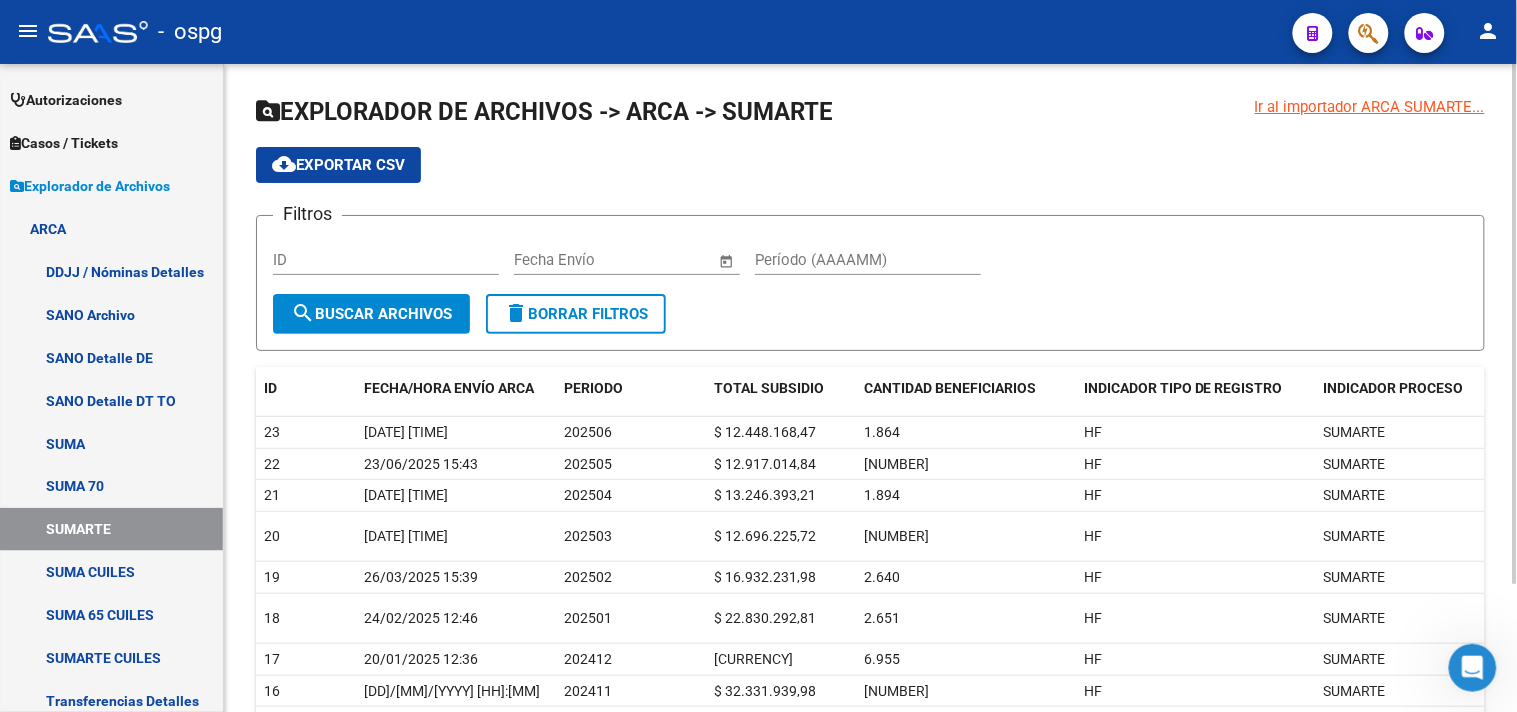 click on "EXPLORADOR DE ARCHIVOS -> ARCA -> SUMARTE cloud_download  Exportar CSV  Filtros ID Start date – End date Fecha Envío Período (AAAAMM) search  Buscar Archivos  delete  Borrar Filtros" 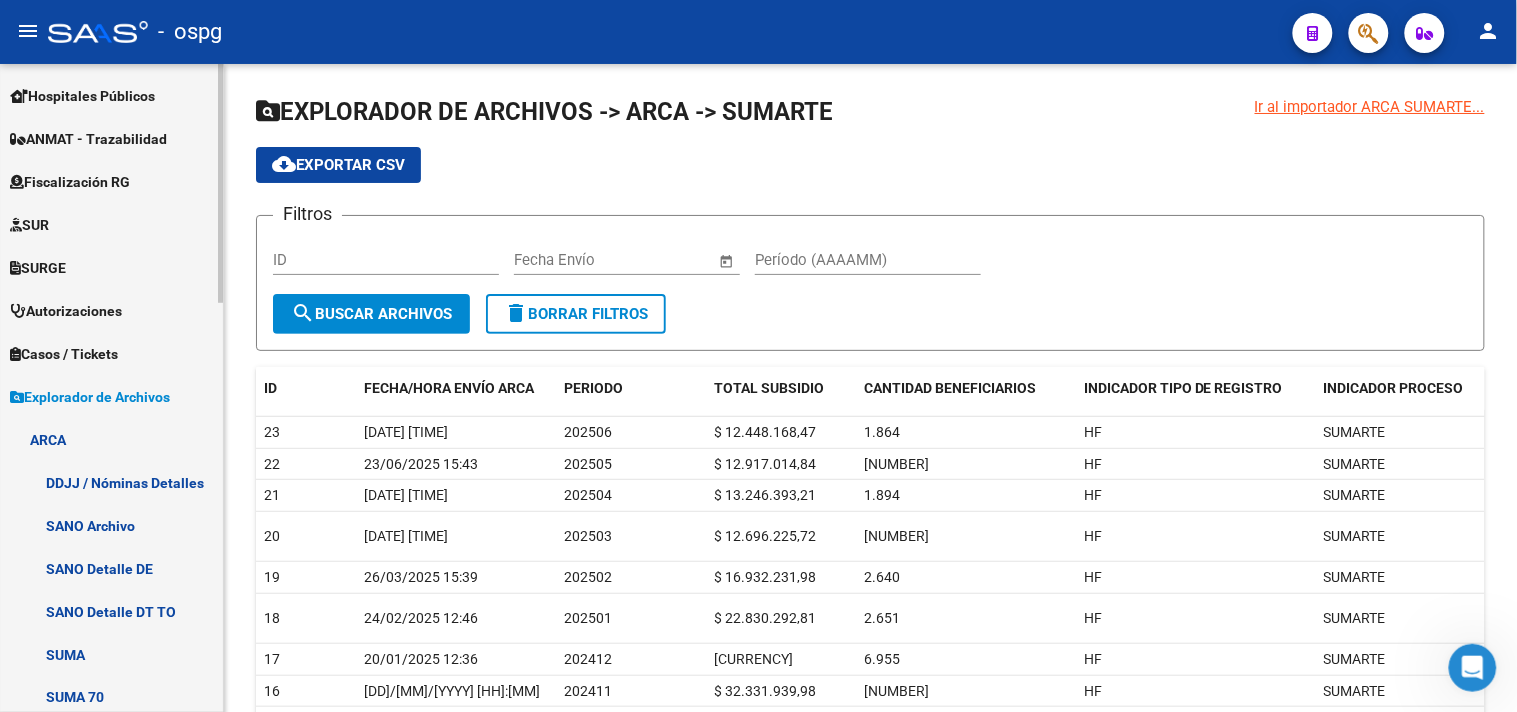scroll, scrollTop: 0, scrollLeft: 0, axis: both 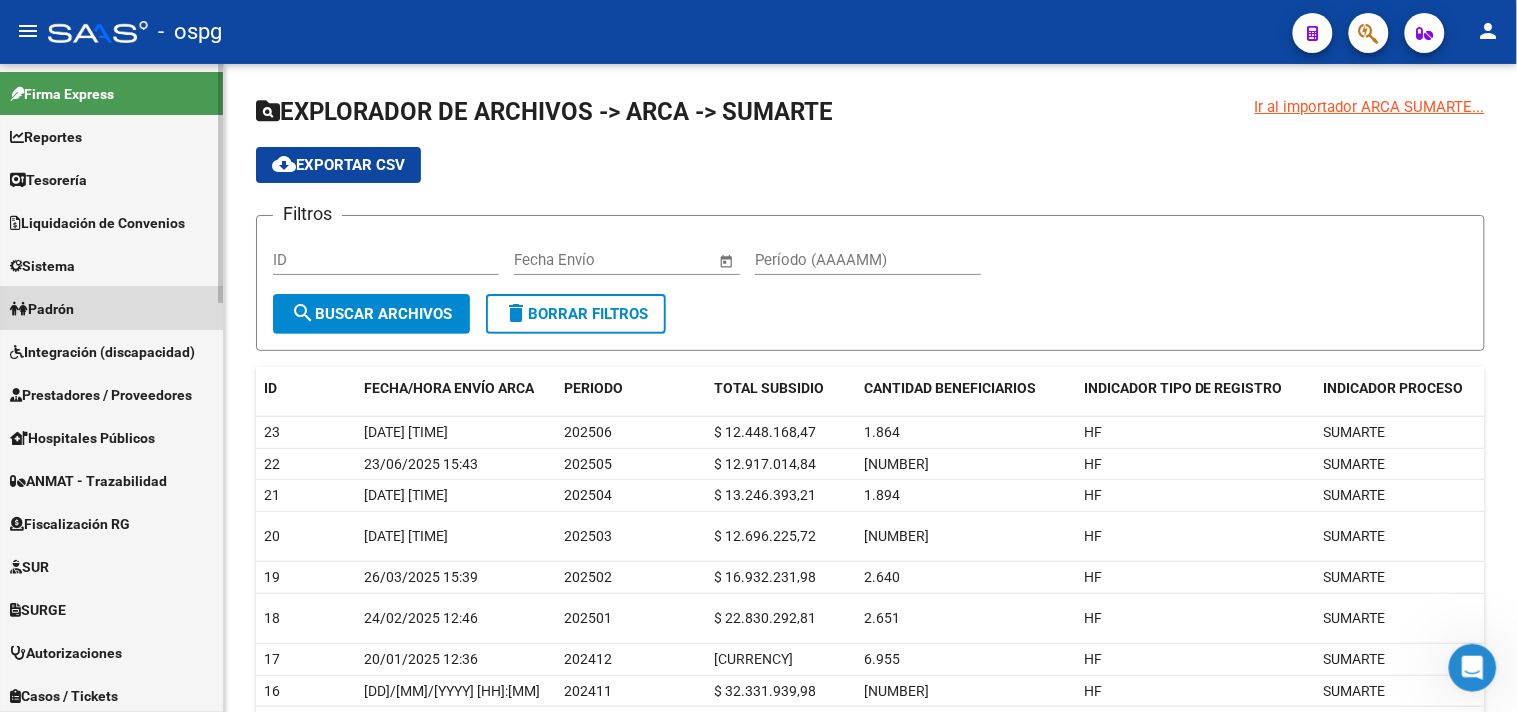 click on "Padrón" at bounding box center (111, 308) 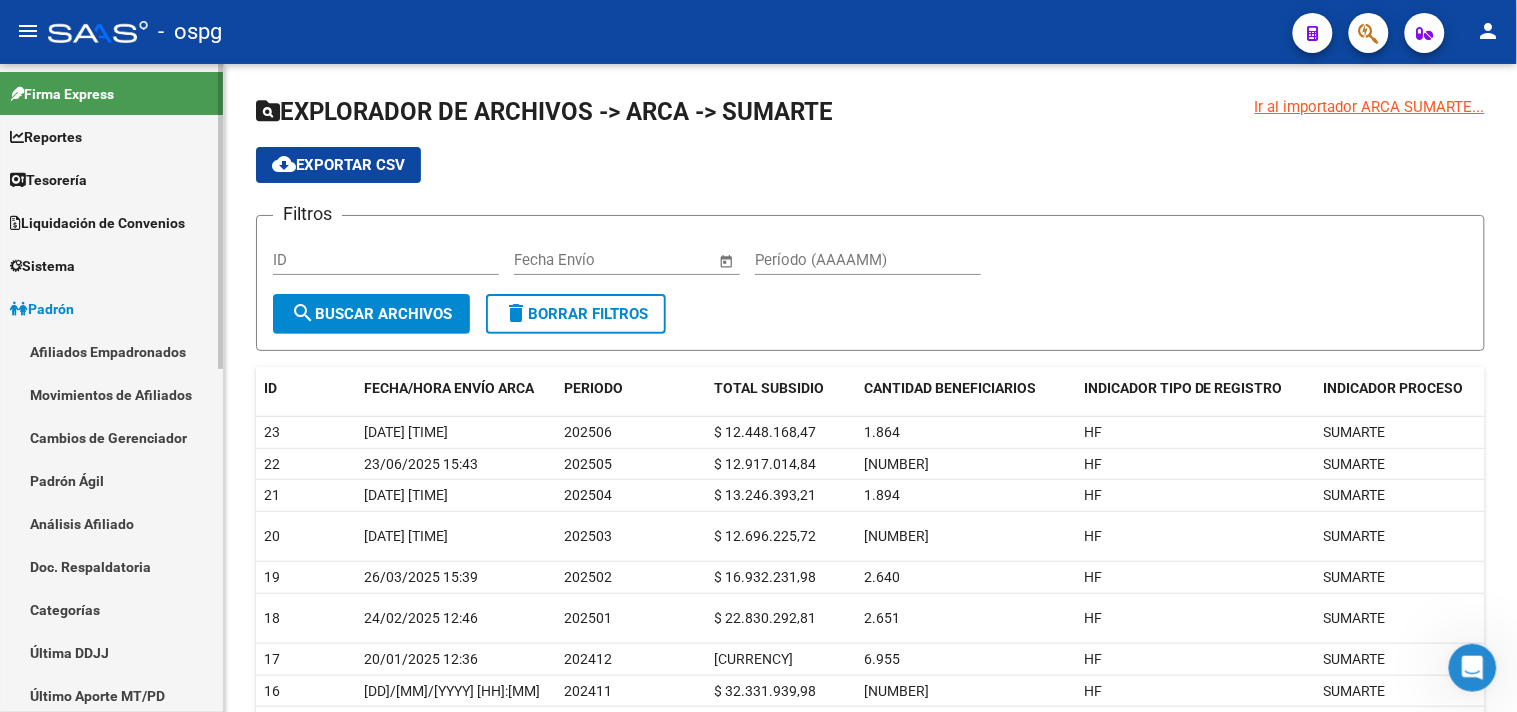 click on "Liquidación de Convenios" at bounding box center (97, 223) 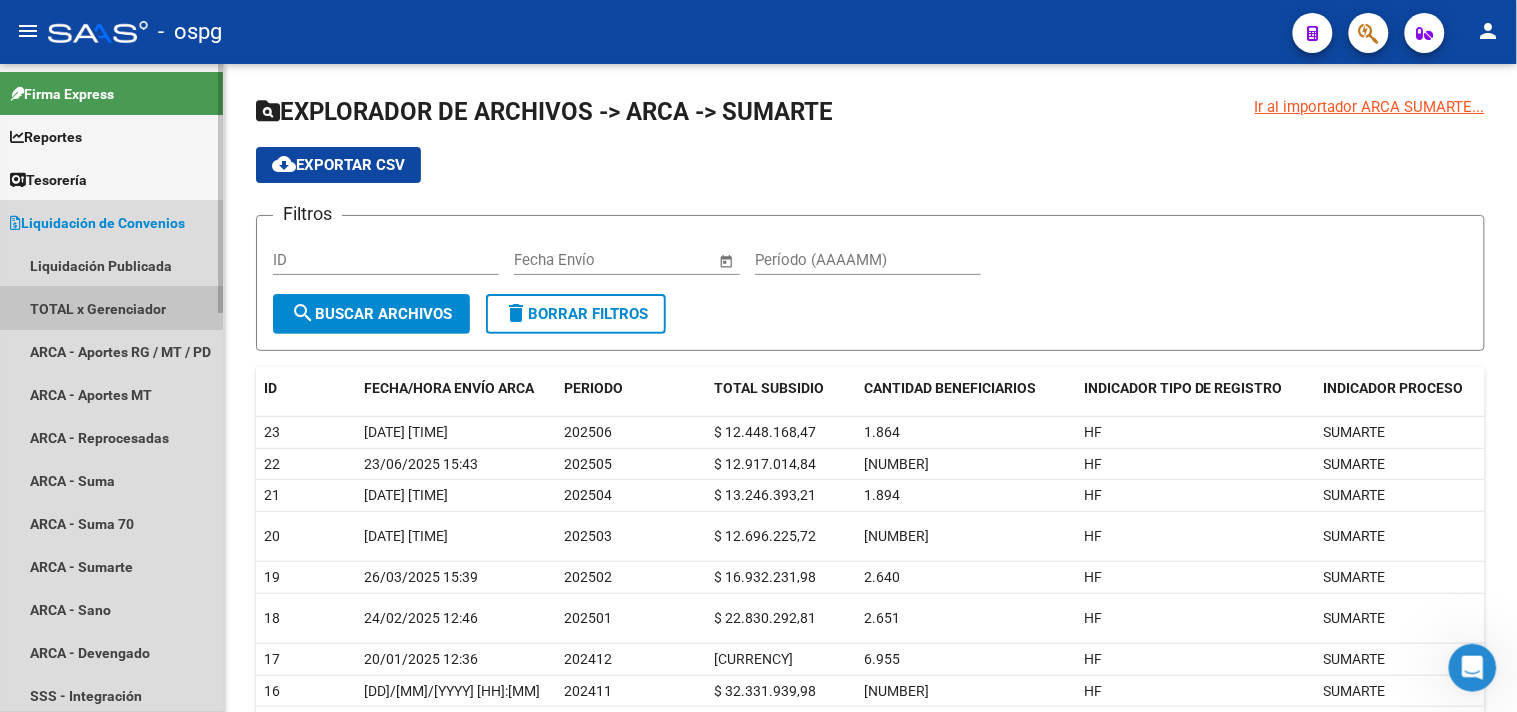 click on "TOTAL x Gerenciador" at bounding box center (111, 308) 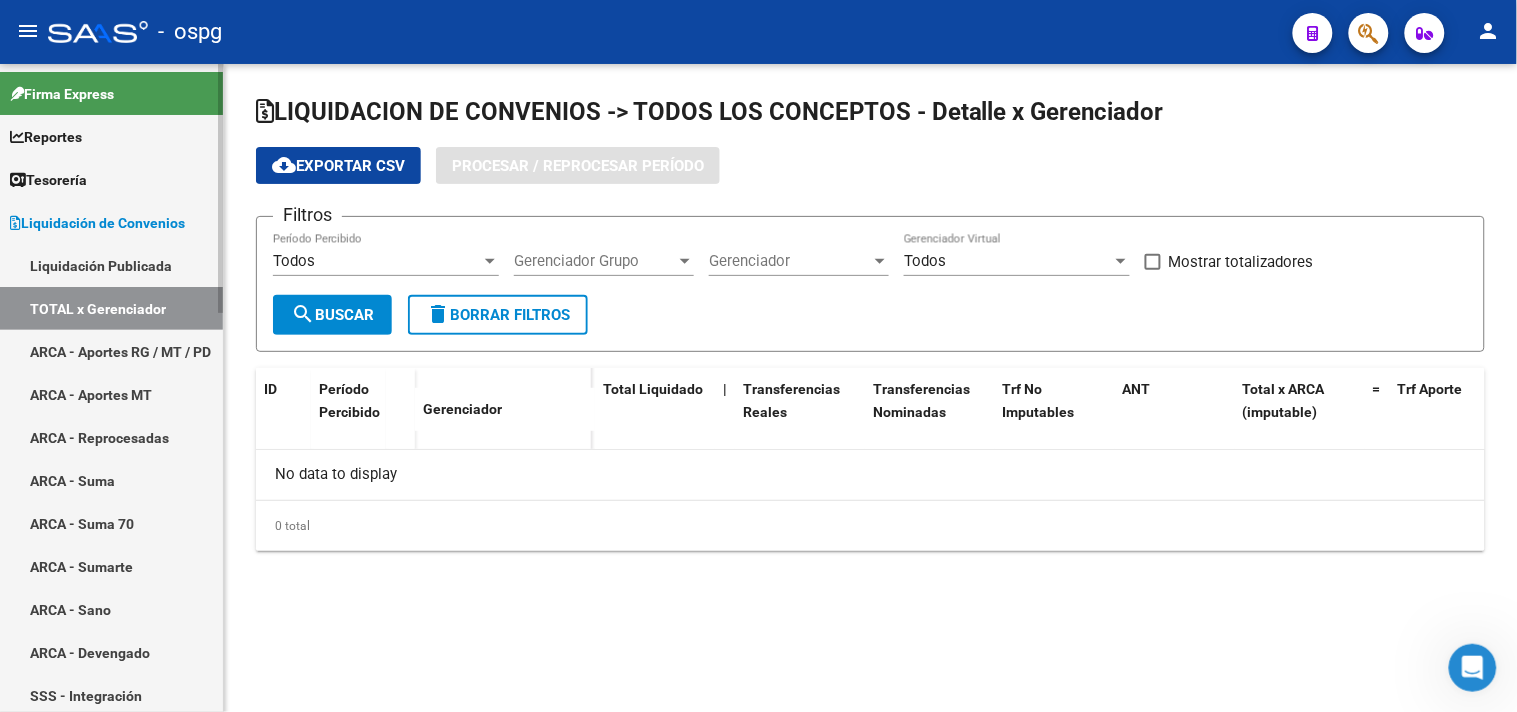 checkbox on "true" 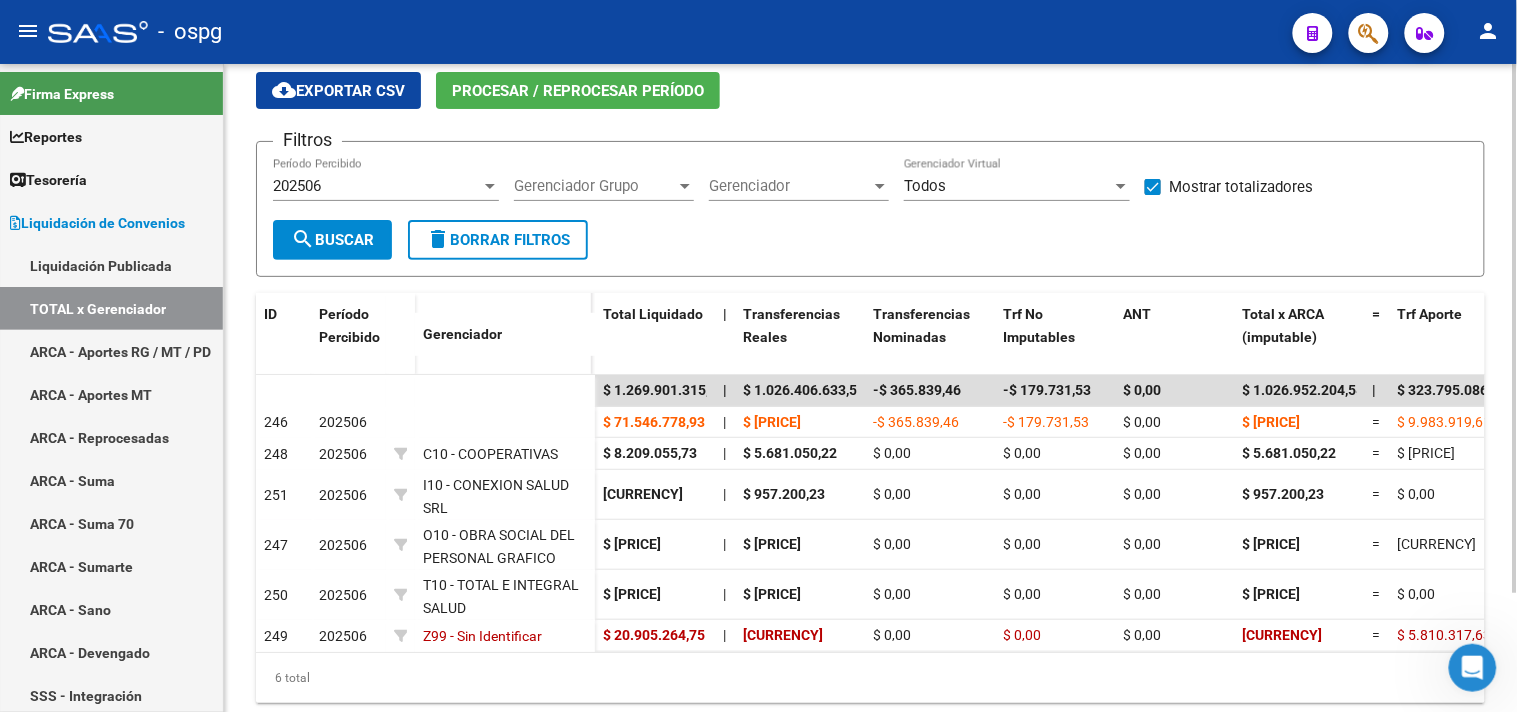 scroll, scrollTop: 111, scrollLeft: 0, axis: vertical 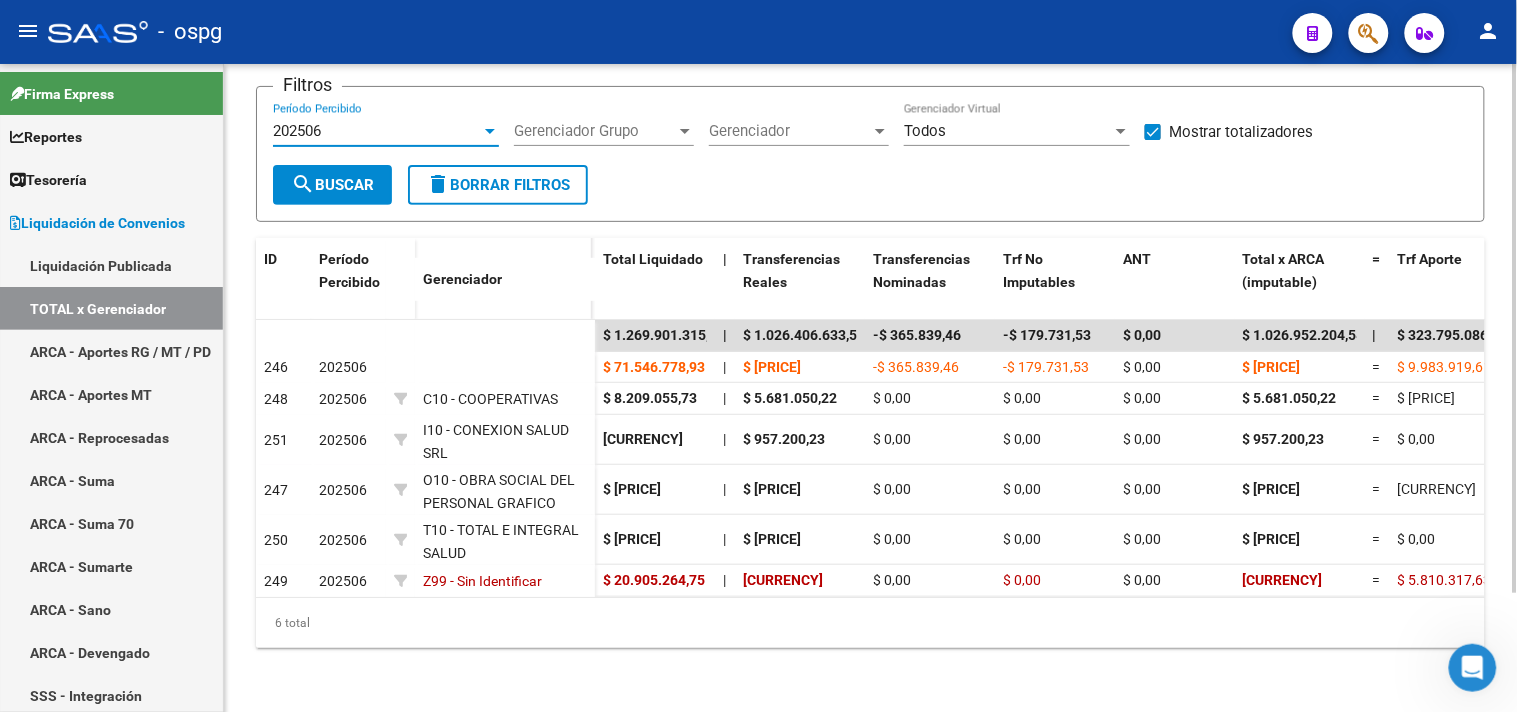 click on "202506" at bounding box center (377, 131) 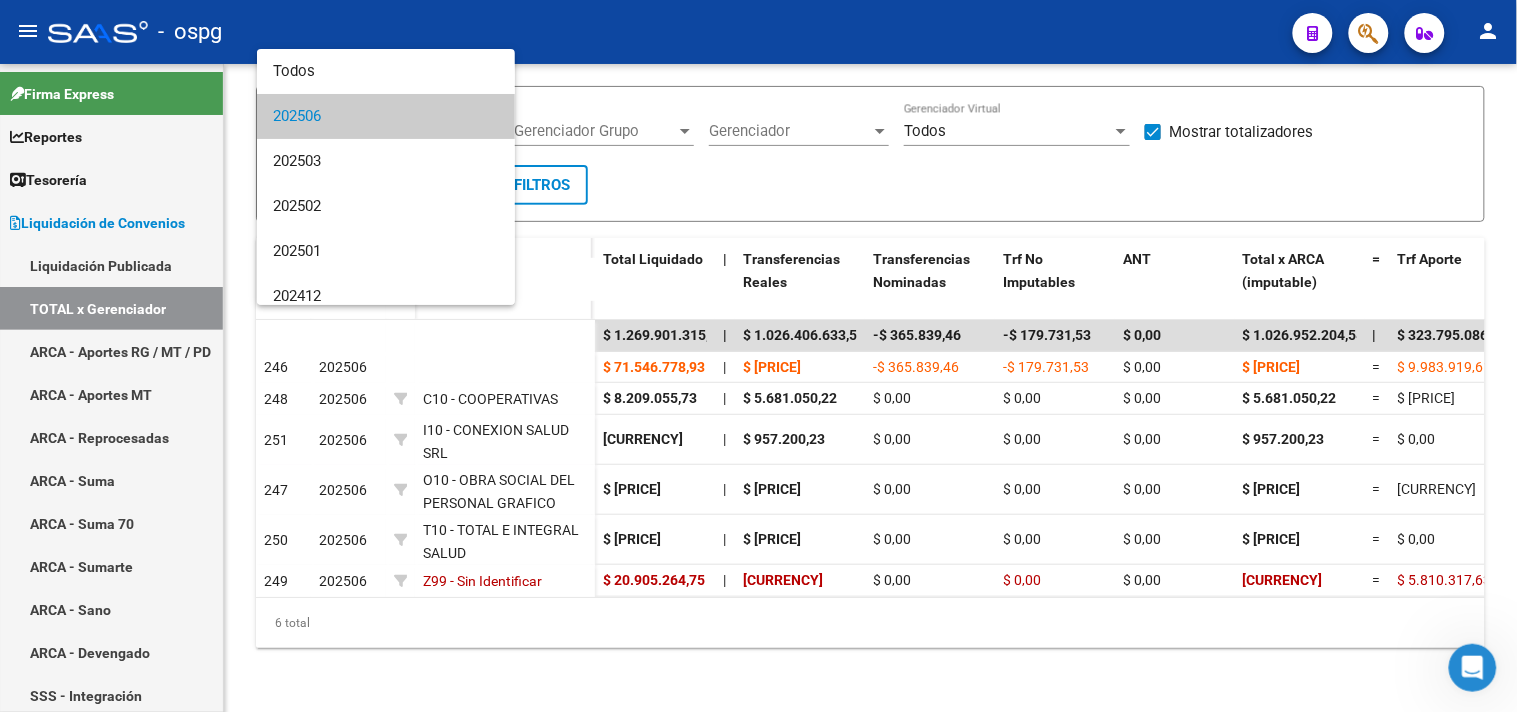 click at bounding box center (758, 356) 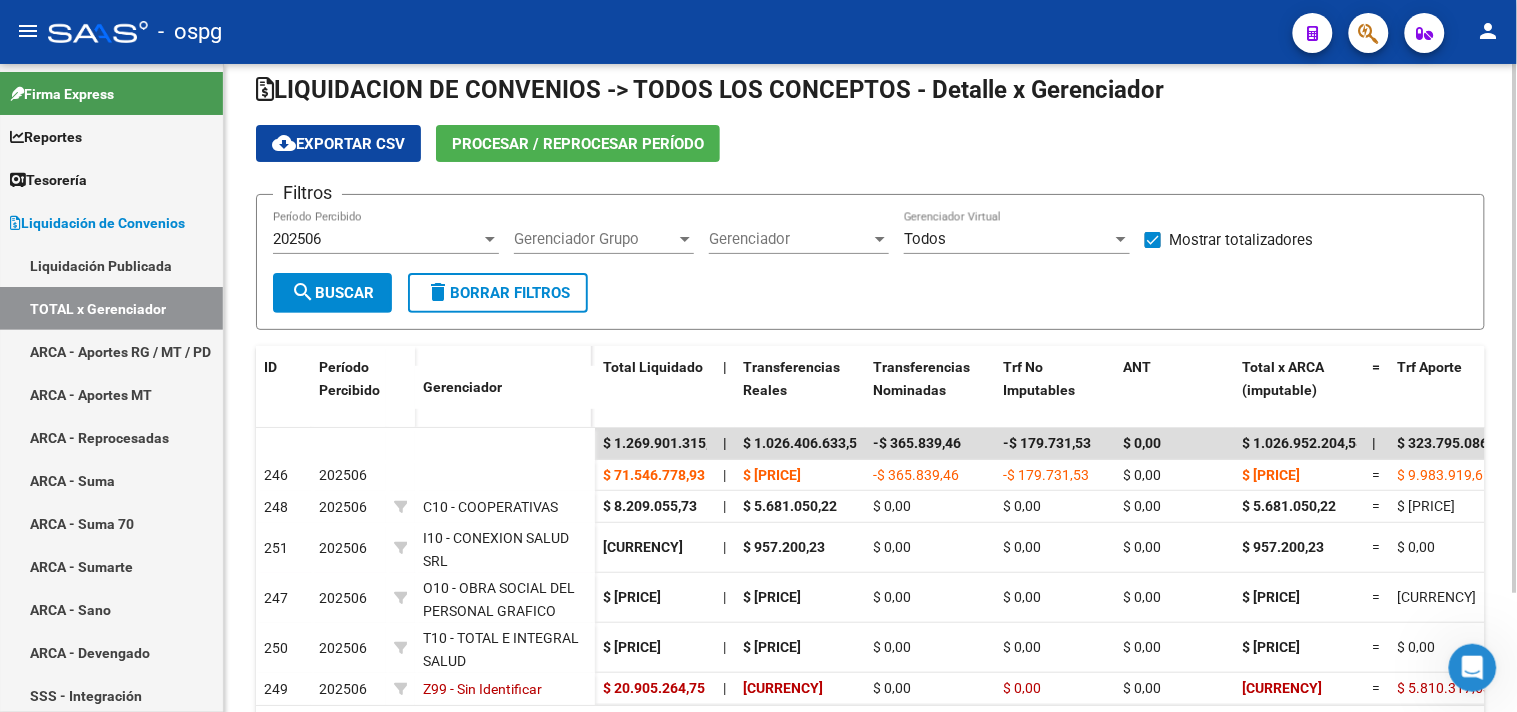 scroll, scrollTop: 0, scrollLeft: 0, axis: both 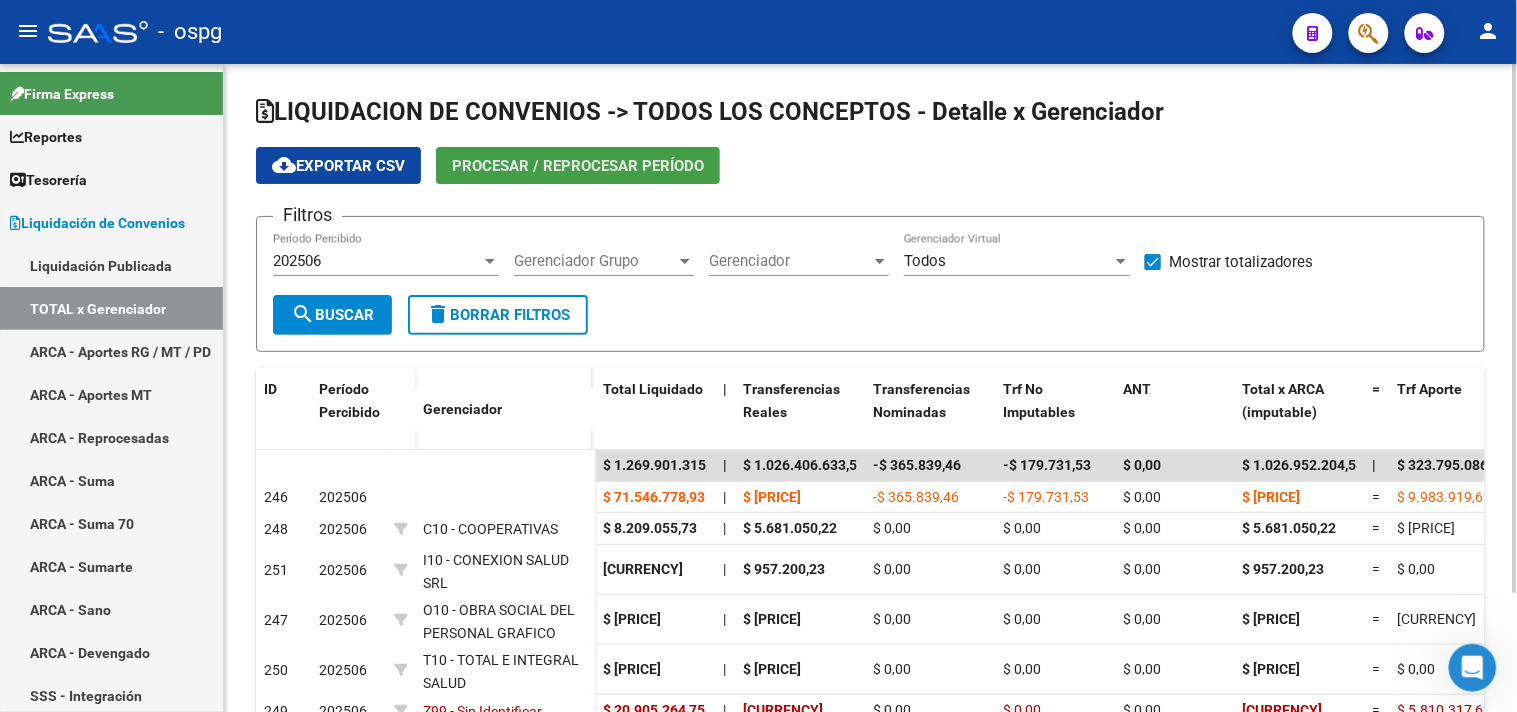 click on "Procesar / Reprocesar período" 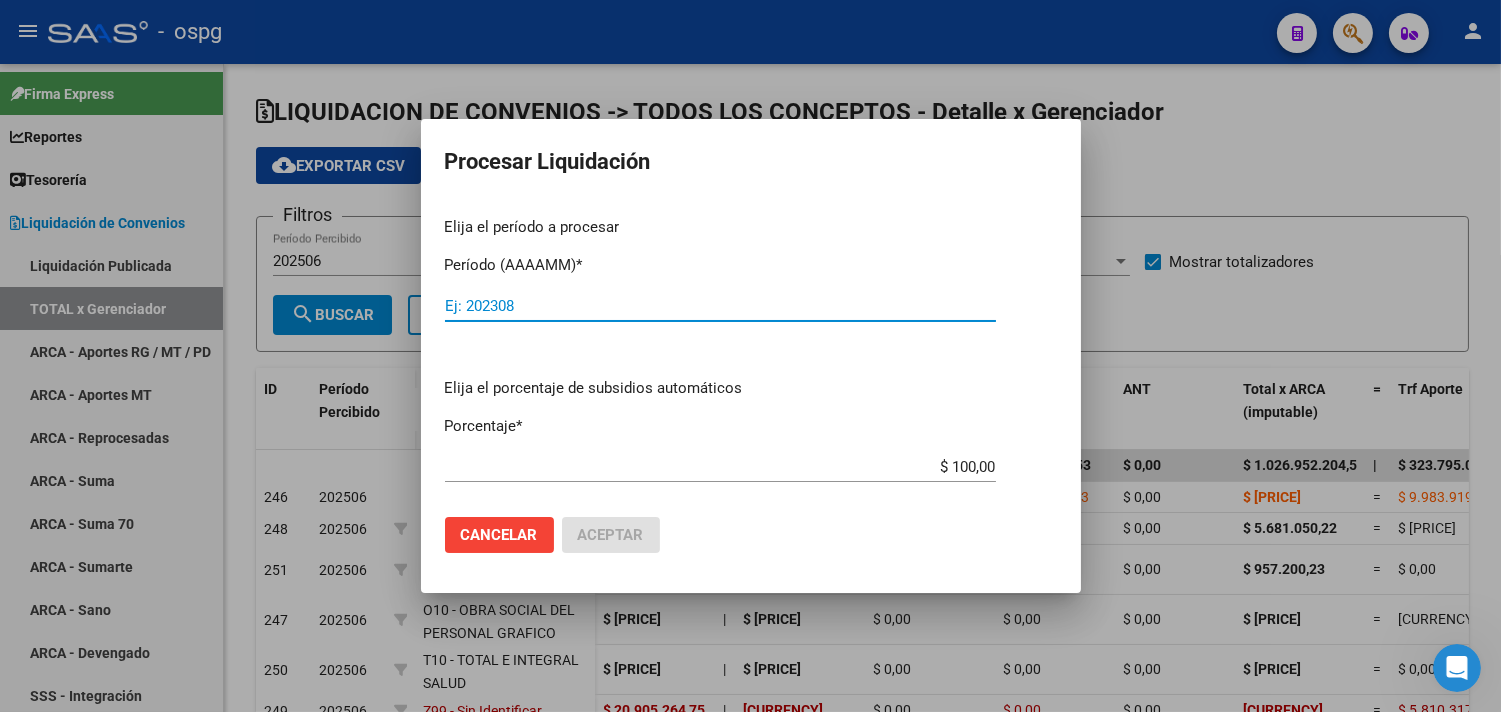 click on "Ej: 202308" at bounding box center [720, 306] 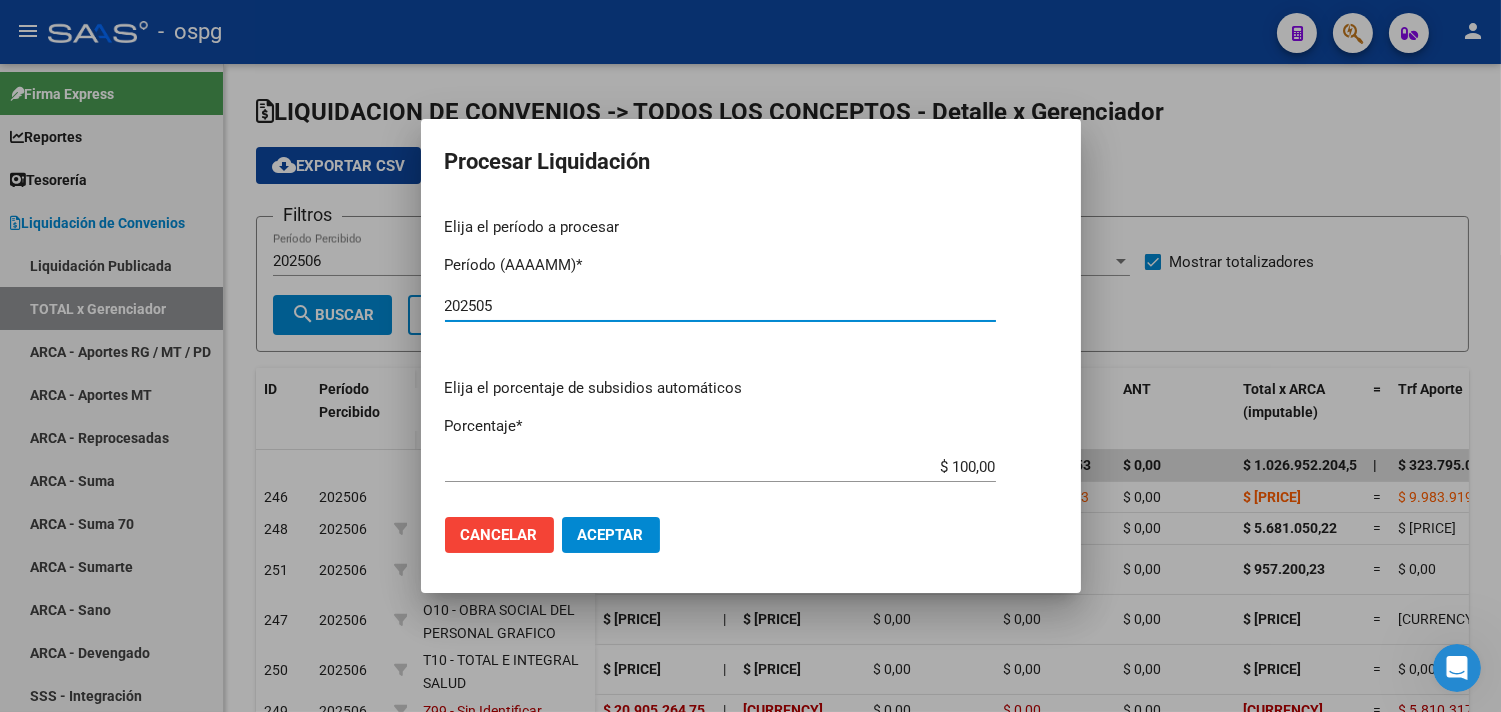 type on "202505" 